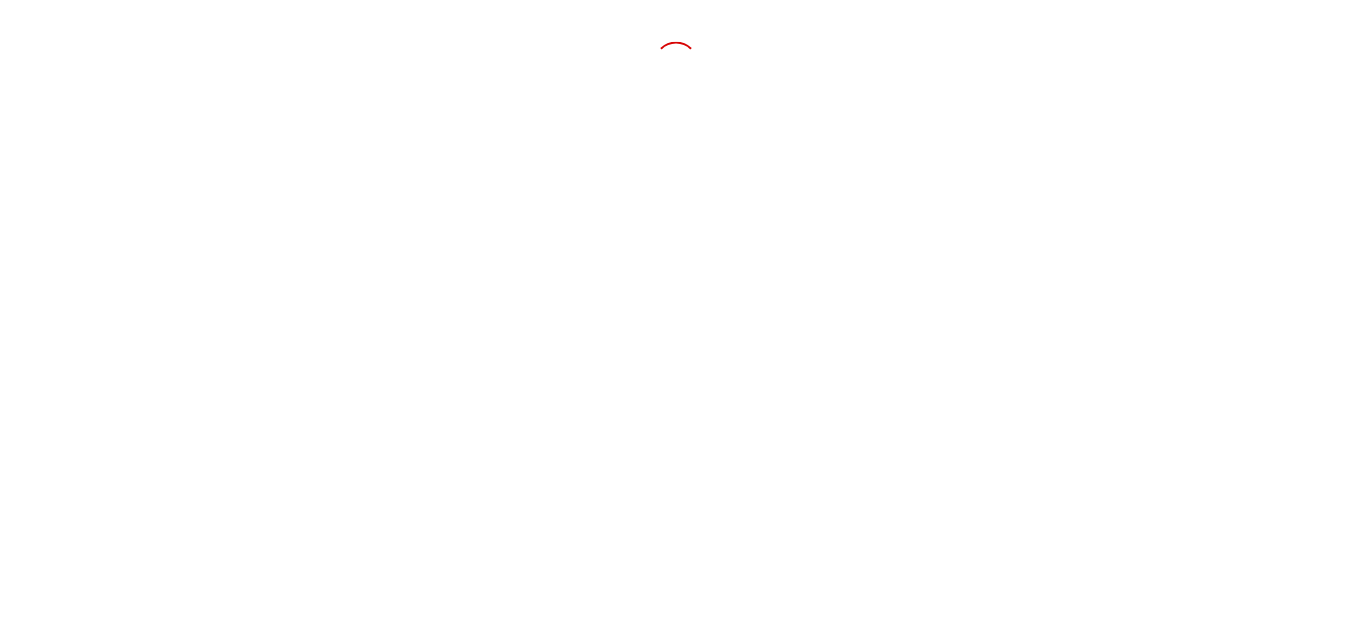 scroll, scrollTop: 0, scrollLeft: 0, axis: both 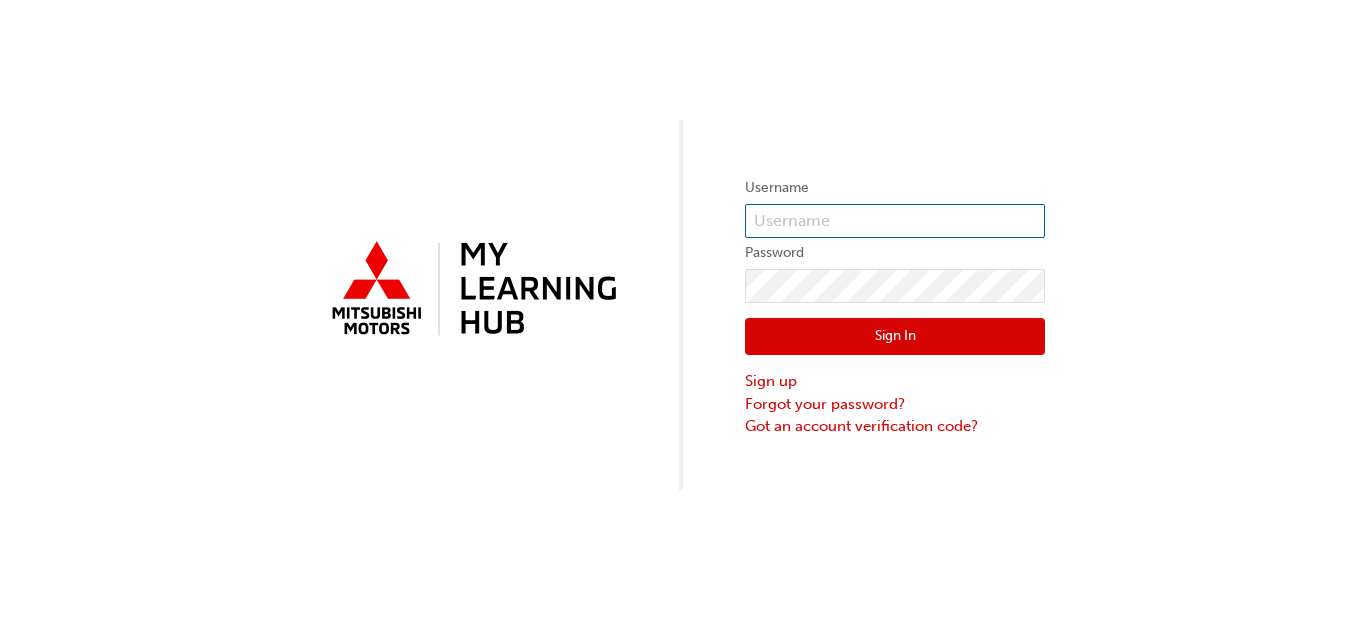 type on "0005842513" 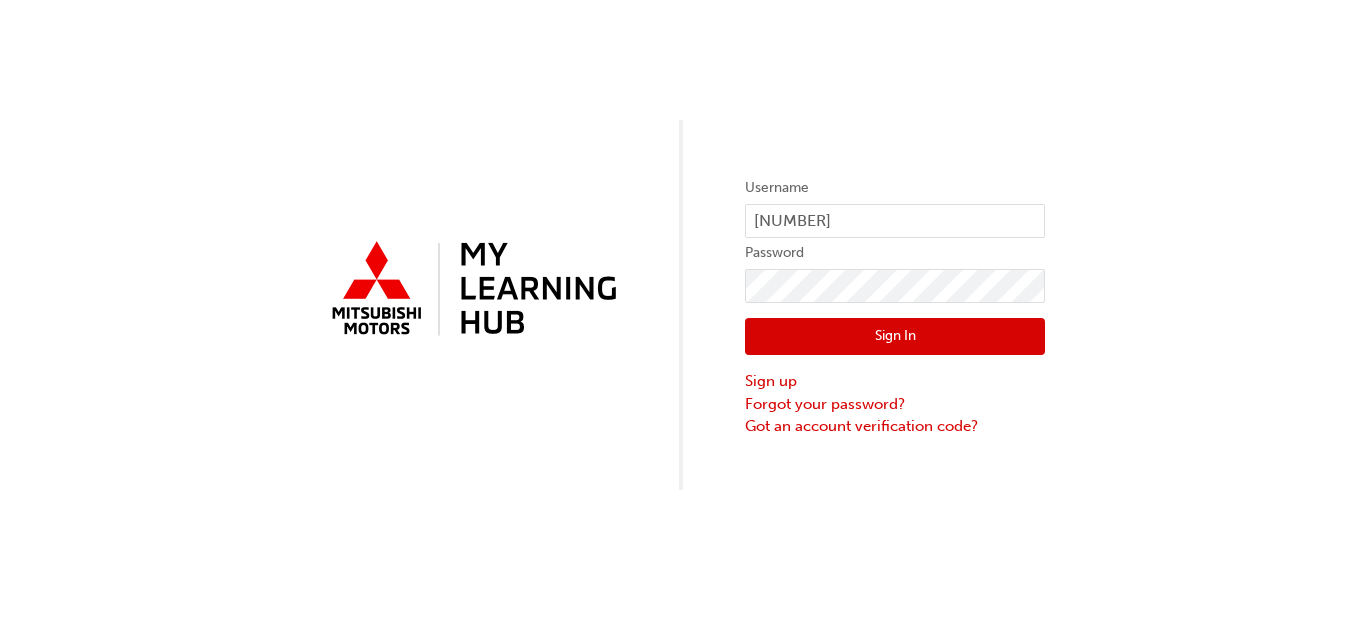click on "Sign In" at bounding box center [895, 337] 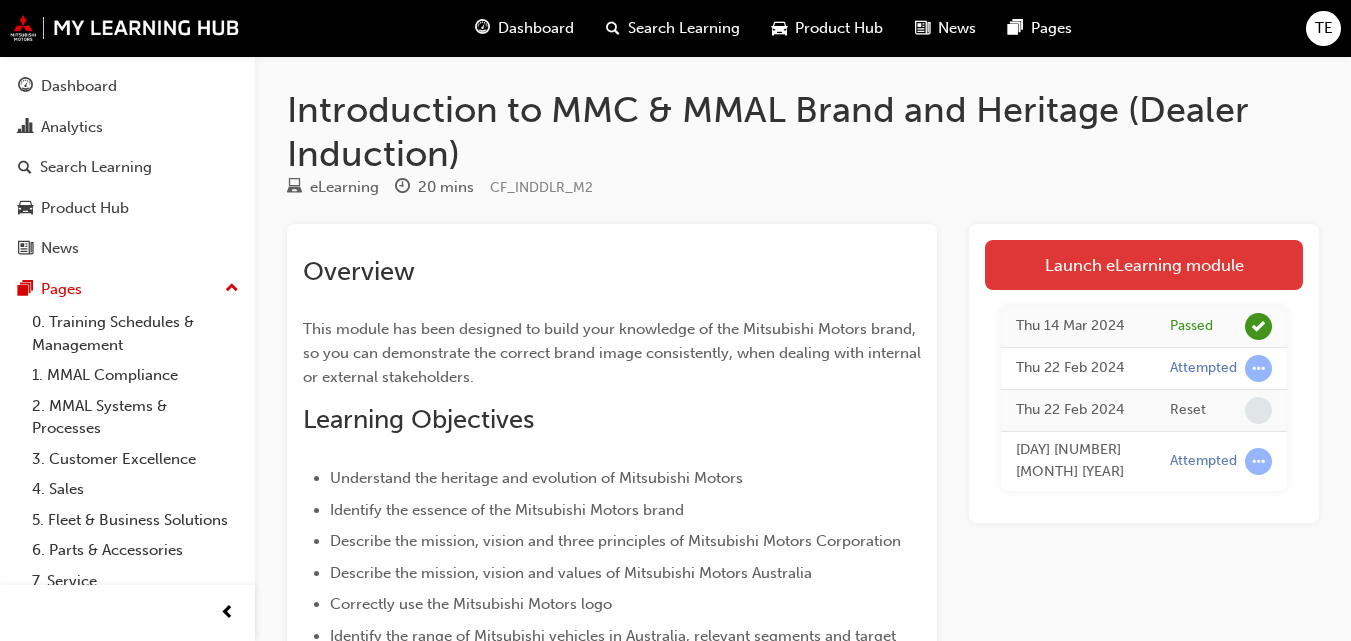 click on "Launch eLearning module" at bounding box center (1144, 265) 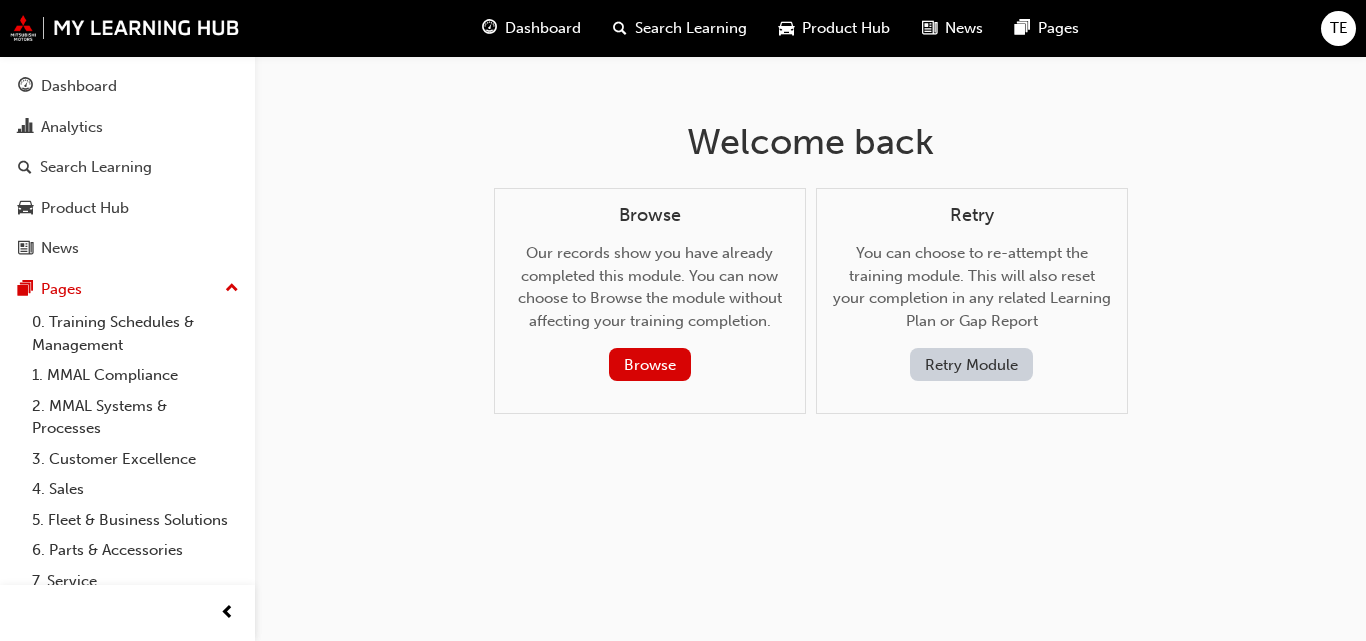 click on "Dashboard" at bounding box center [543, 28] 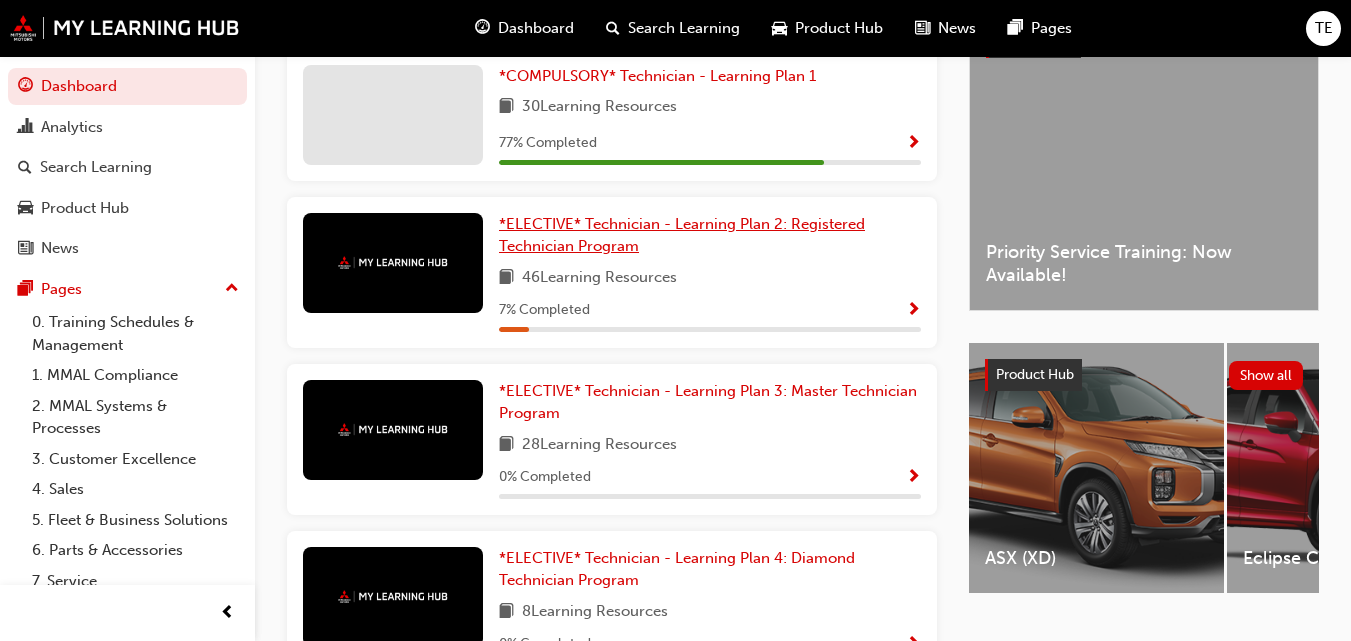 scroll, scrollTop: 400, scrollLeft: 0, axis: vertical 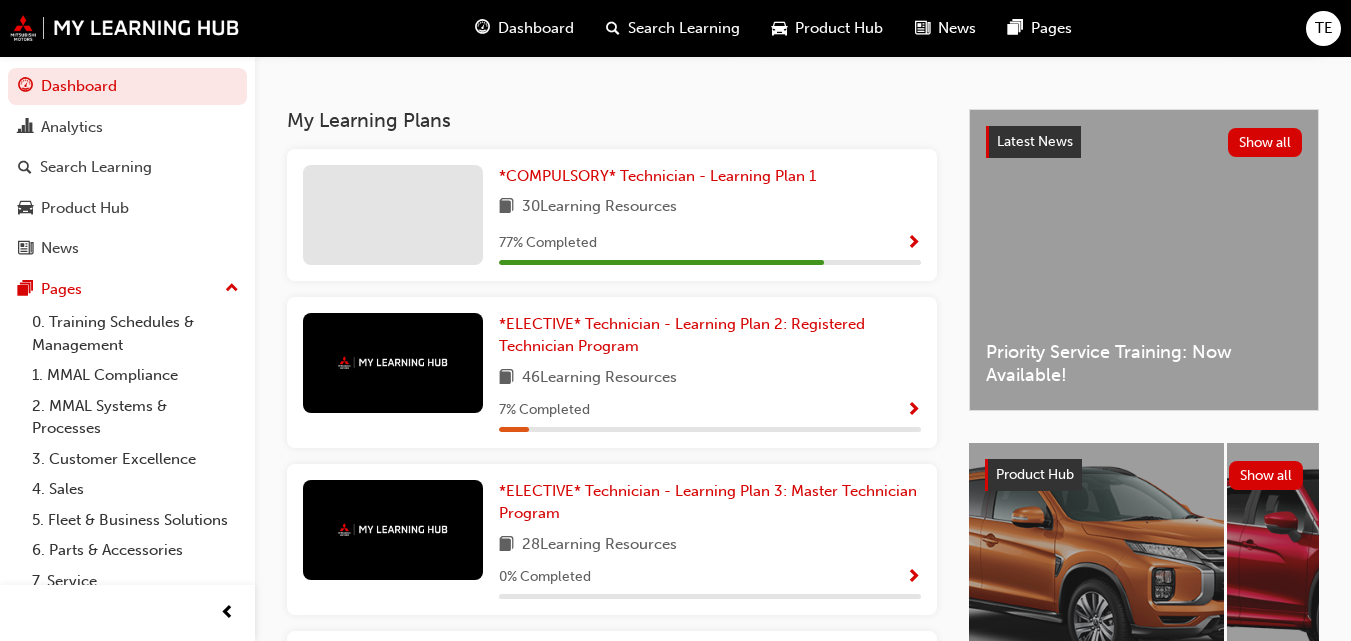 drag, startPoint x: 427, startPoint y: 212, endPoint x: 440, endPoint y: 217, distance: 13.928389 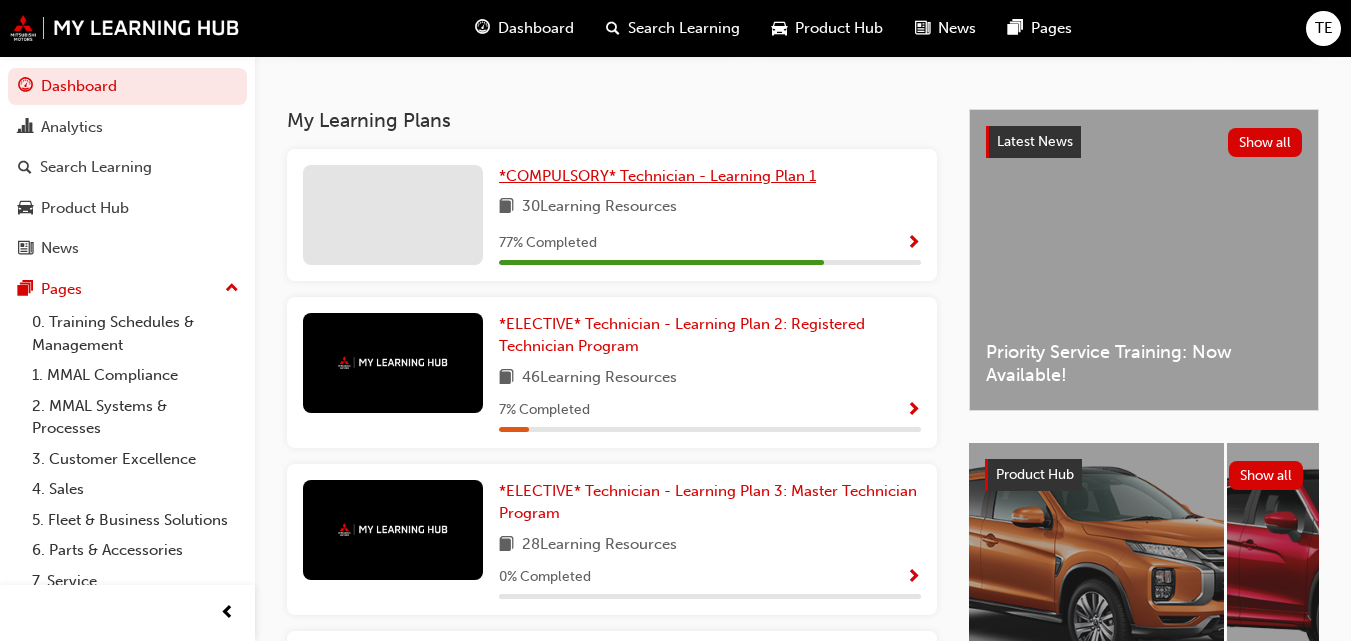 click on "*COMPULSORY* Technician - Learning Plan 1" at bounding box center (657, 176) 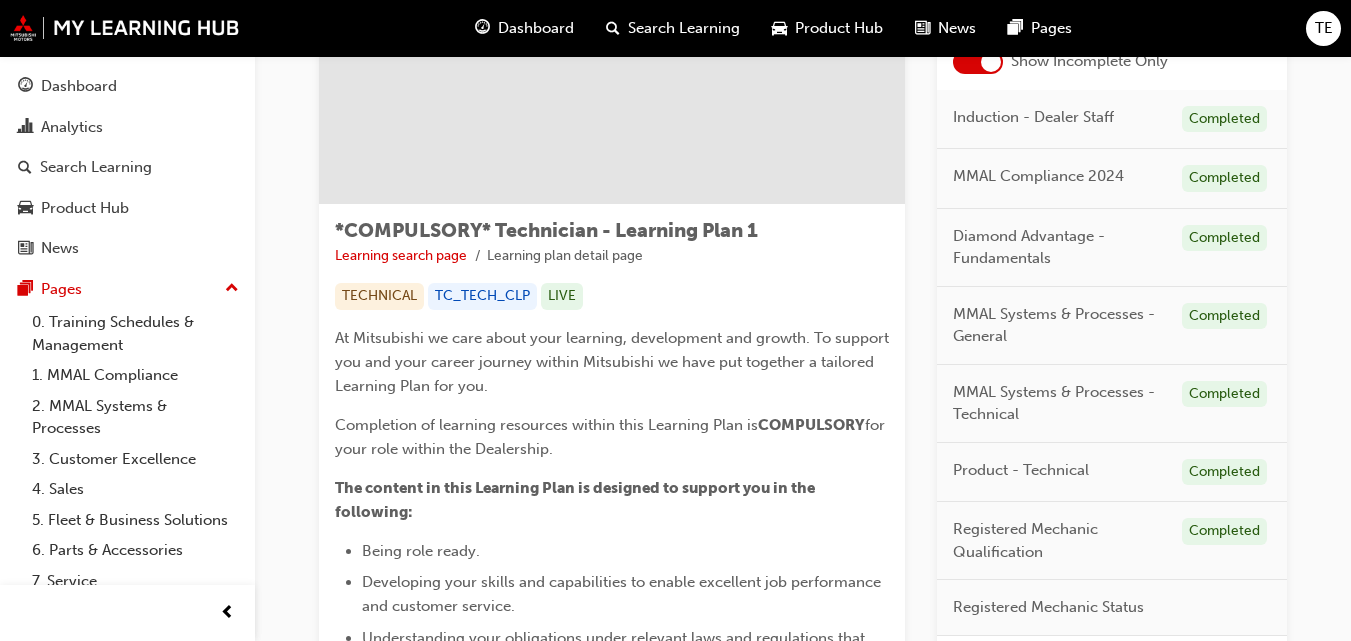 scroll, scrollTop: 300, scrollLeft: 0, axis: vertical 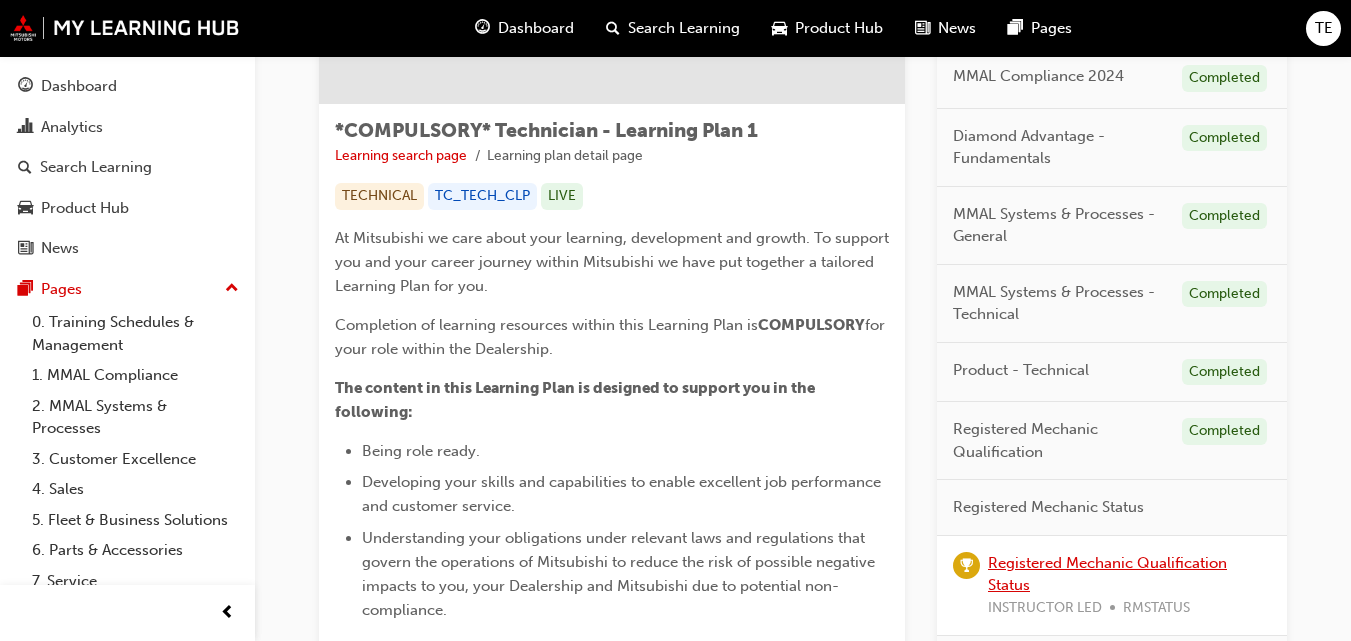 click on "Registered Mechanic Qualification Status" at bounding box center [1107, 574] 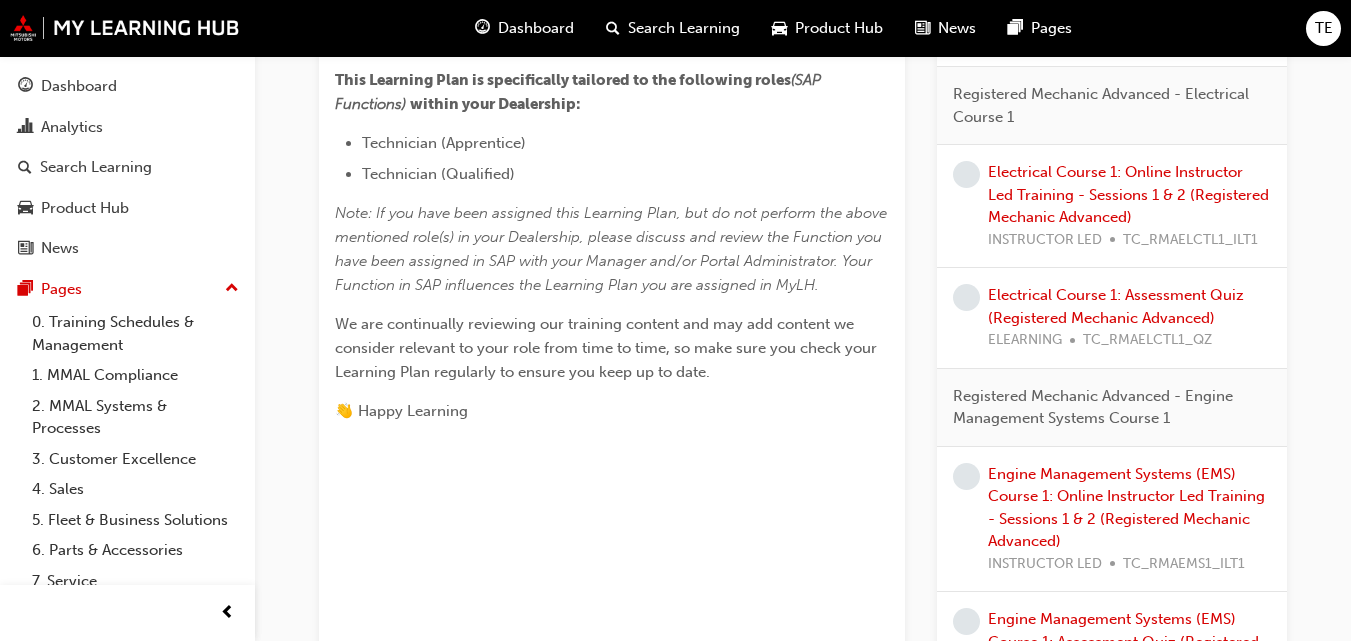 scroll, scrollTop: 769, scrollLeft: 0, axis: vertical 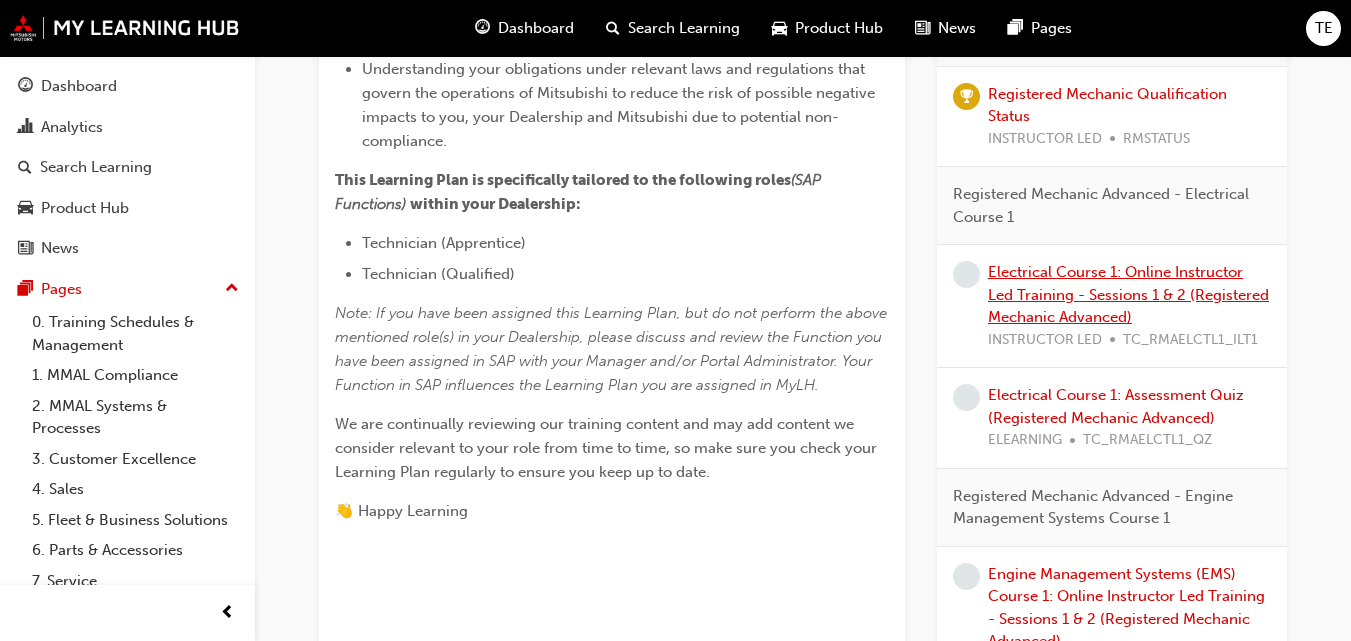 click on "Electrical Course 1: Online Instructor Led Training - Sessions 1 & 2 (Registered Mechanic Advanced)" at bounding box center (1128, 294) 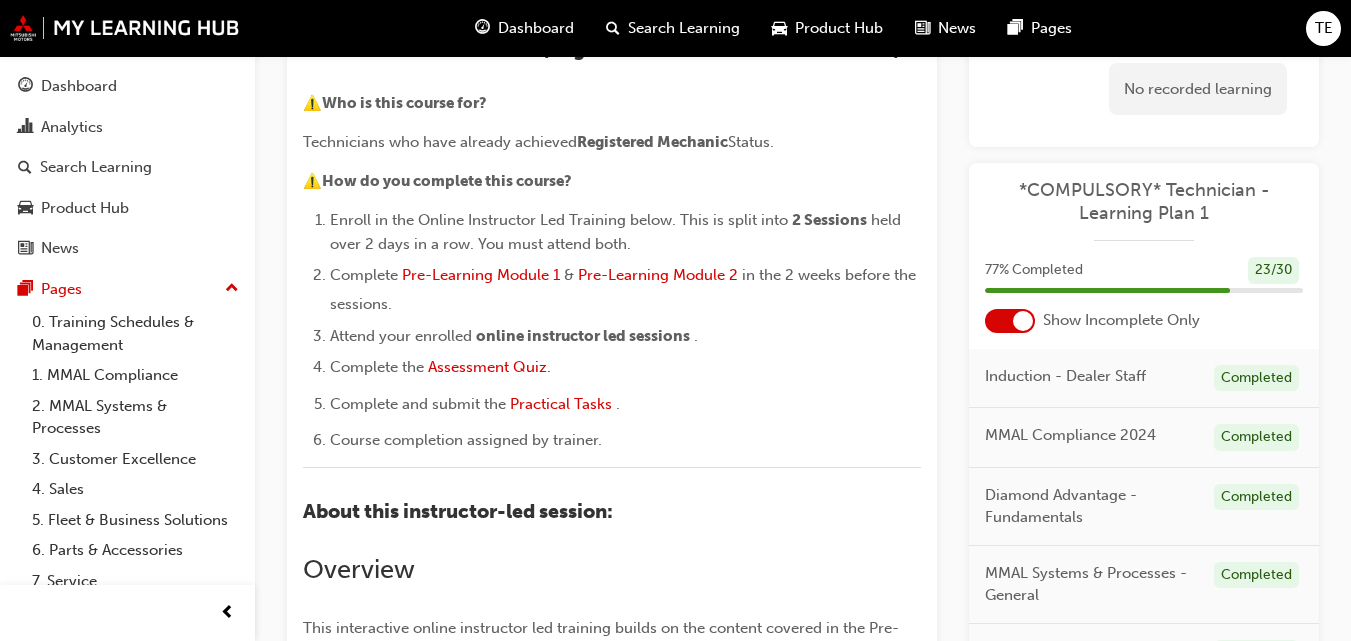 scroll, scrollTop: 0, scrollLeft: 0, axis: both 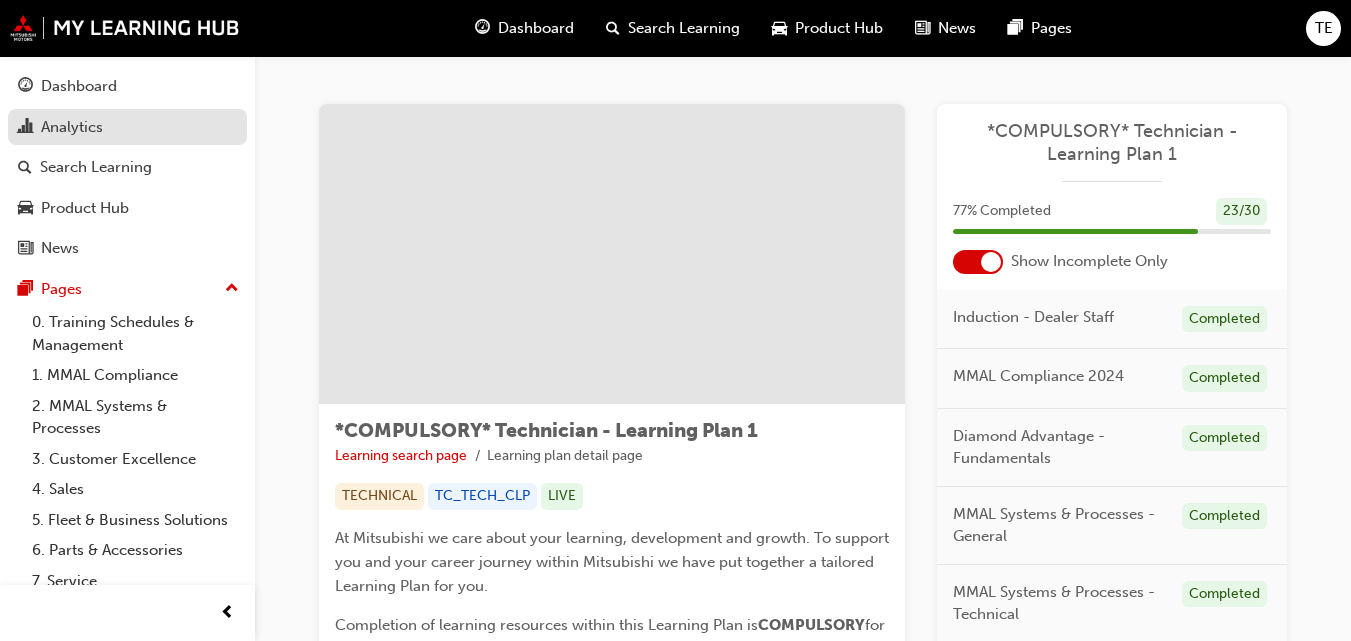 click on "Analytics" at bounding box center (72, 127) 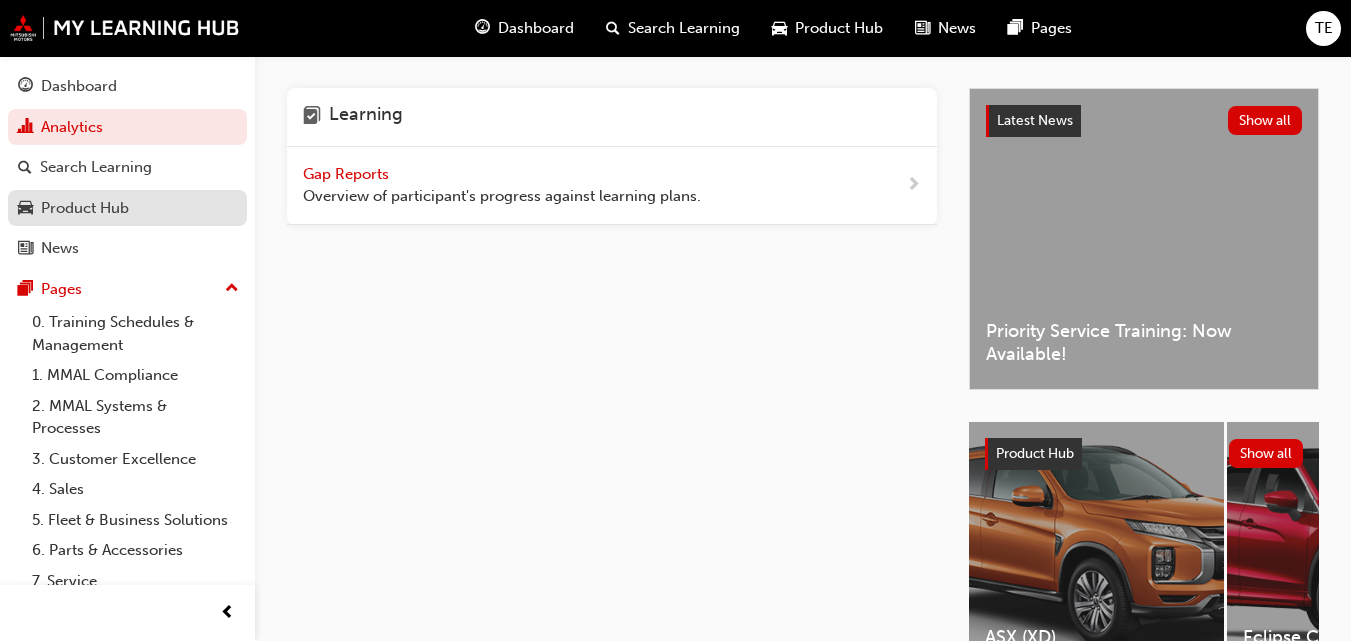 click on "Product Hub" at bounding box center [85, 208] 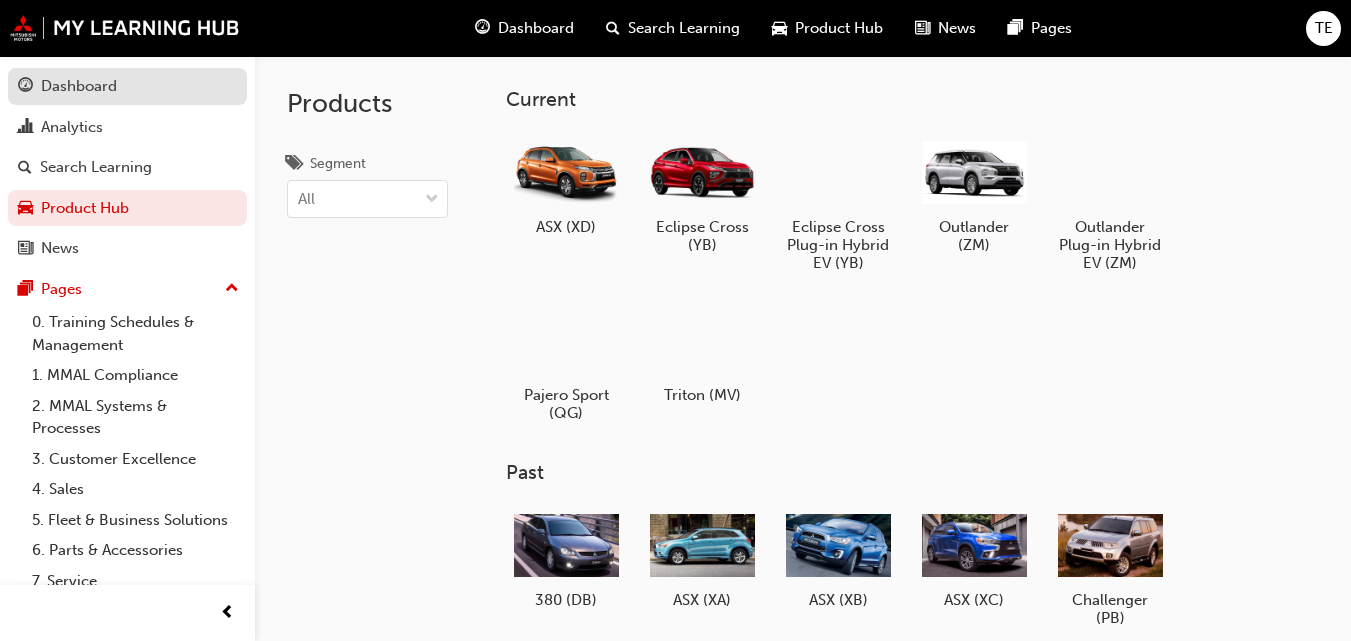 click on "Dashboard" at bounding box center [79, 86] 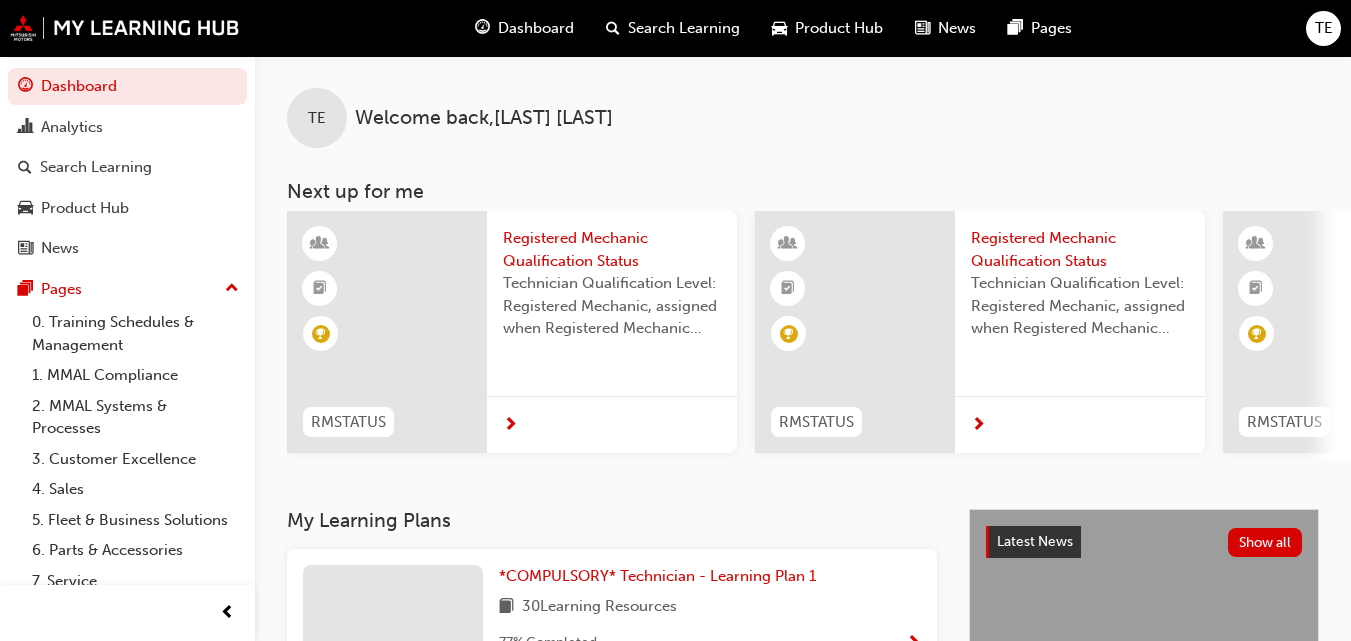 scroll, scrollTop: 300, scrollLeft: 0, axis: vertical 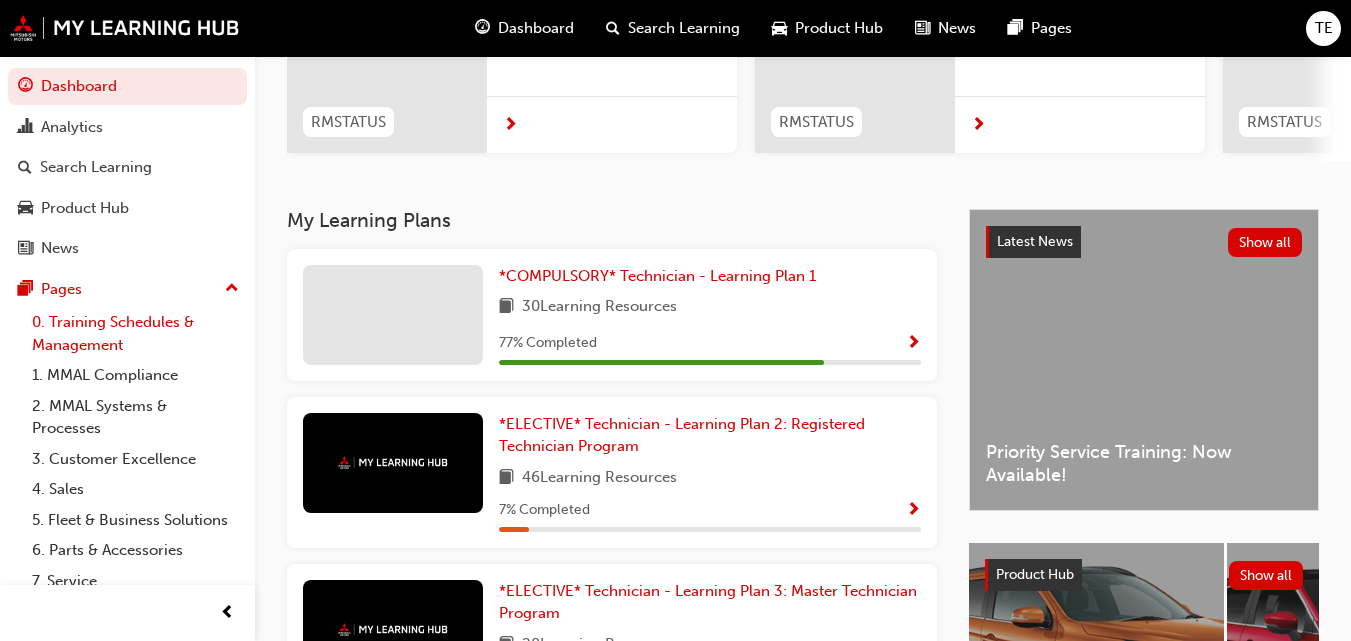 click on "0. Training Schedules & Management" at bounding box center [135, 333] 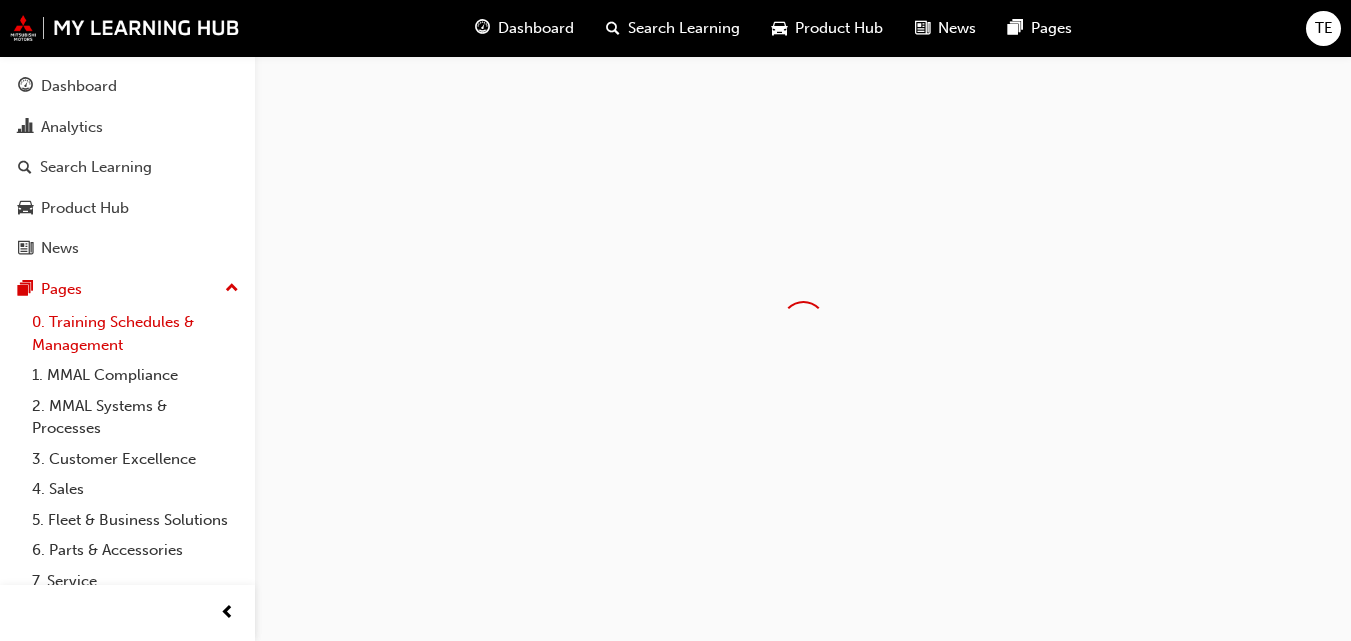 scroll, scrollTop: 0, scrollLeft: 0, axis: both 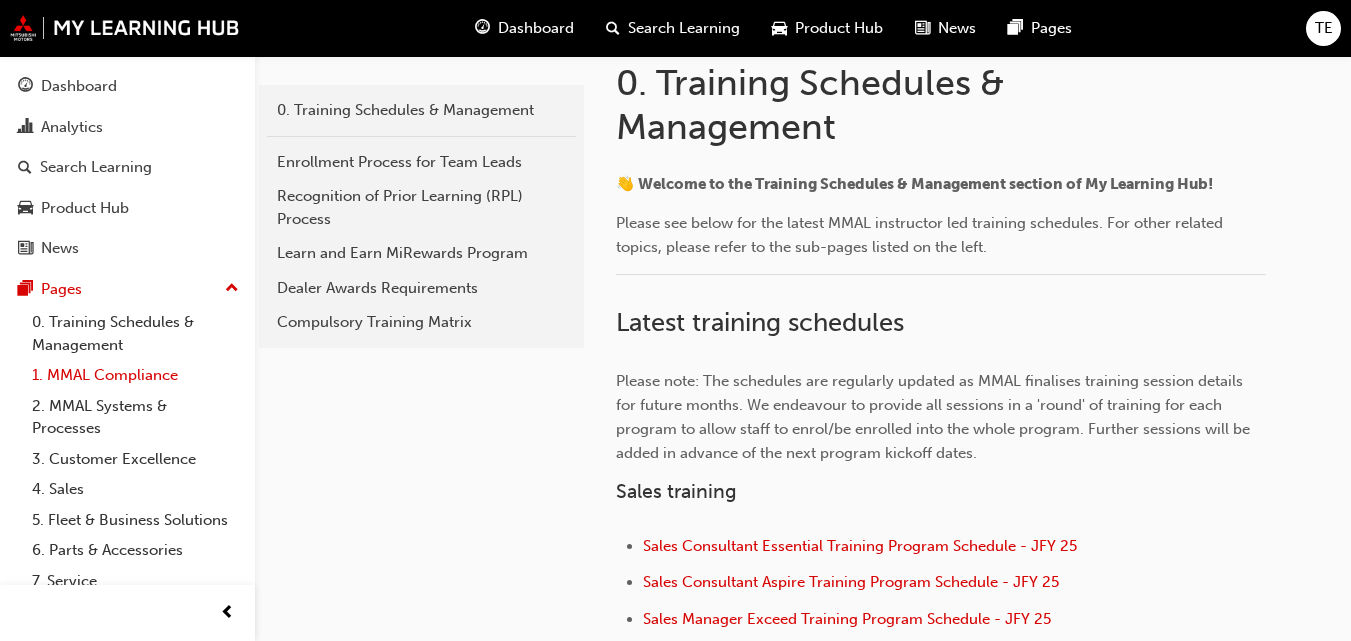 click on "1. MMAL Compliance" at bounding box center (135, 375) 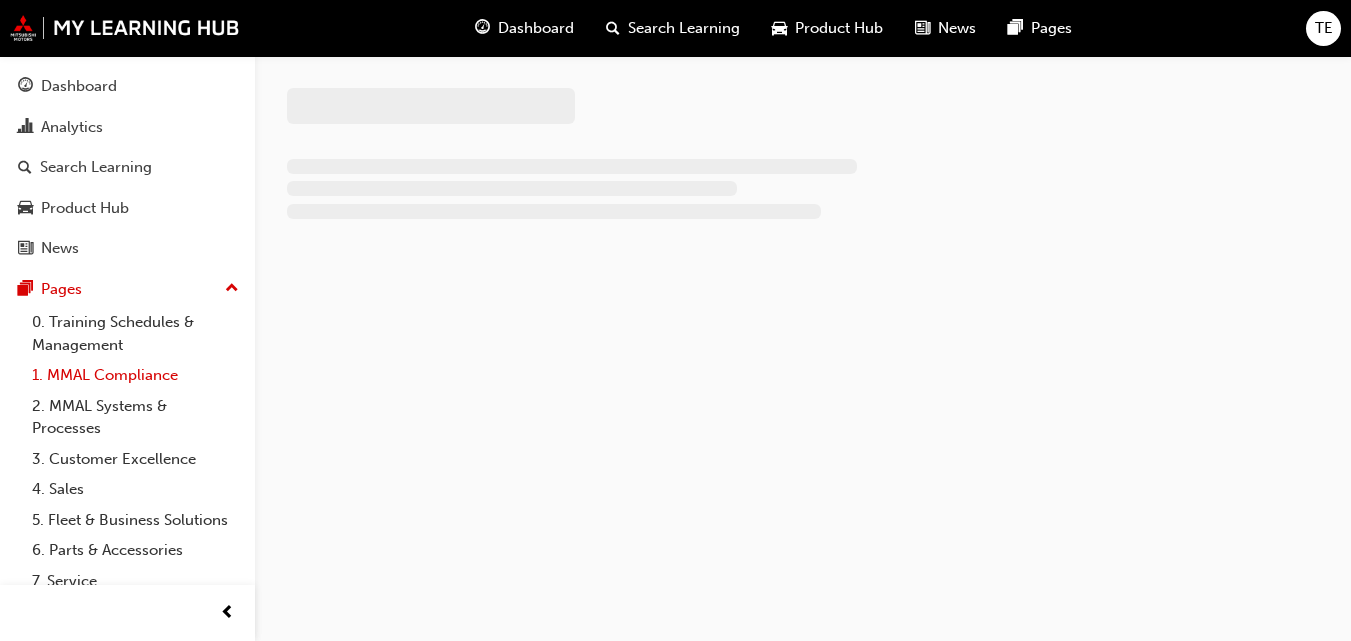 scroll, scrollTop: 0, scrollLeft: 0, axis: both 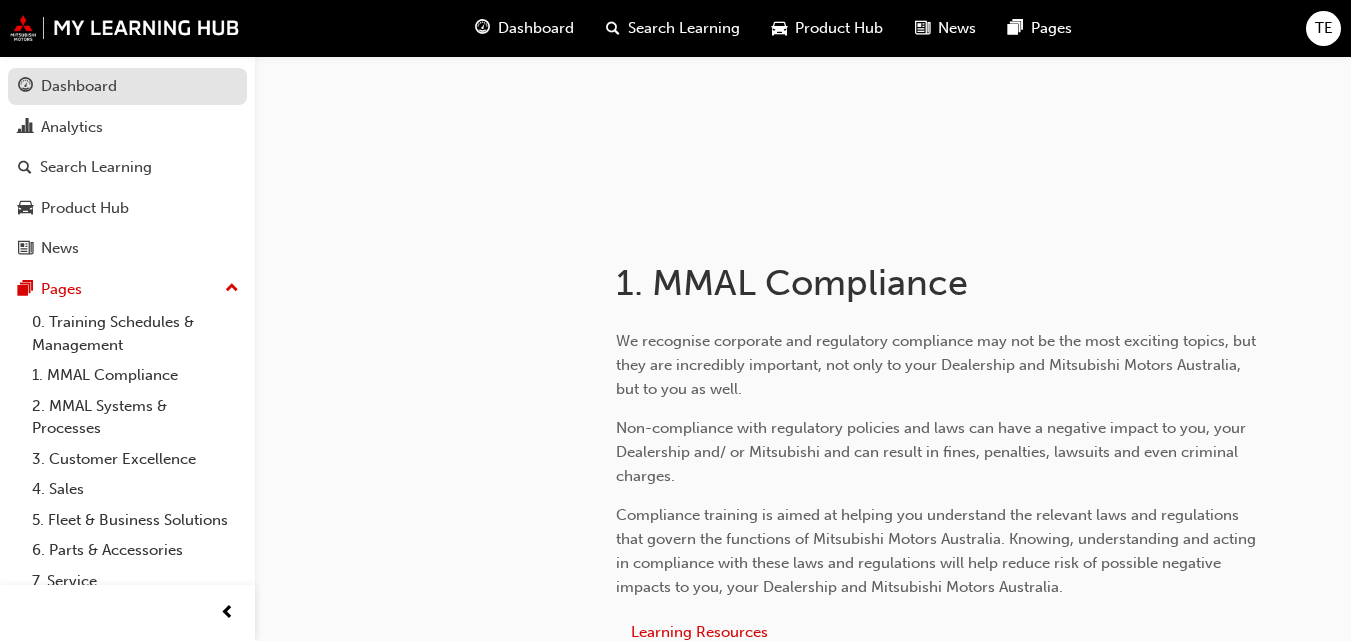click on "Dashboard" at bounding box center [79, 86] 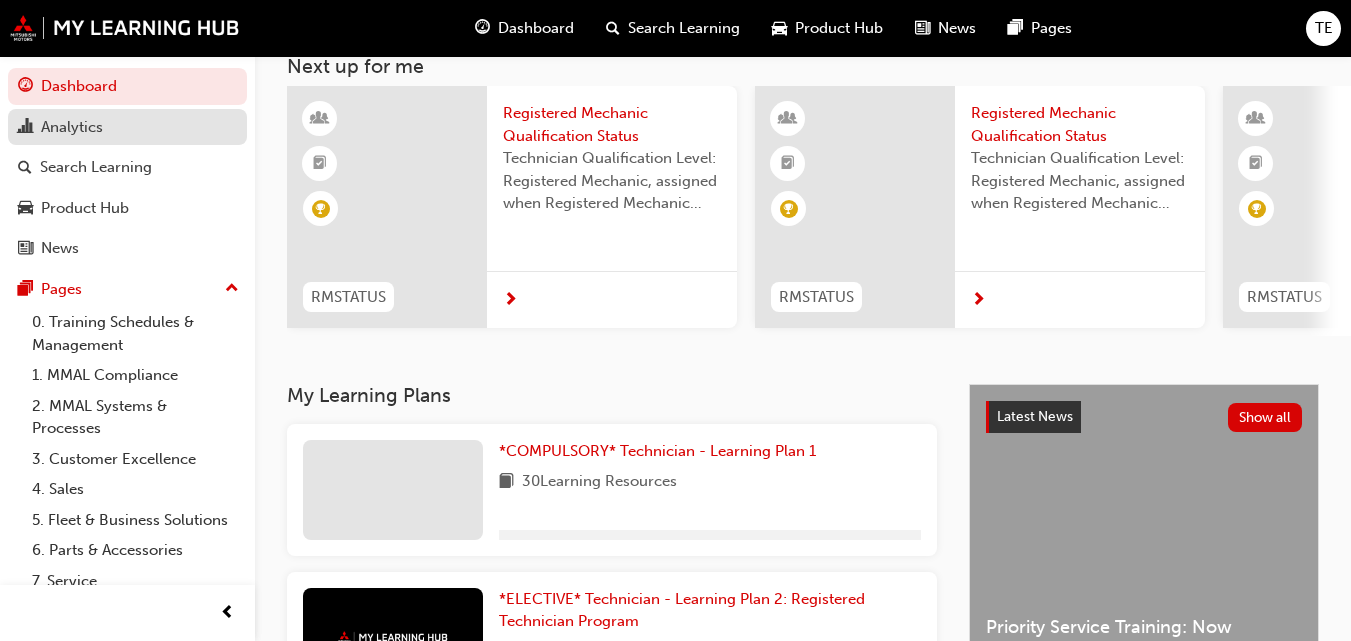 scroll, scrollTop: 200, scrollLeft: 0, axis: vertical 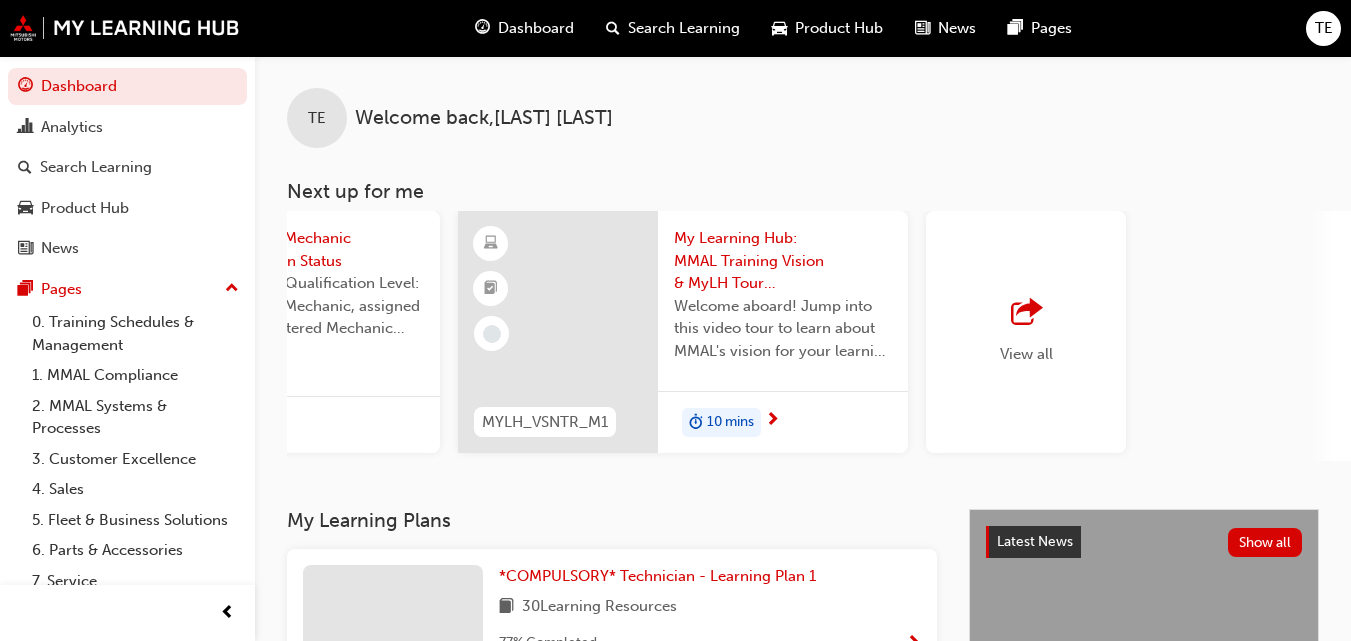 click at bounding box center (1026, 313) 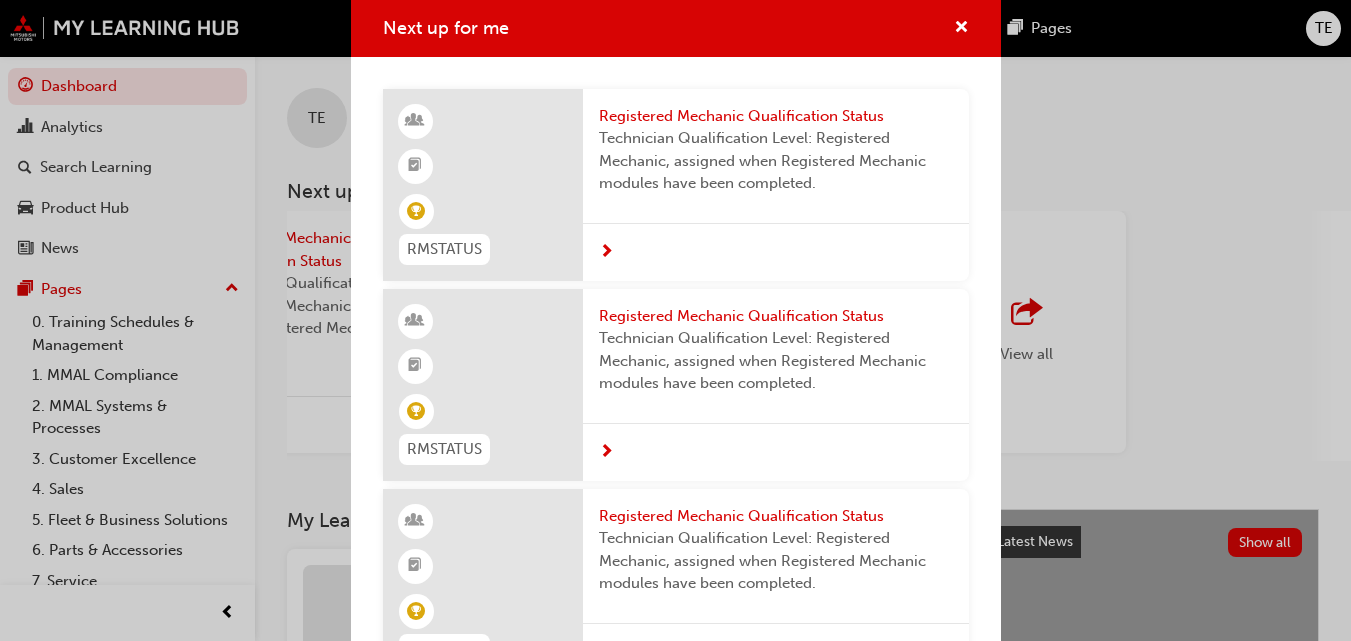 click at bounding box center [483, 185] 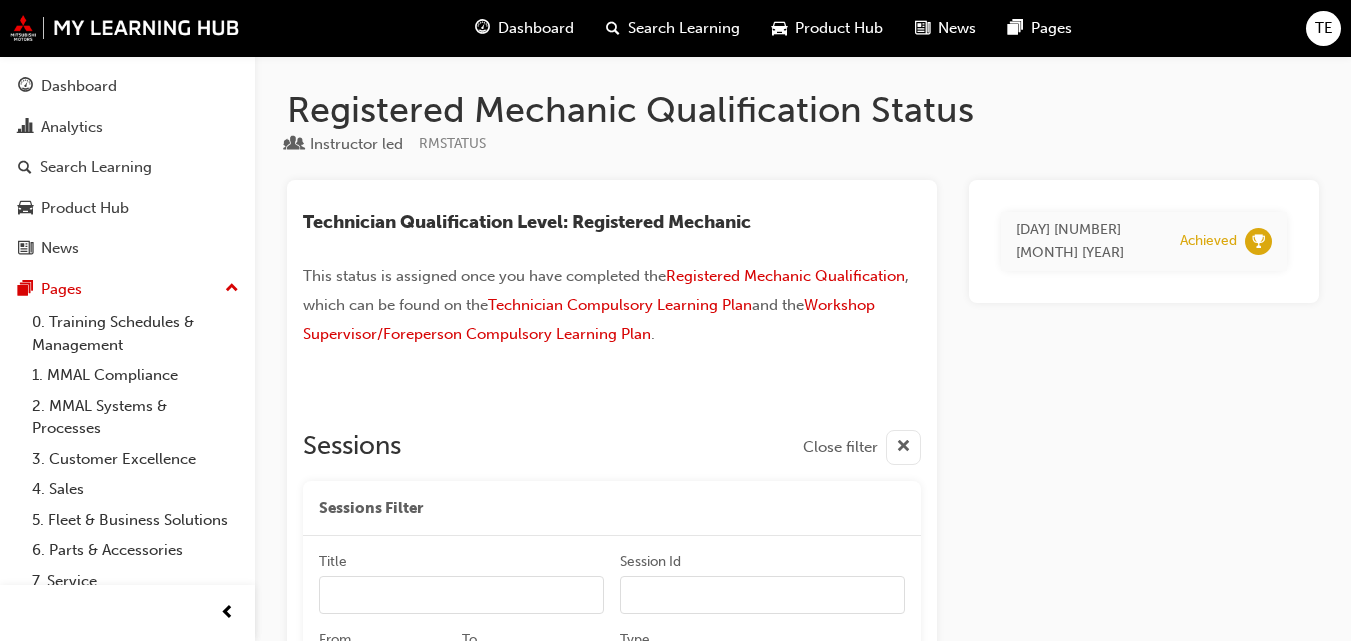 scroll, scrollTop: 303, scrollLeft: 0, axis: vertical 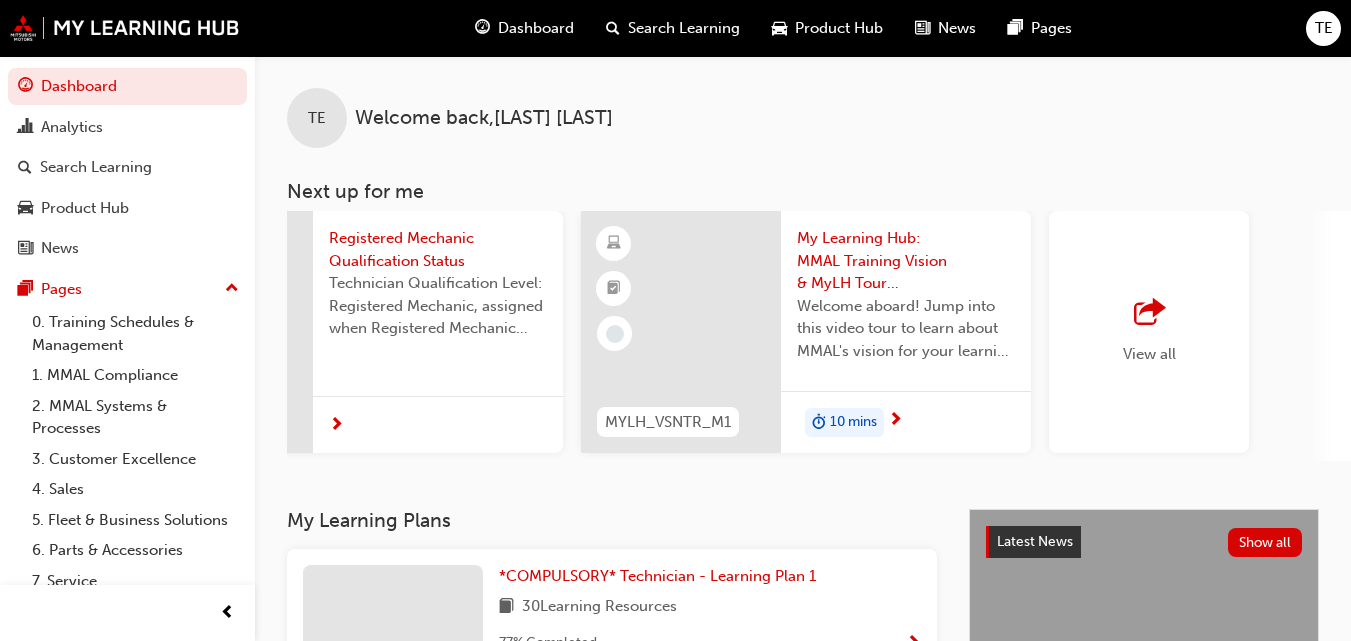 click on "View all" at bounding box center [1149, 332] 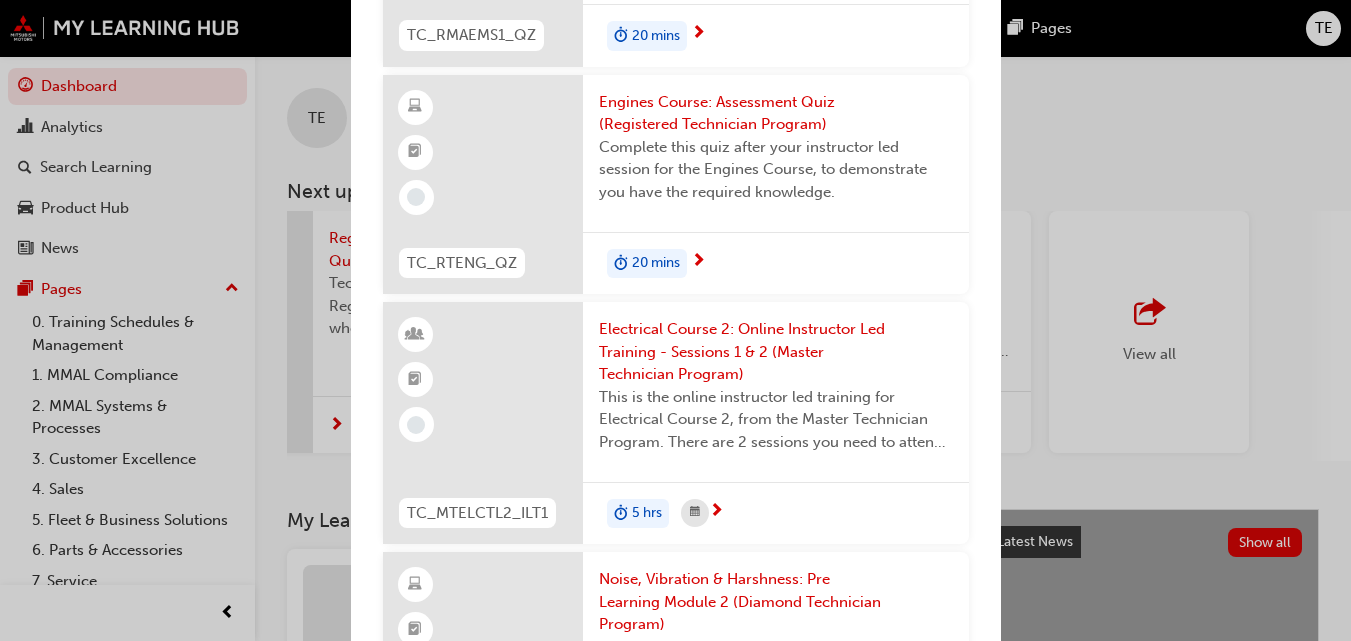 scroll, scrollTop: 4300, scrollLeft: 0, axis: vertical 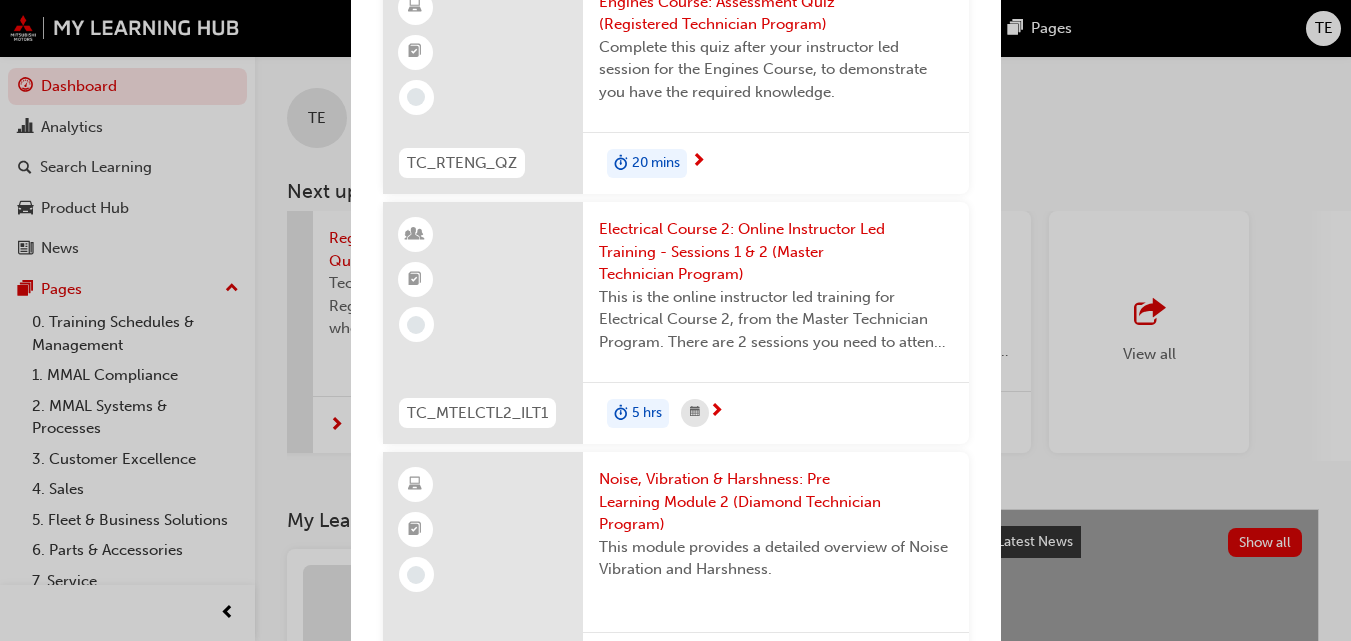 drag, startPoint x: 1203, startPoint y: 137, endPoint x: 1140, endPoint y: 139, distance: 63.03174 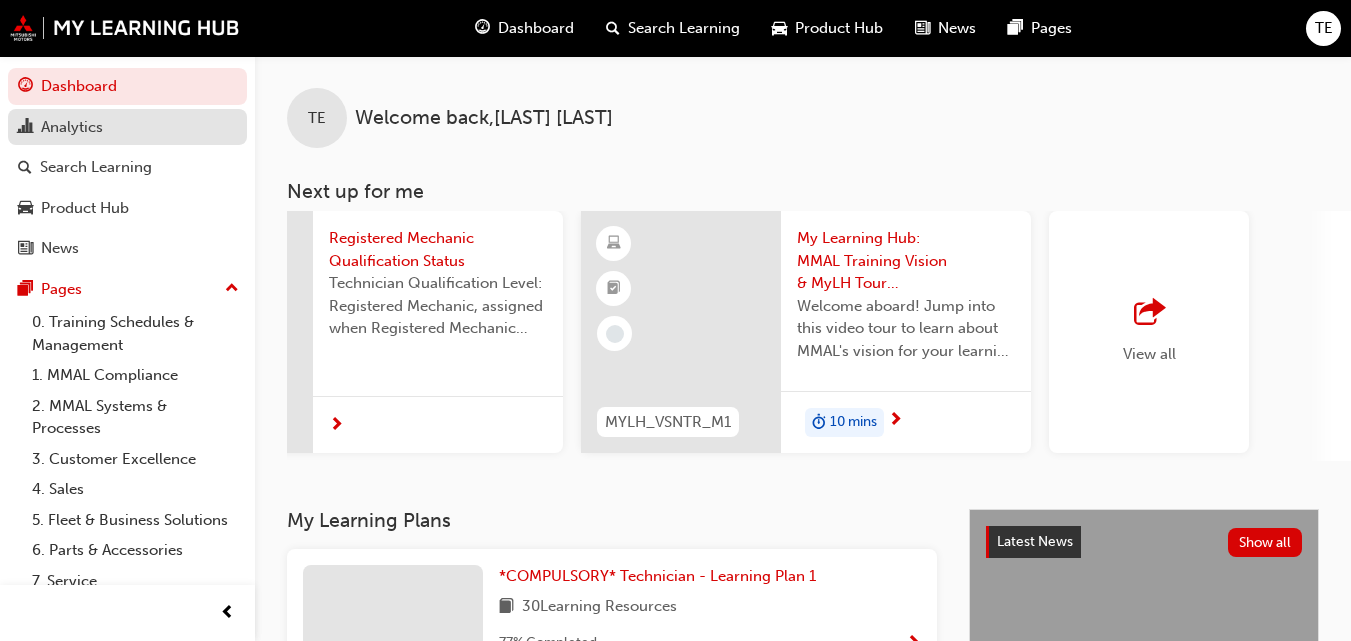 click on "Analytics" at bounding box center [72, 127] 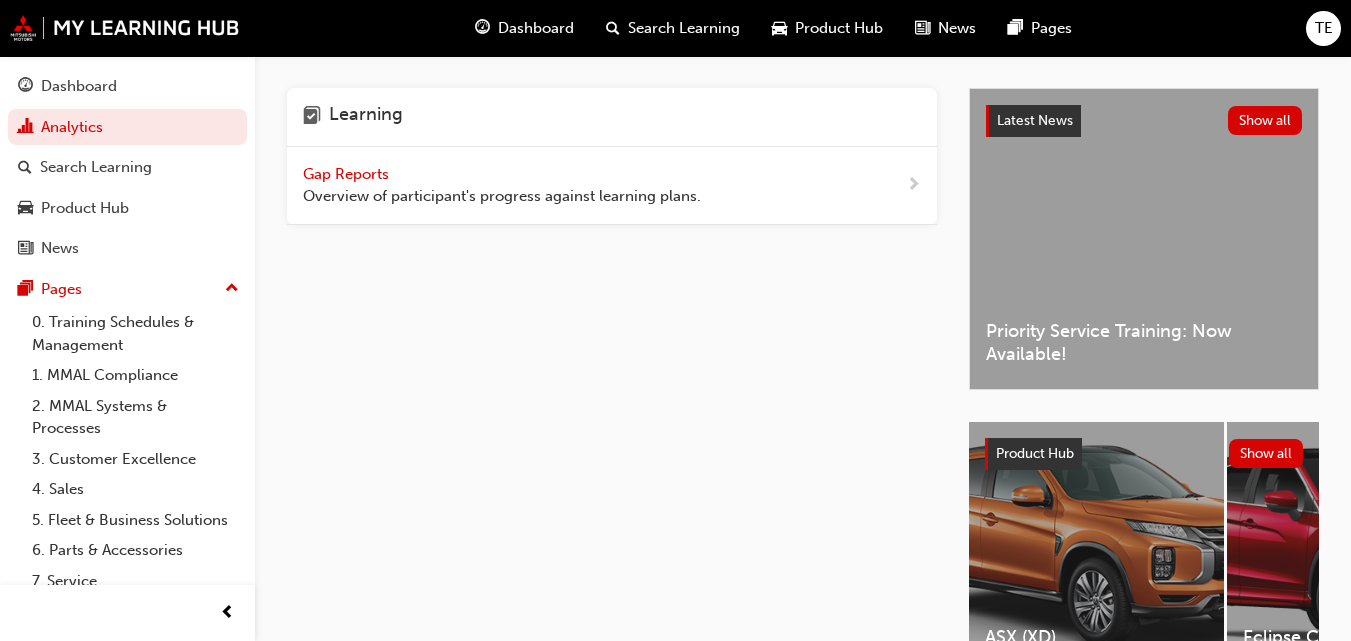 click on "Gap Reports" at bounding box center (348, 174) 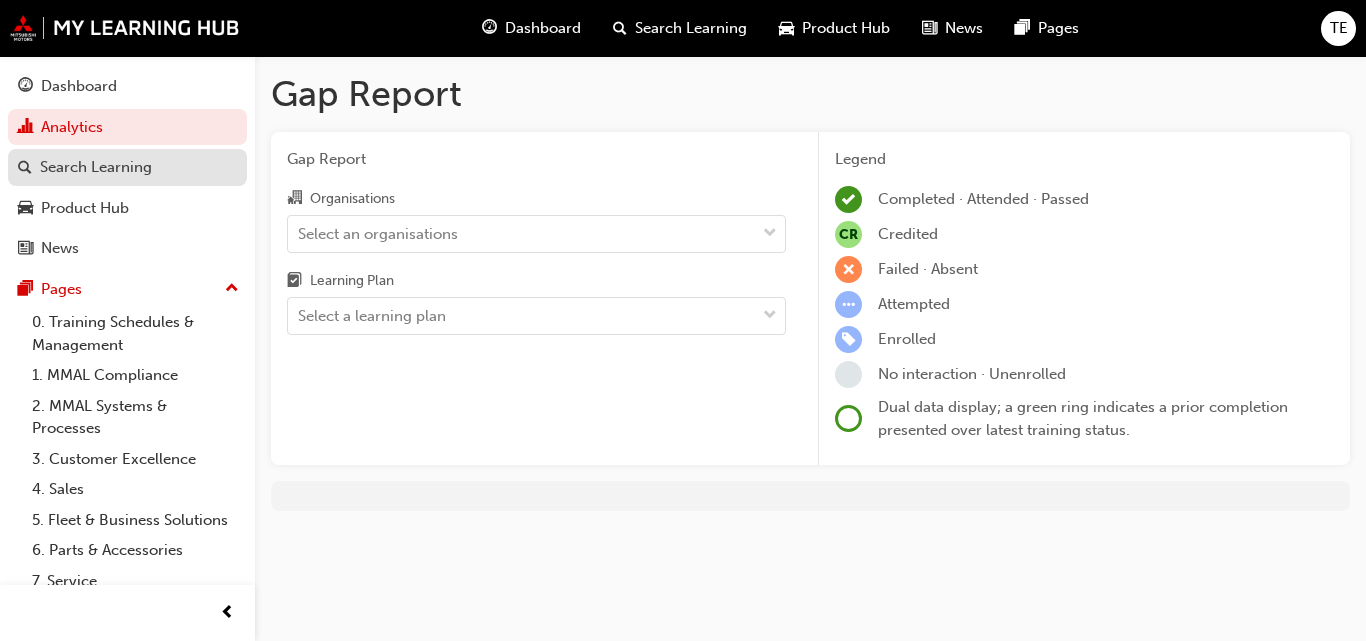 click on "Search Learning" at bounding box center (96, 167) 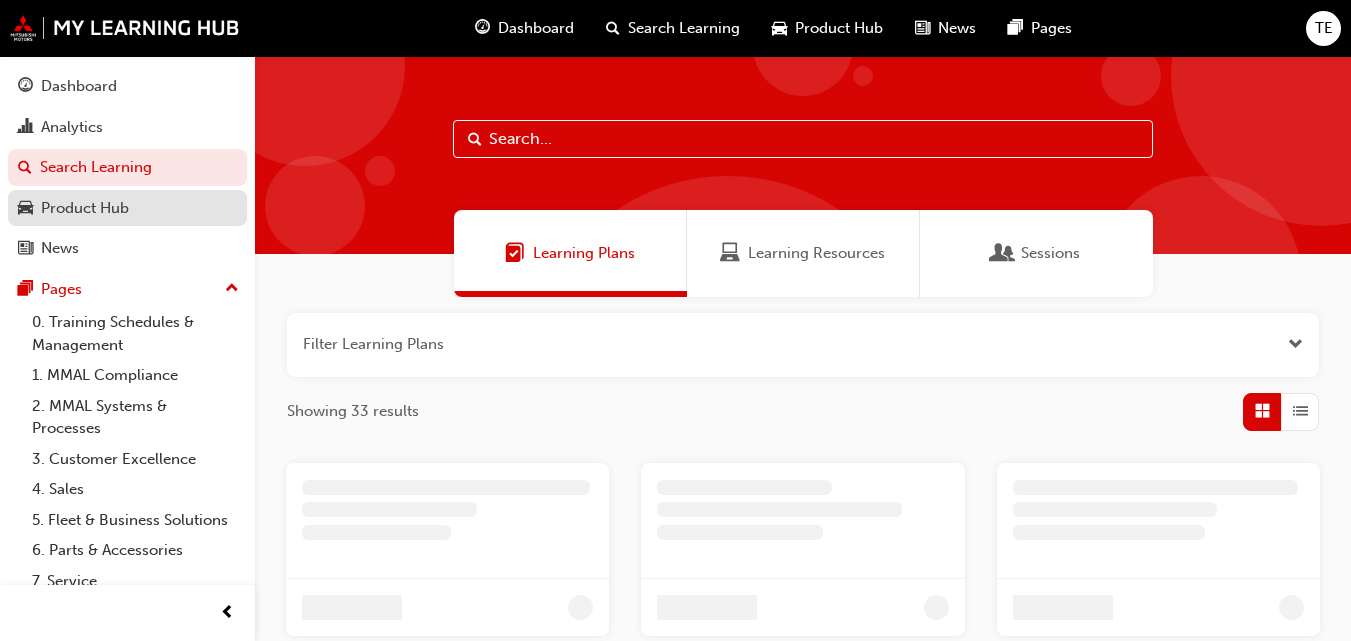 click on "Product Hub" at bounding box center (85, 208) 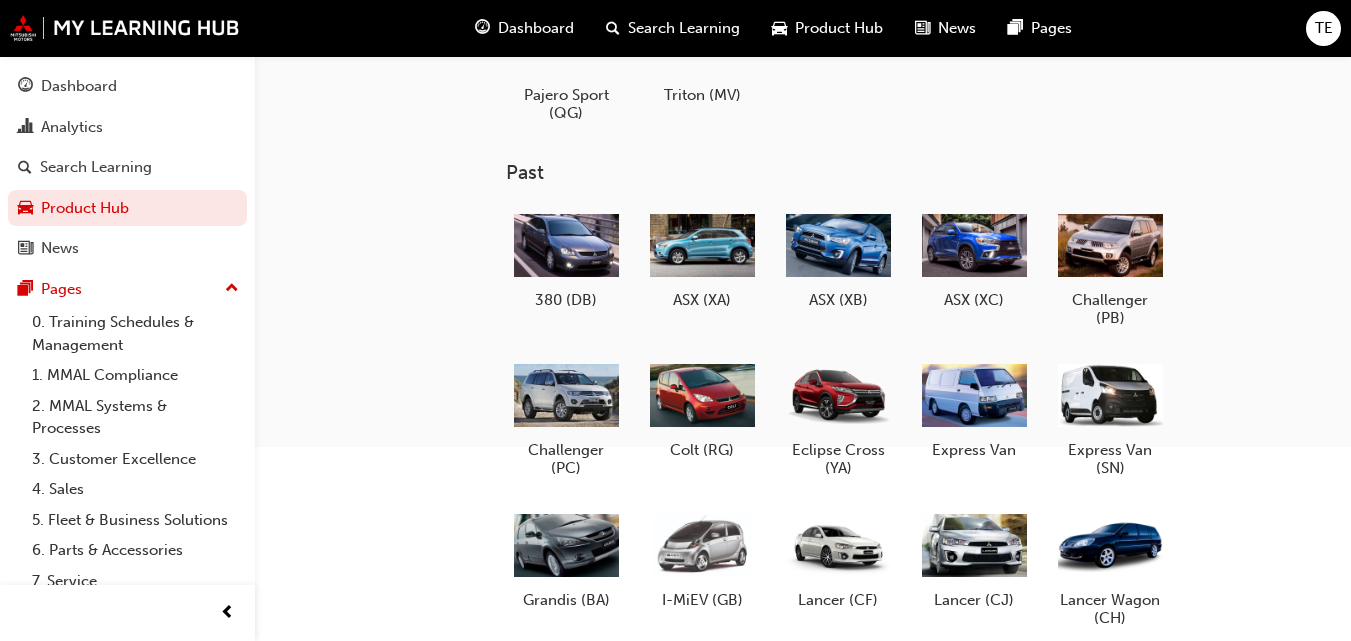 scroll, scrollTop: 0, scrollLeft: 0, axis: both 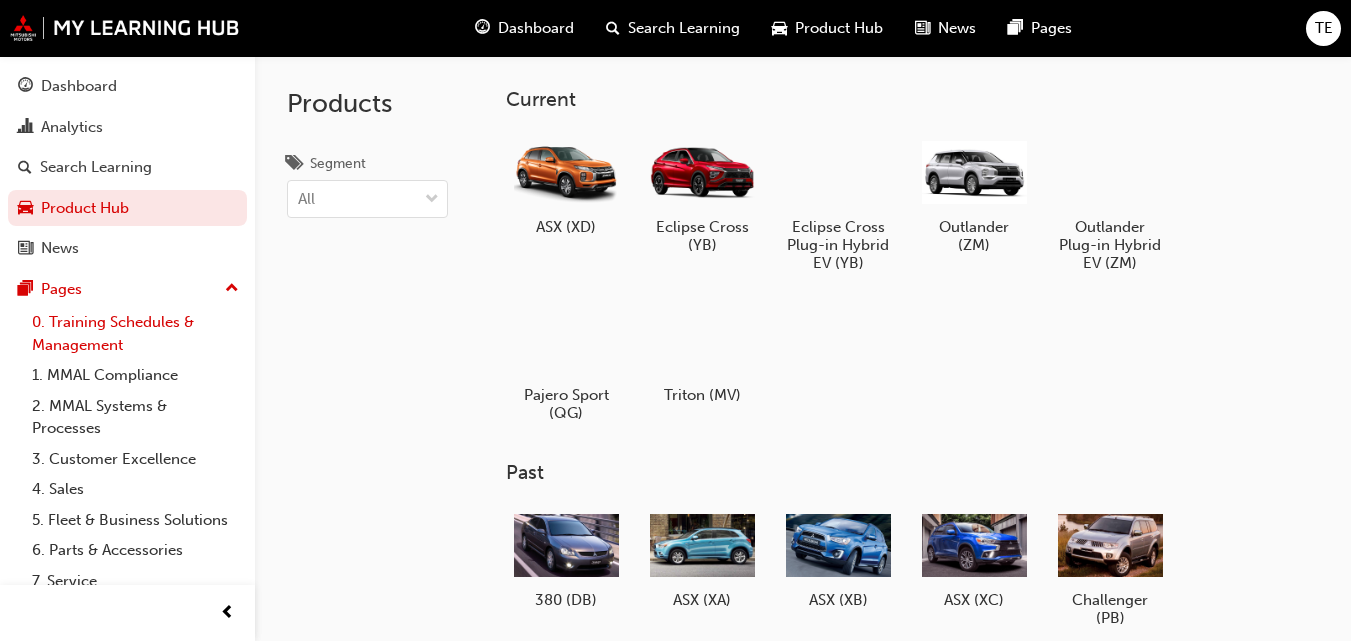 click on "0. Training Schedules & Management" at bounding box center [135, 333] 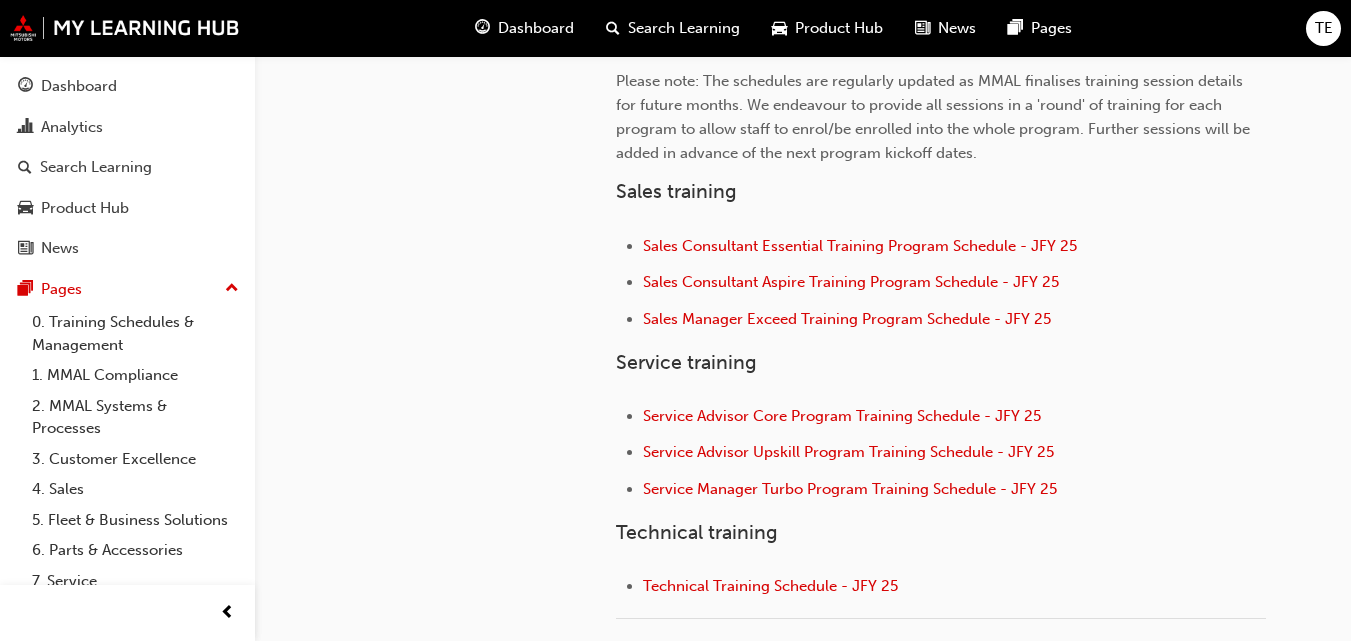 scroll, scrollTop: 800, scrollLeft: 0, axis: vertical 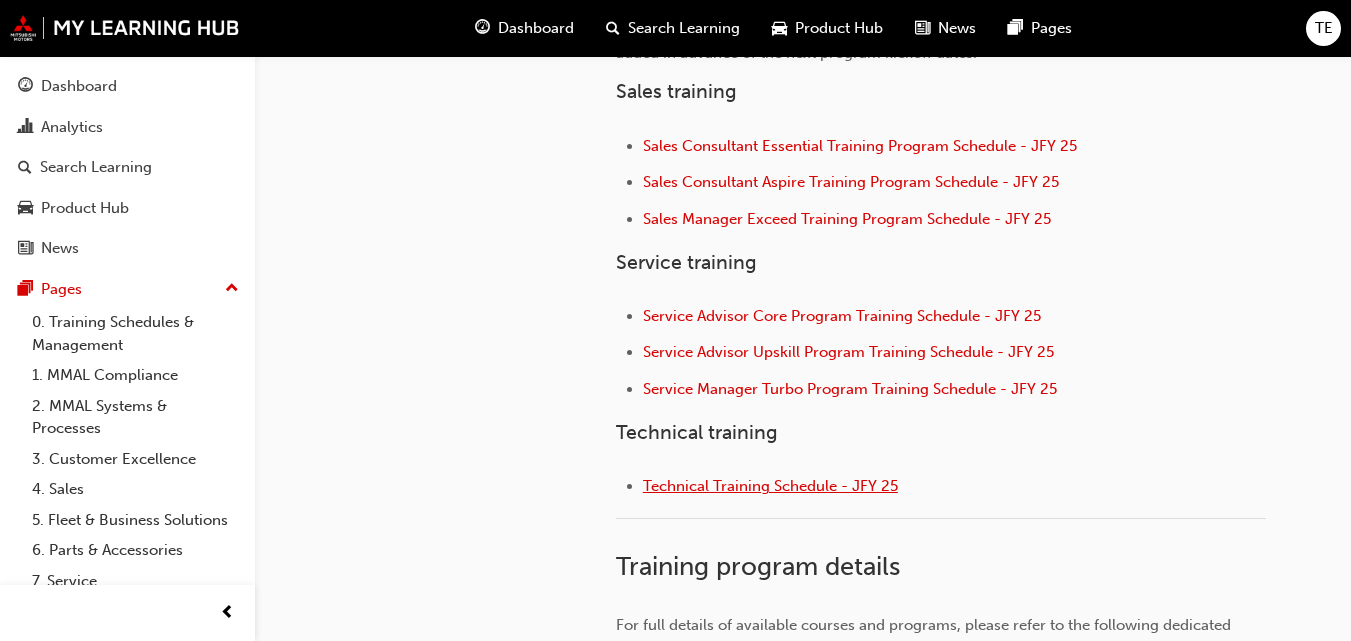 click on "Technical Training Schedule - JFY 25" at bounding box center (770, 486) 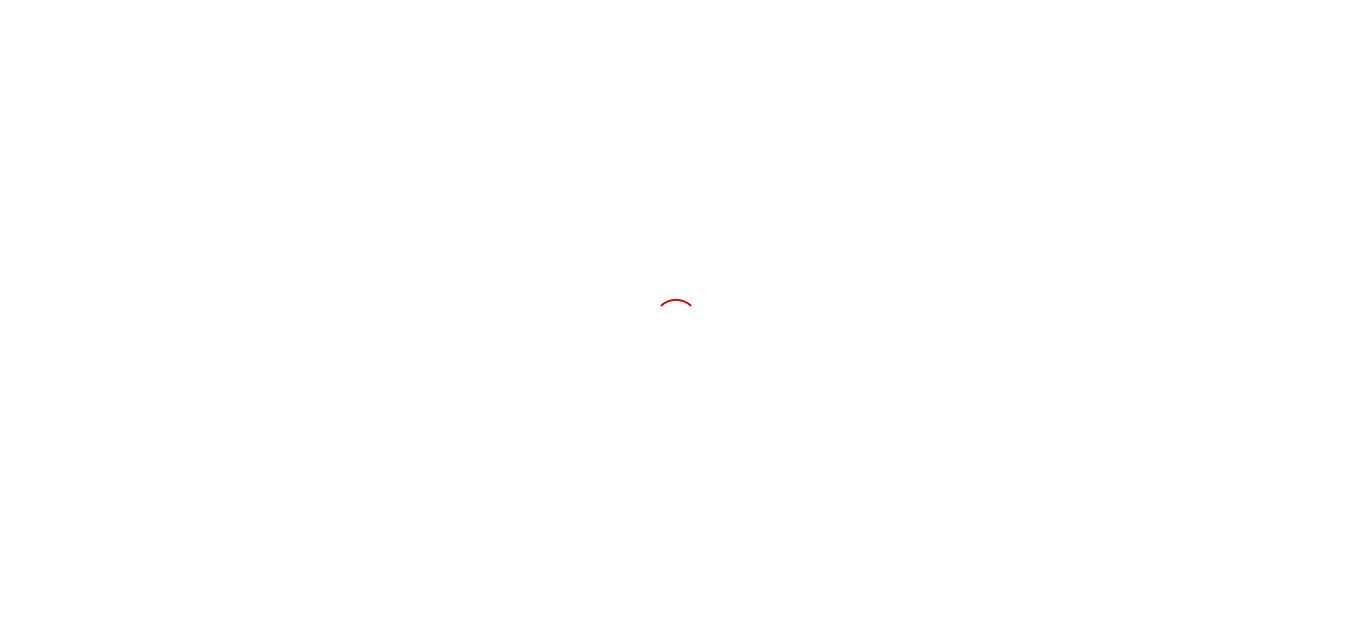 scroll, scrollTop: 0, scrollLeft: 0, axis: both 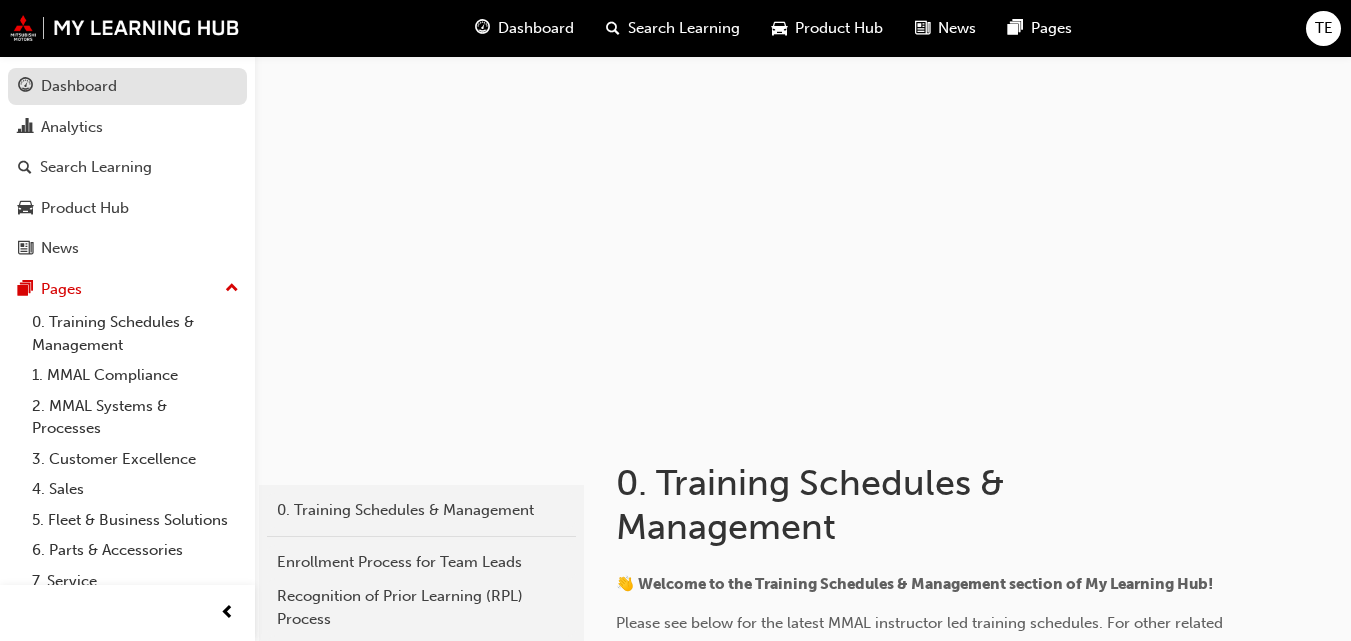 click on "Dashboard" at bounding box center [79, 86] 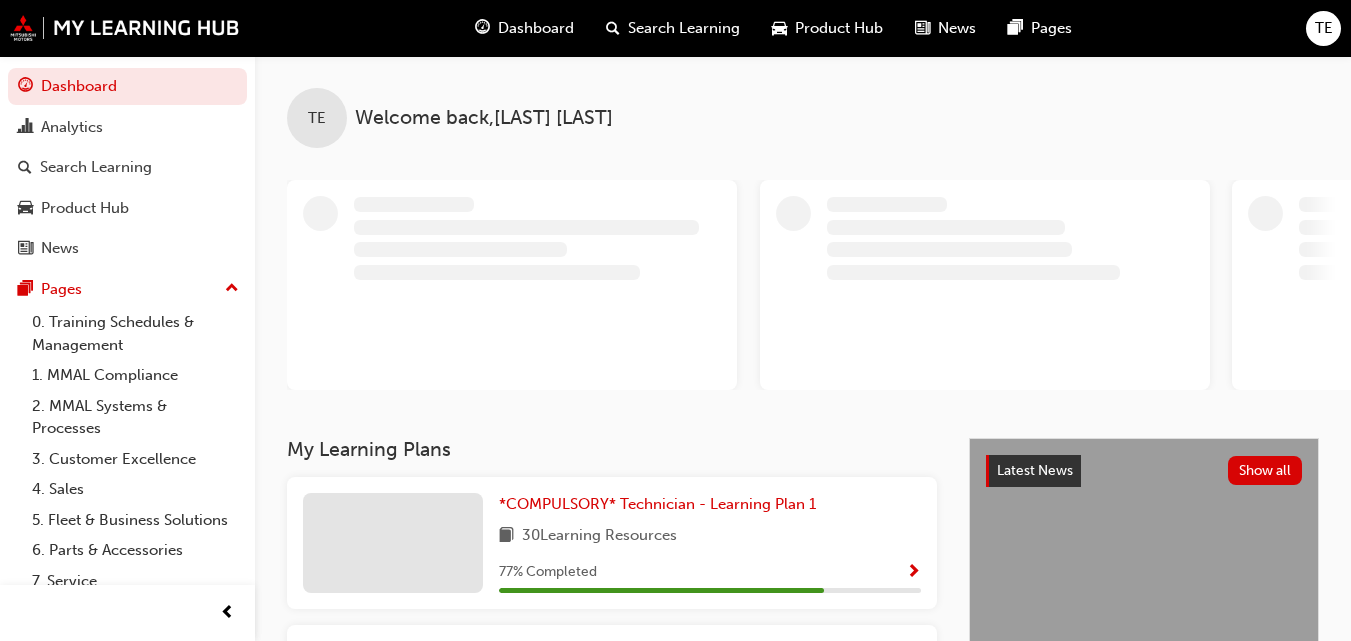 scroll, scrollTop: 200, scrollLeft: 0, axis: vertical 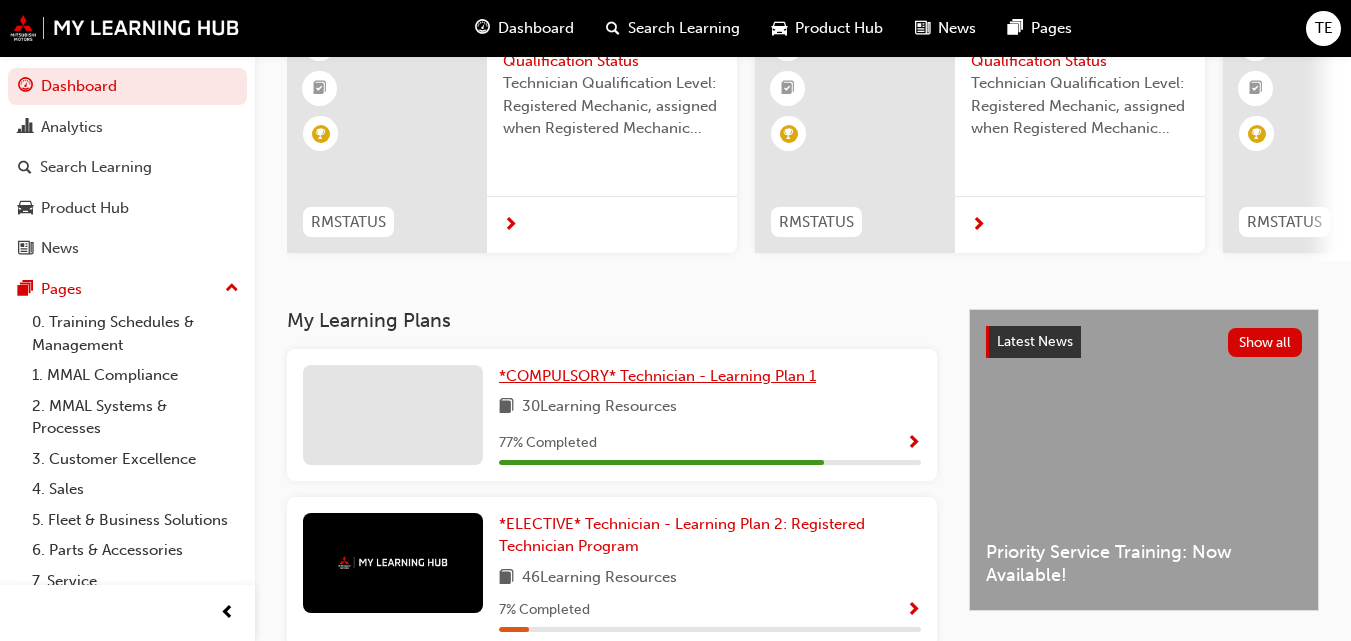 click on "*COMPULSORY* Technician - Learning Plan 1" at bounding box center [657, 376] 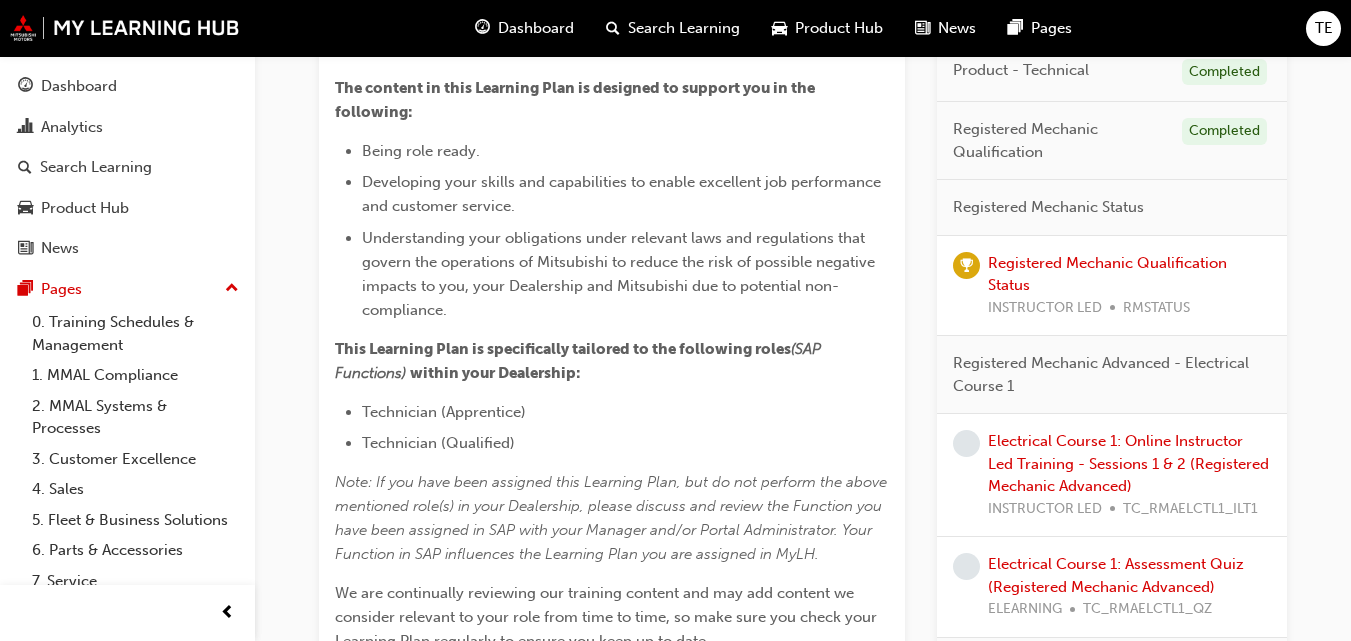 scroll, scrollTop: 700, scrollLeft: 0, axis: vertical 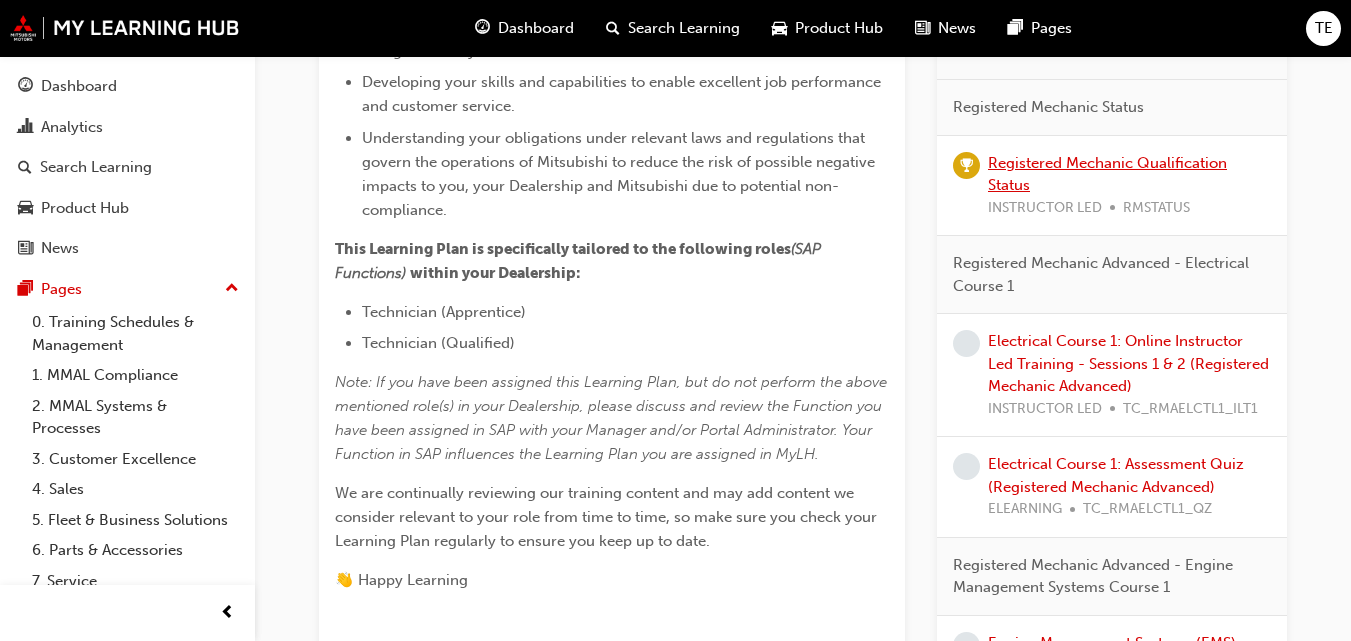 click on "Registered Mechanic Qualification Status" at bounding box center (1107, 174) 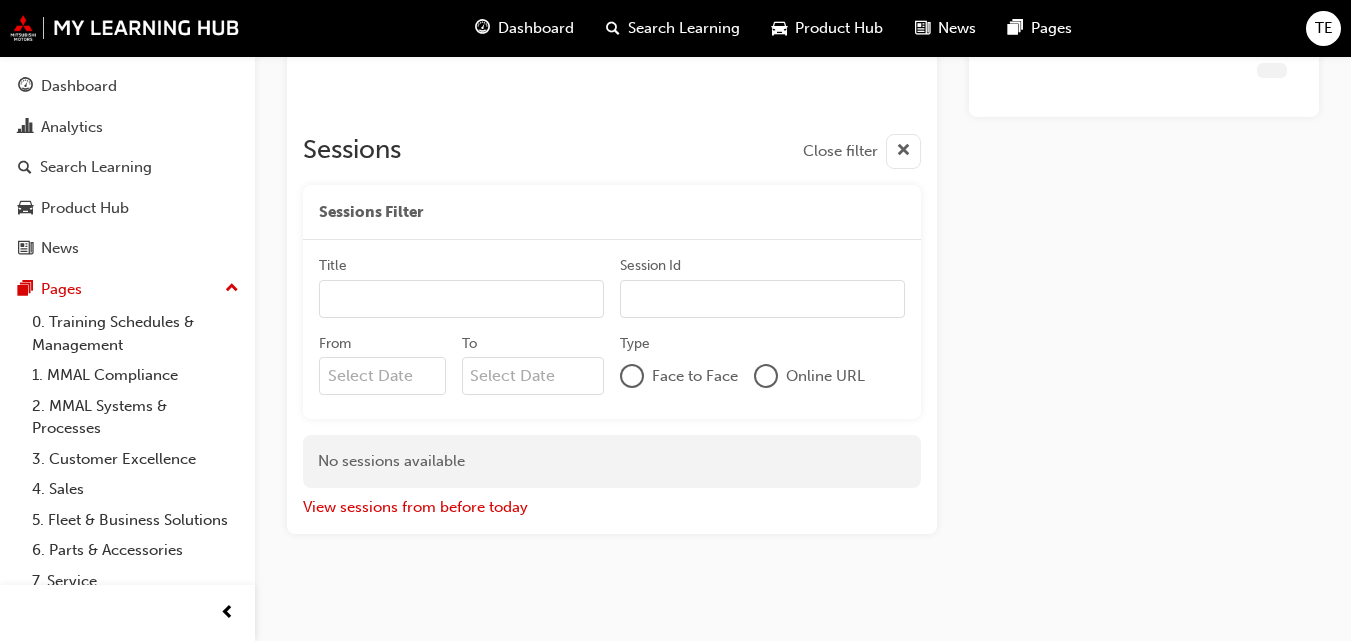 scroll, scrollTop: 251, scrollLeft: 0, axis: vertical 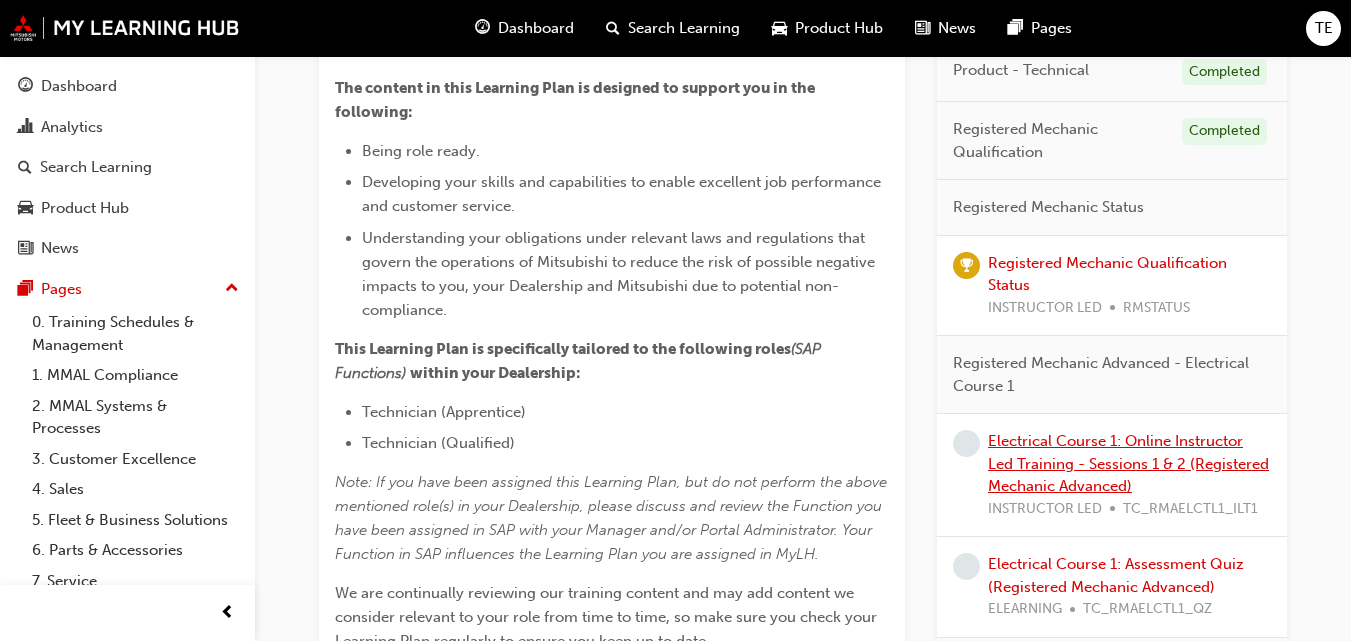 click on "Electrical Course 1: Online Instructor Led Training - Sessions 1 & 2 (Registered Mechanic Advanced)" at bounding box center (1128, 463) 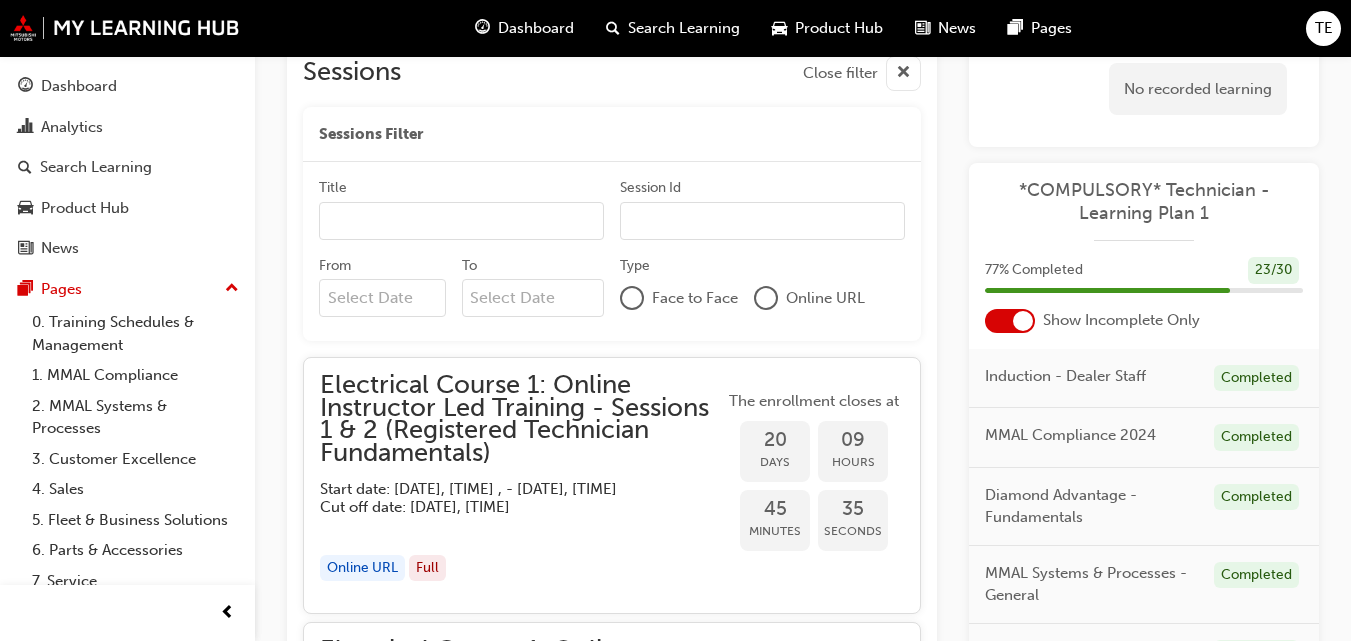 scroll, scrollTop: 1662, scrollLeft: 0, axis: vertical 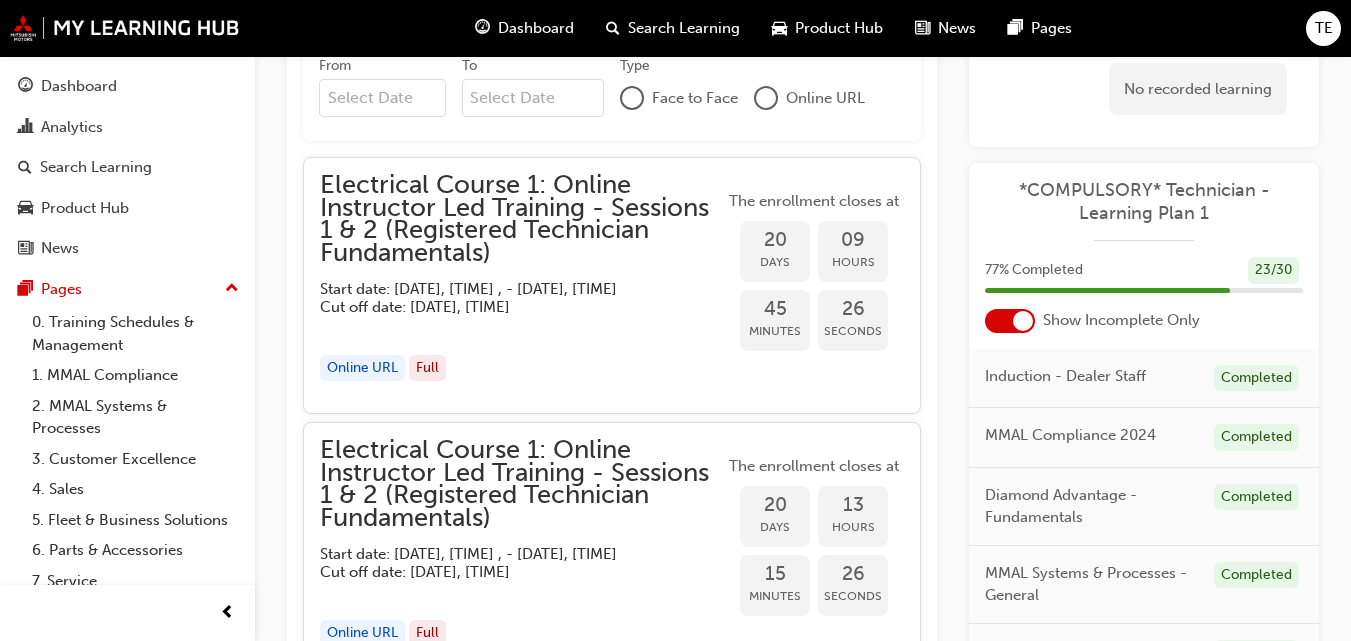 click on "Electrical Course 1: Online Instructor Led Training - Sessions 1 & 2 (Registered Technician Fundamentals)" at bounding box center (522, 219) 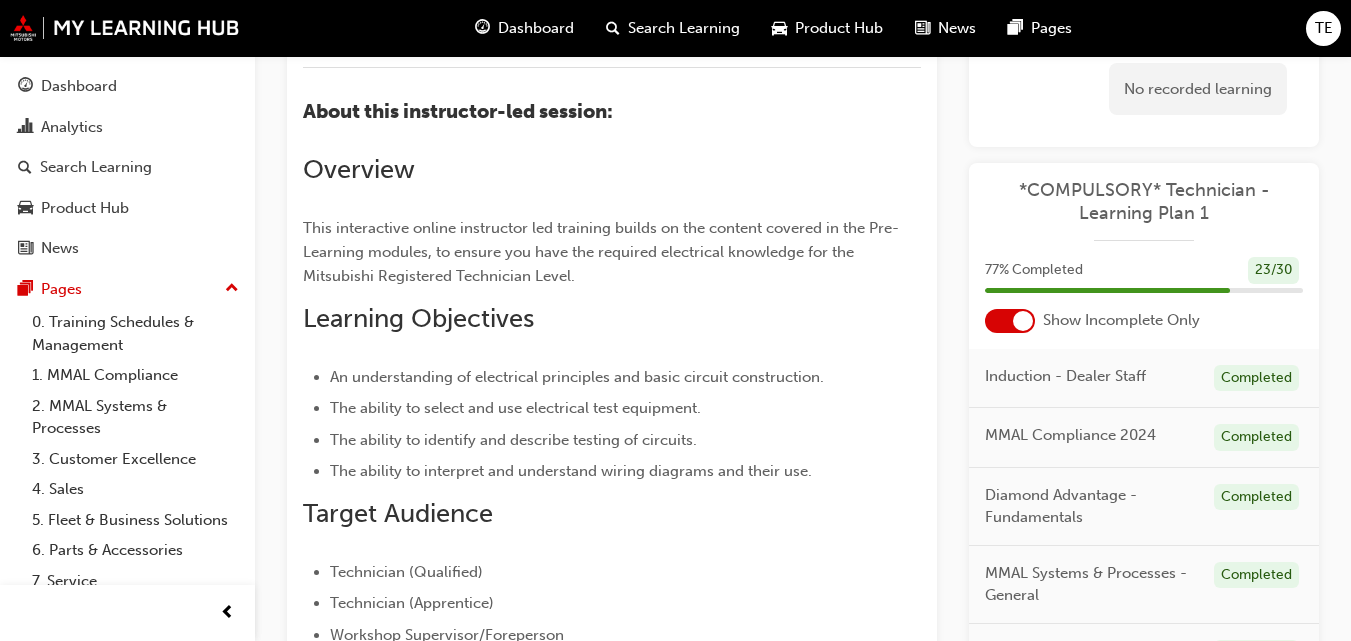 scroll, scrollTop: 562, scrollLeft: 0, axis: vertical 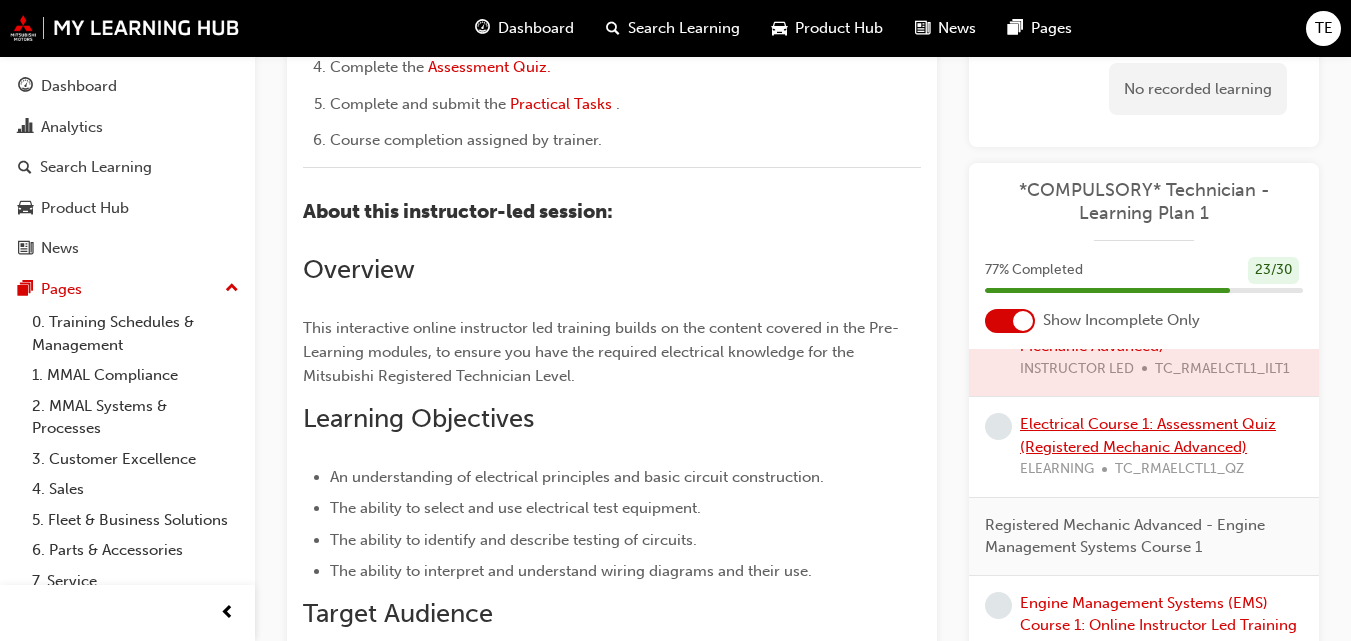 click on "Electrical Course 1: Assessment Quiz (Registered Mechanic Advanced)" at bounding box center [1148, 435] 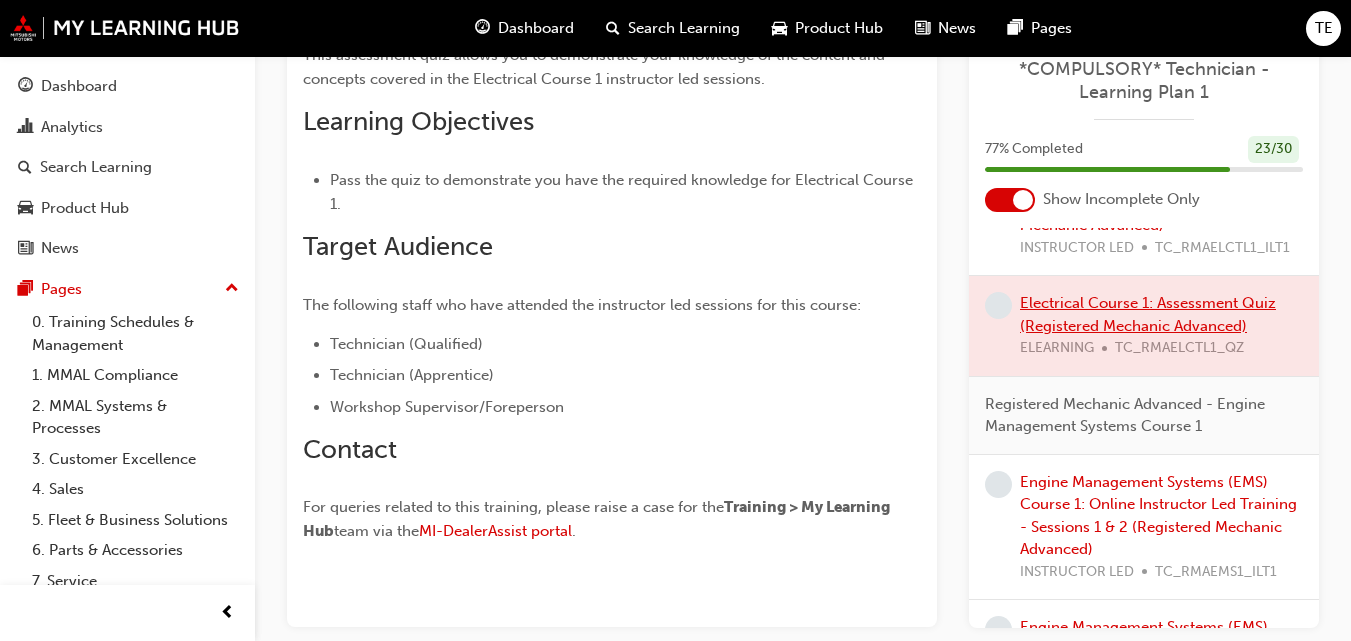 scroll, scrollTop: 721, scrollLeft: 0, axis: vertical 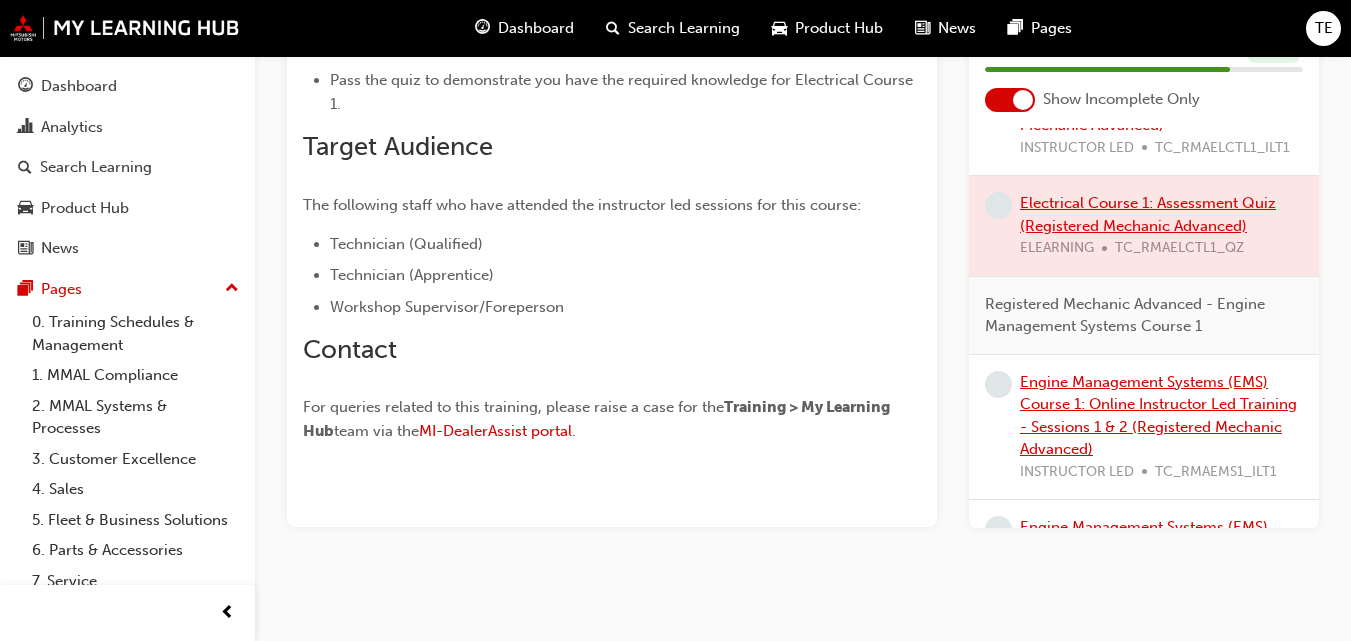 click on "Engine Management Systems (EMS) Course 1: Online Instructor Led Training - Sessions 1 & 2 (Registered Mechanic Advanced)" at bounding box center [1158, 415] 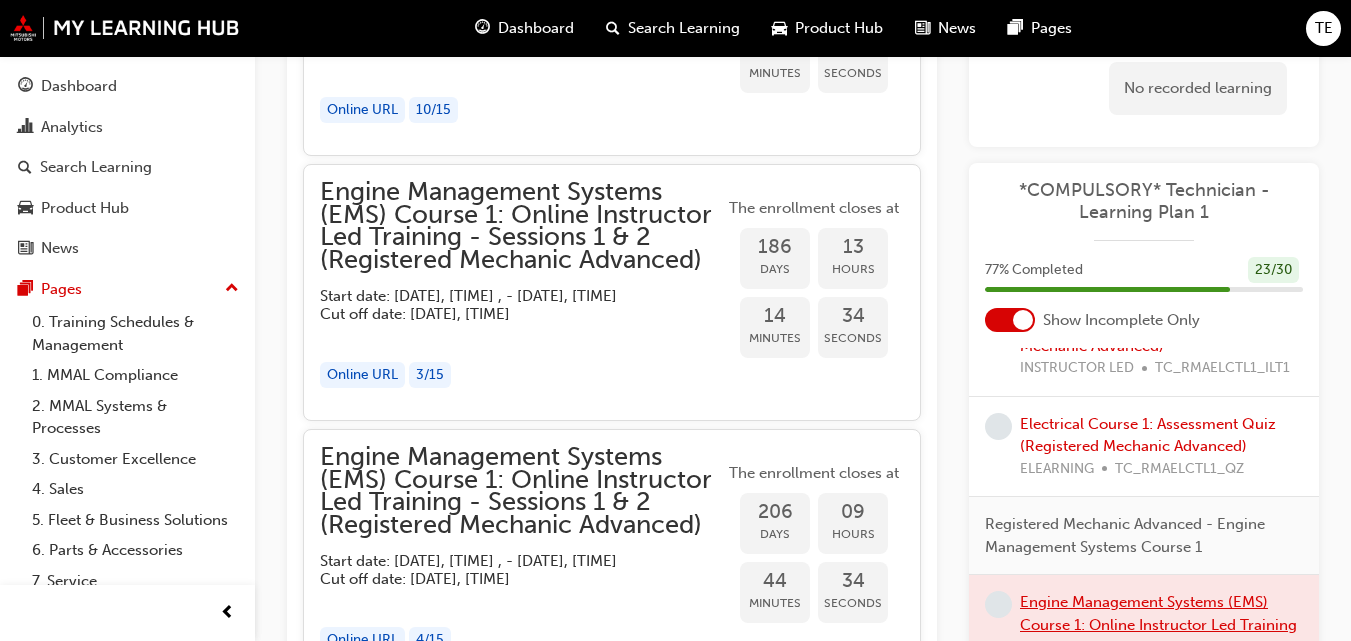 scroll, scrollTop: 2800, scrollLeft: 0, axis: vertical 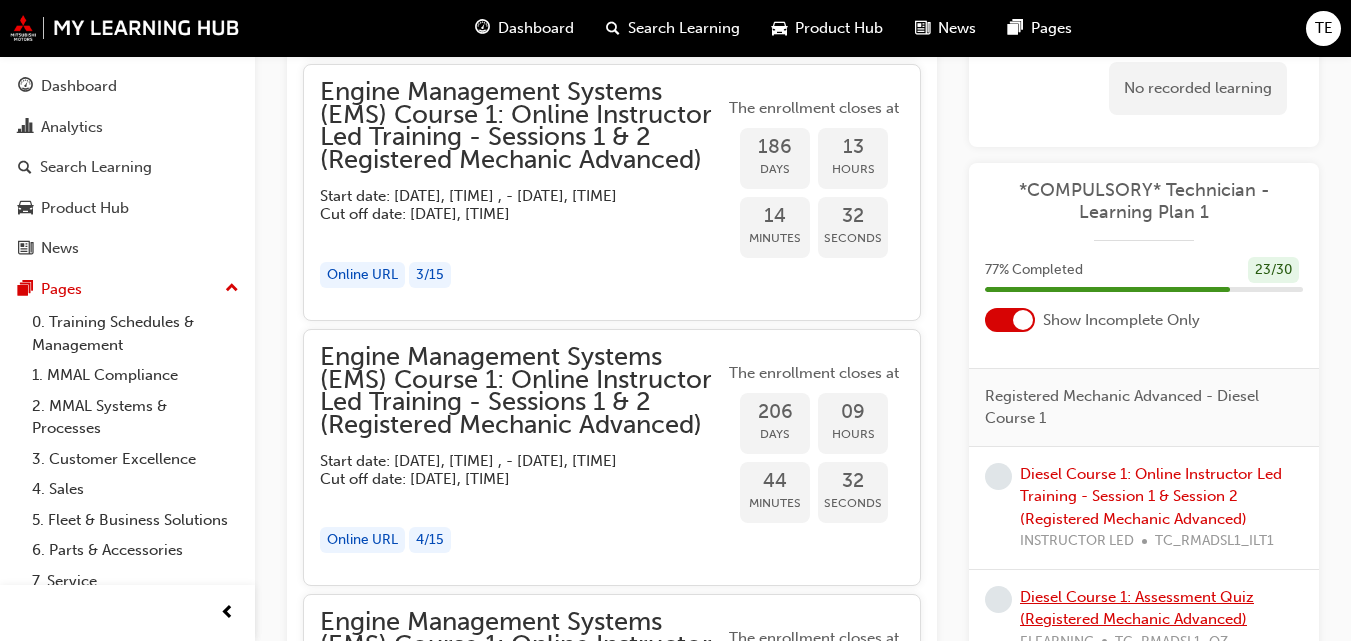 click on "Diesel Course 1: Assessment Quiz (Registered Mechanic Advanced) ELEARNING TC_RMADSL1_QZ" at bounding box center [1161, 620] 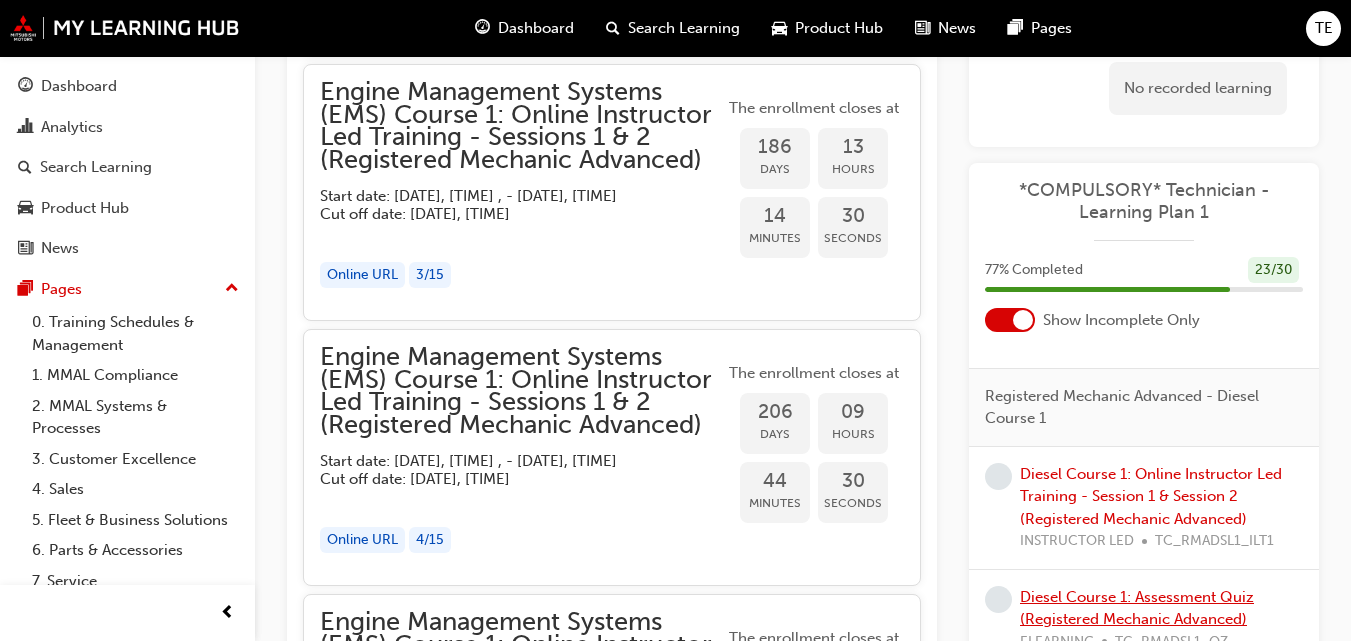 click on "Diesel Course 1: Assessment Quiz (Registered Mechanic Advanced)" at bounding box center [1137, 608] 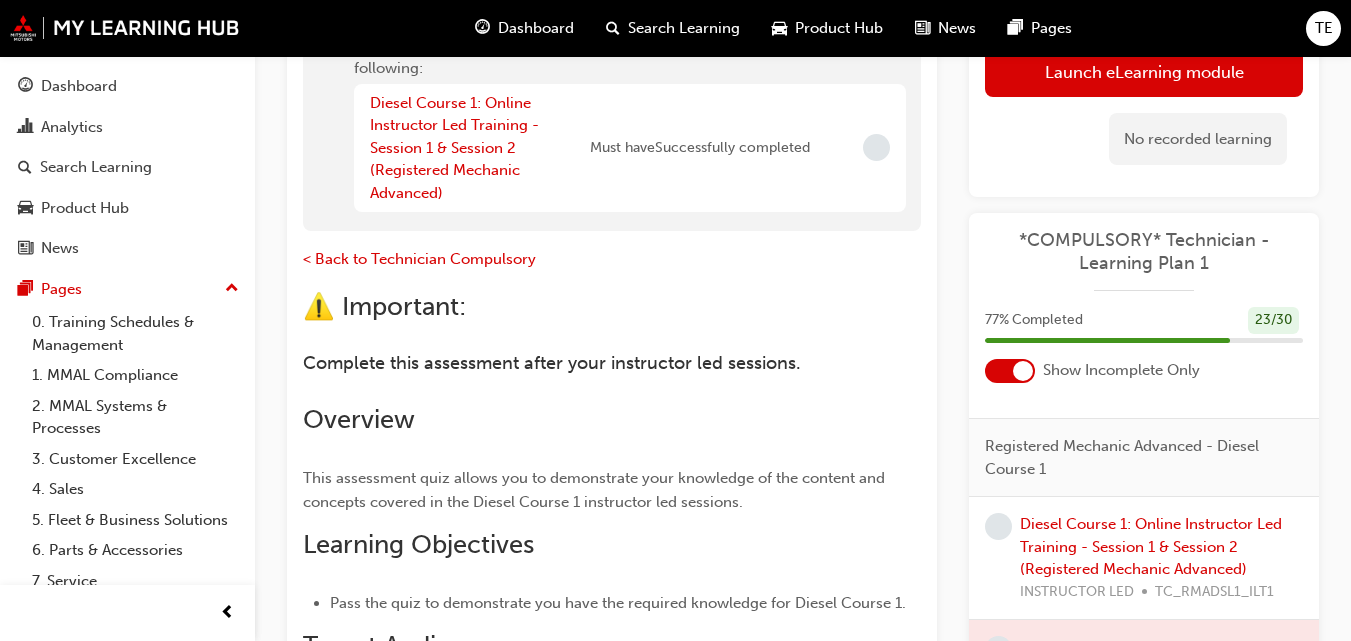 scroll, scrollTop: 20, scrollLeft: 0, axis: vertical 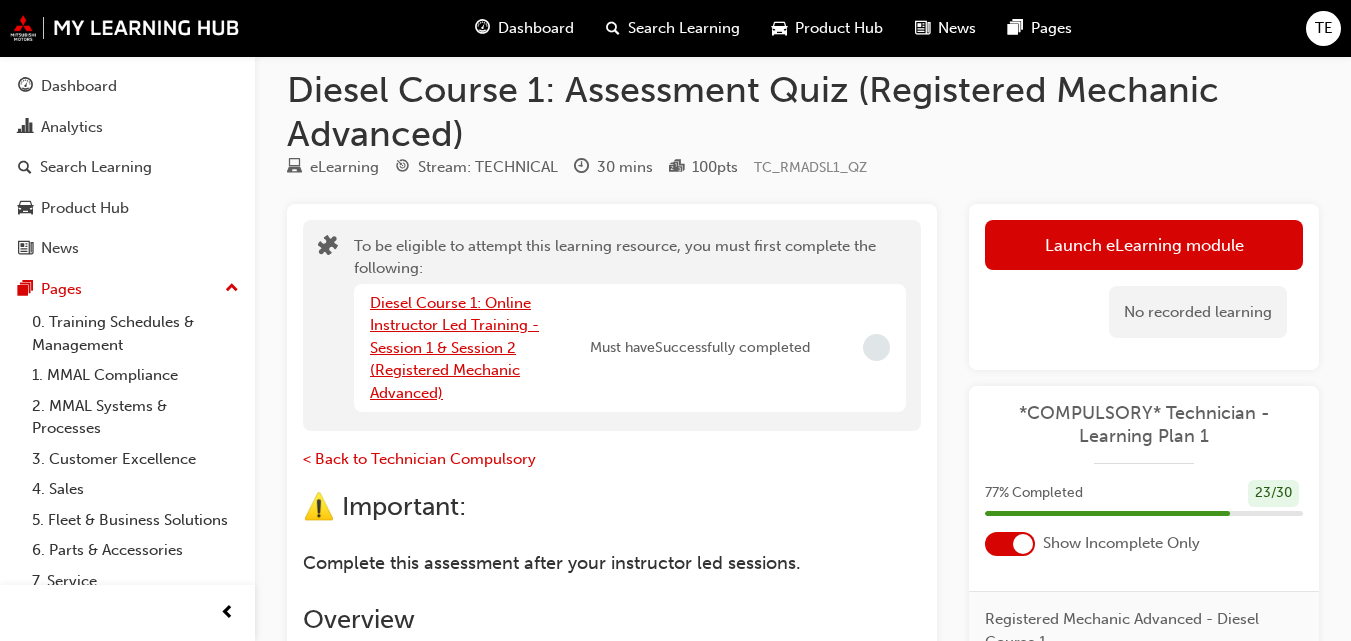 click on "Diesel Course 1: Online Instructor Led Training - Session 1 & Session 2 (Registered Mechanic Advanced)" at bounding box center [454, 348] 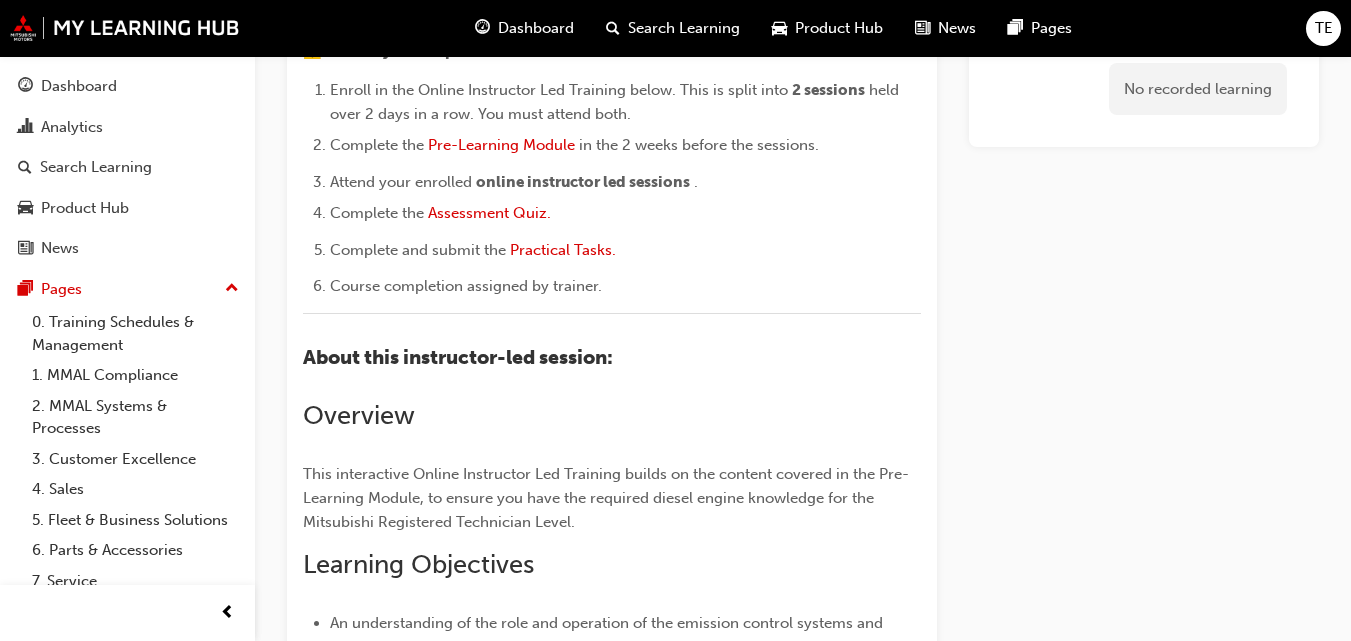scroll, scrollTop: 0, scrollLeft: 0, axis: both 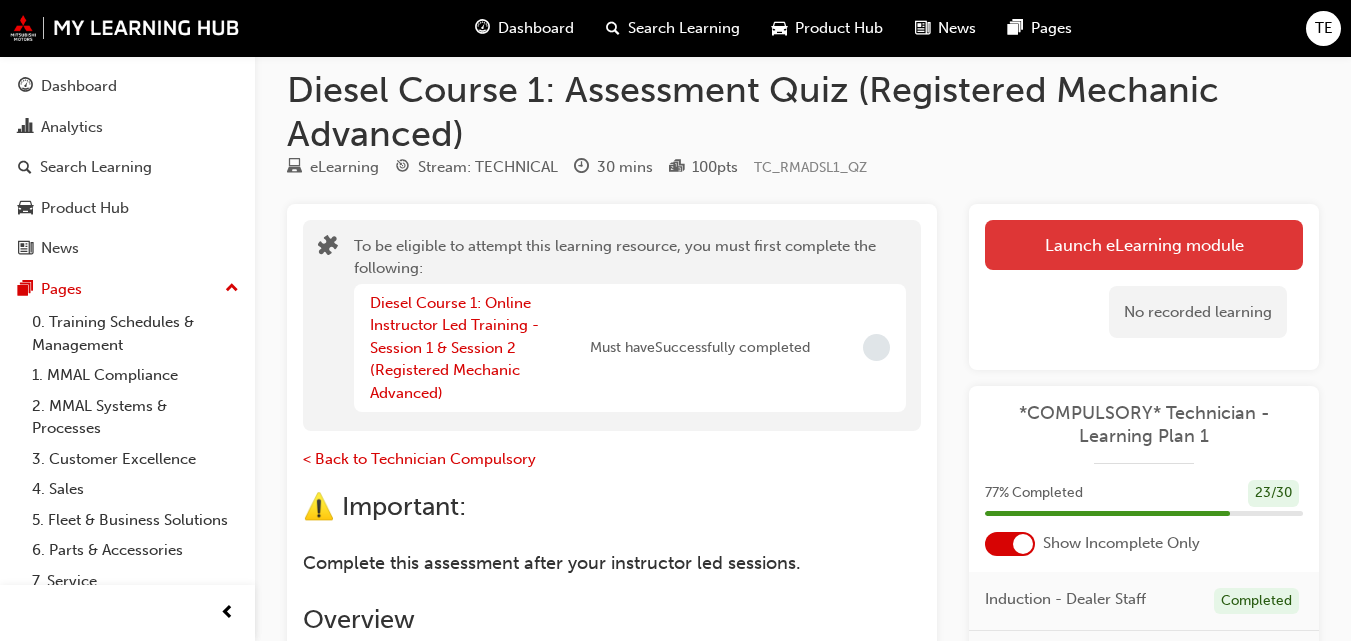 click on "Launch eLearning module" at bounding box center [1144, 245] 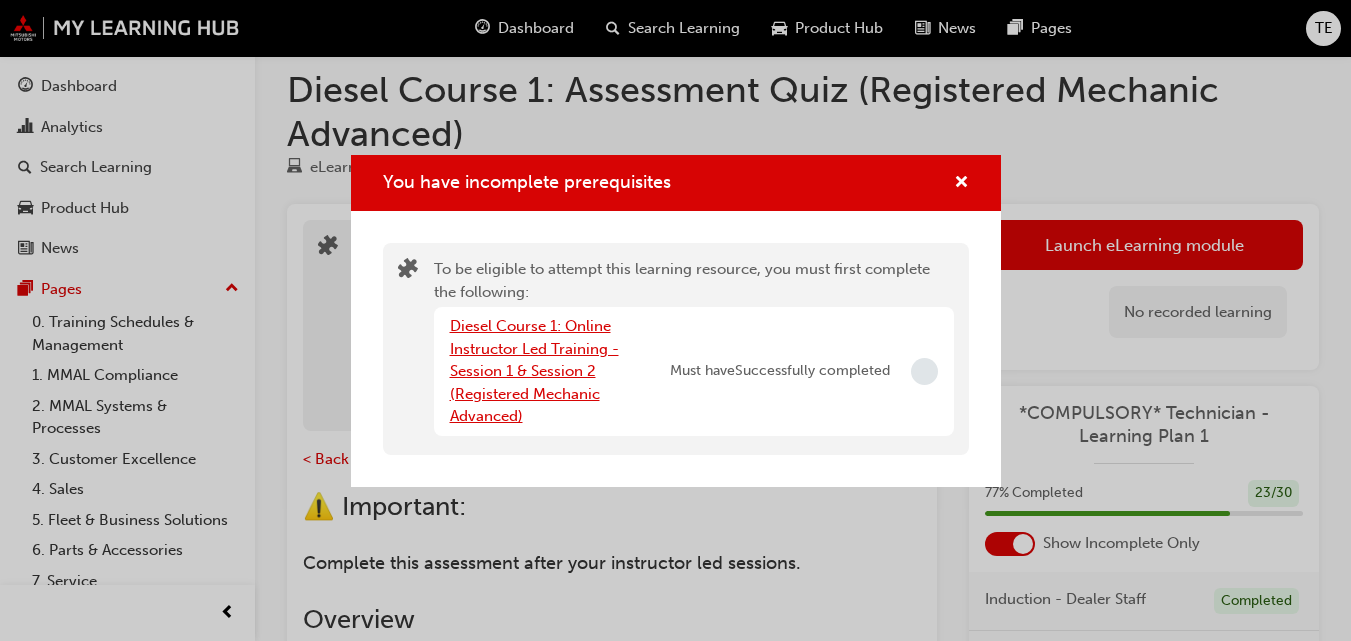 click on "Diesel Course 1: Online Instructor Led Training - Session 1 & Session 2 (Registered Mechanic Advanced)" at bounding box center (534, 371) 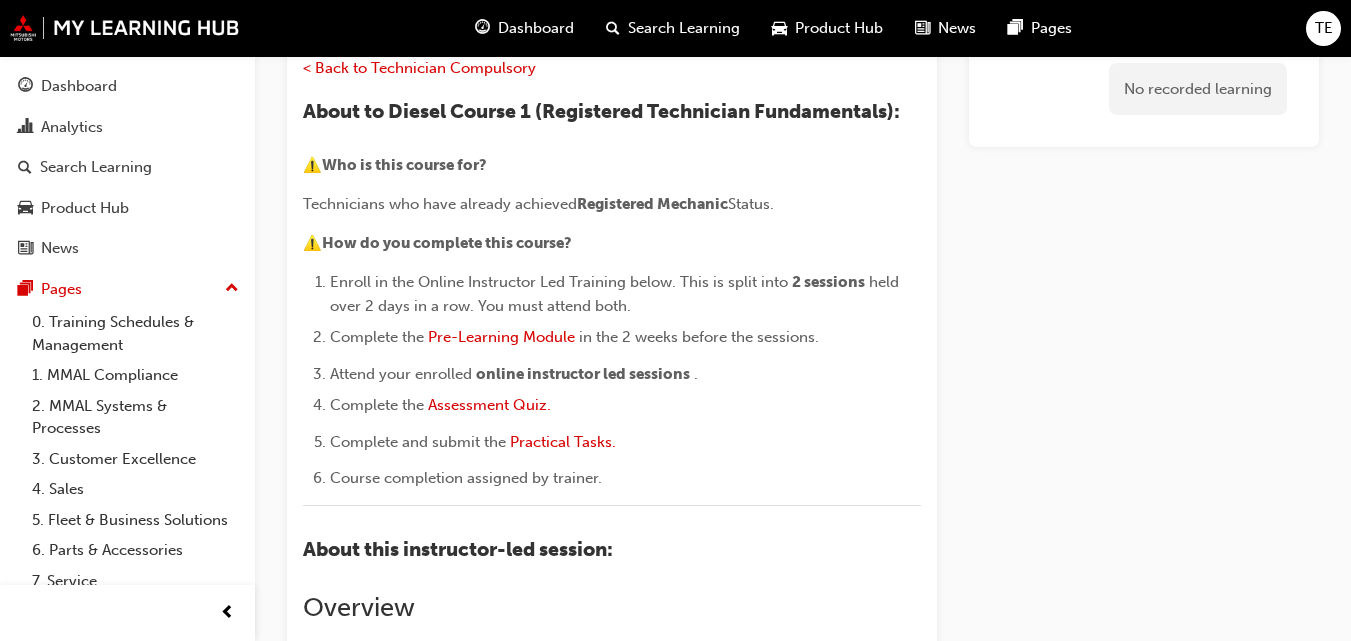 scroll, scrollTop: 0, scrollLeft: 0, axis: both 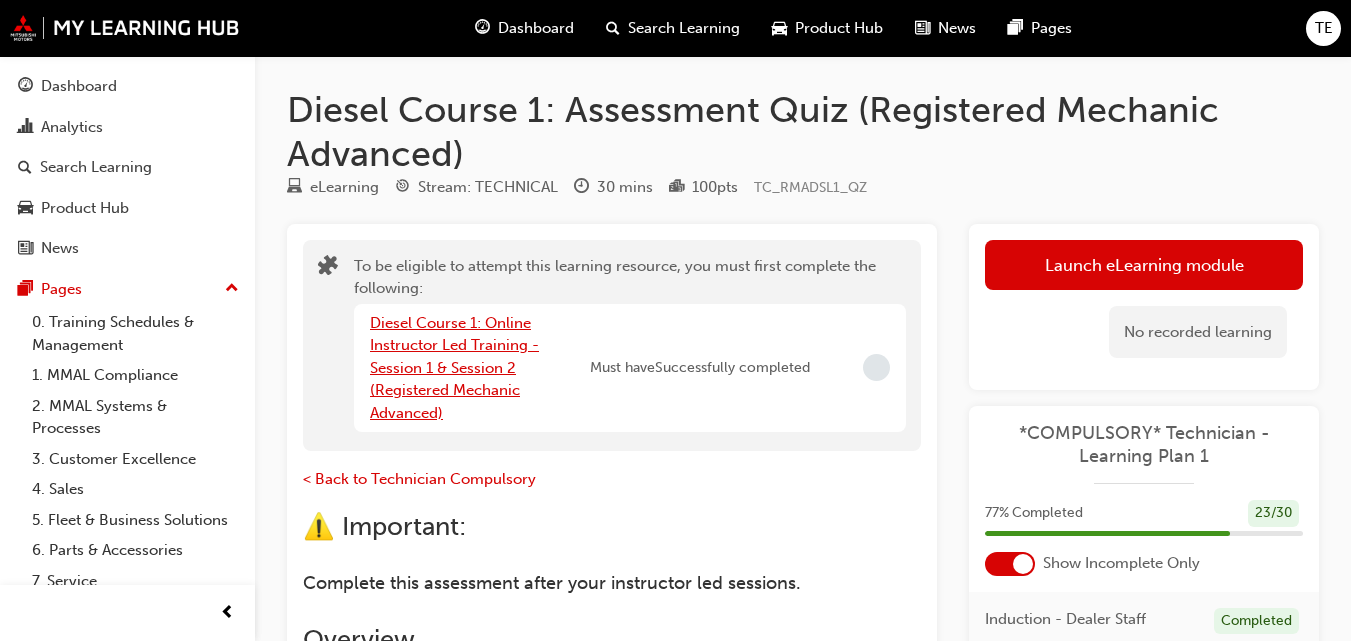 click on "Diesel Course 1: Online Instructor Led Training - Session 1 & Session 2 (Registered Mechanic Advanced)" at bounding box center [454, 368] 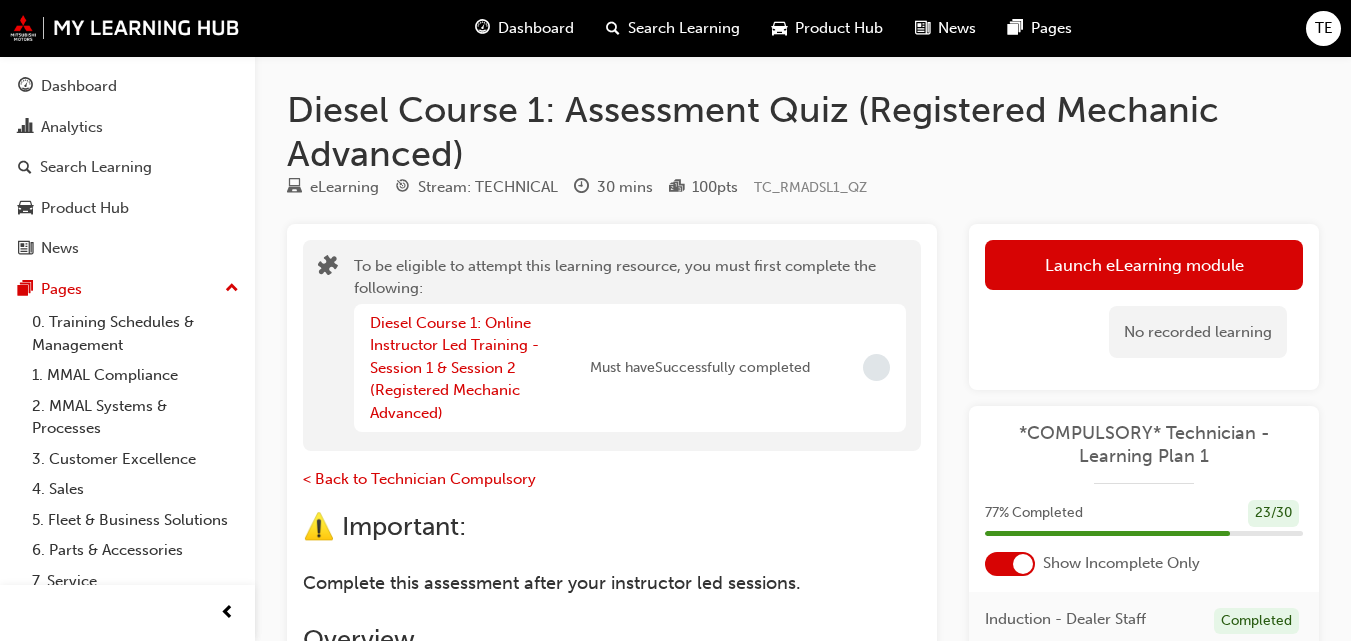 scroll, scrollTop: 200, scrollLeft: 0, axis: vertical 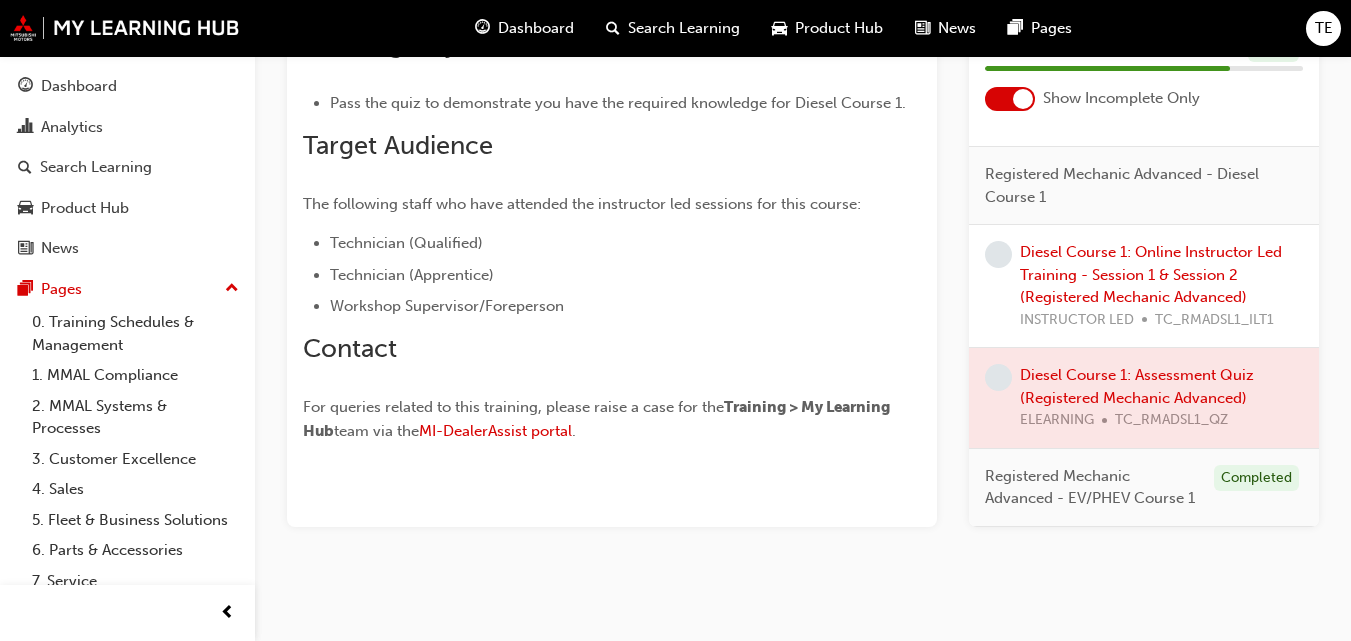 click at bounding box center [1144, 398] 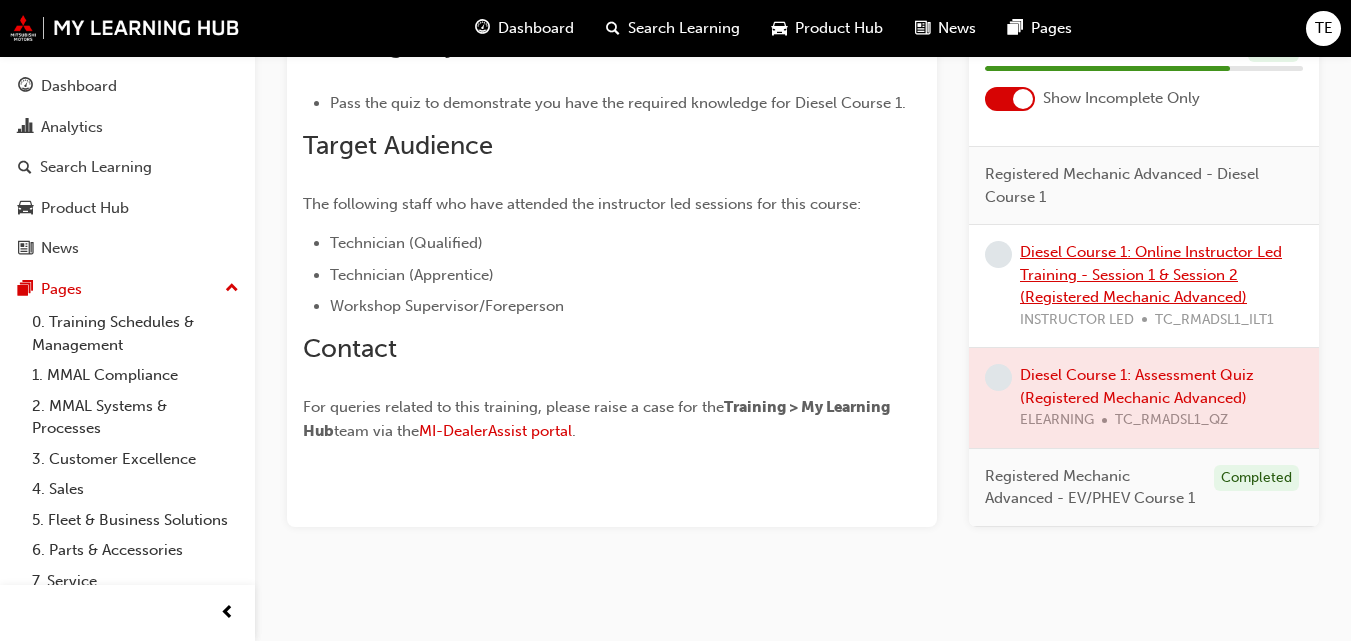 click on "Diesel Course 1: Online Instructor Led Training - Session 1 & Session 2 (Registered Mechanic Advanced) INSTRUCTOR LED TC_RMADSL1_ILT1" at bounding box center (1161, 286) 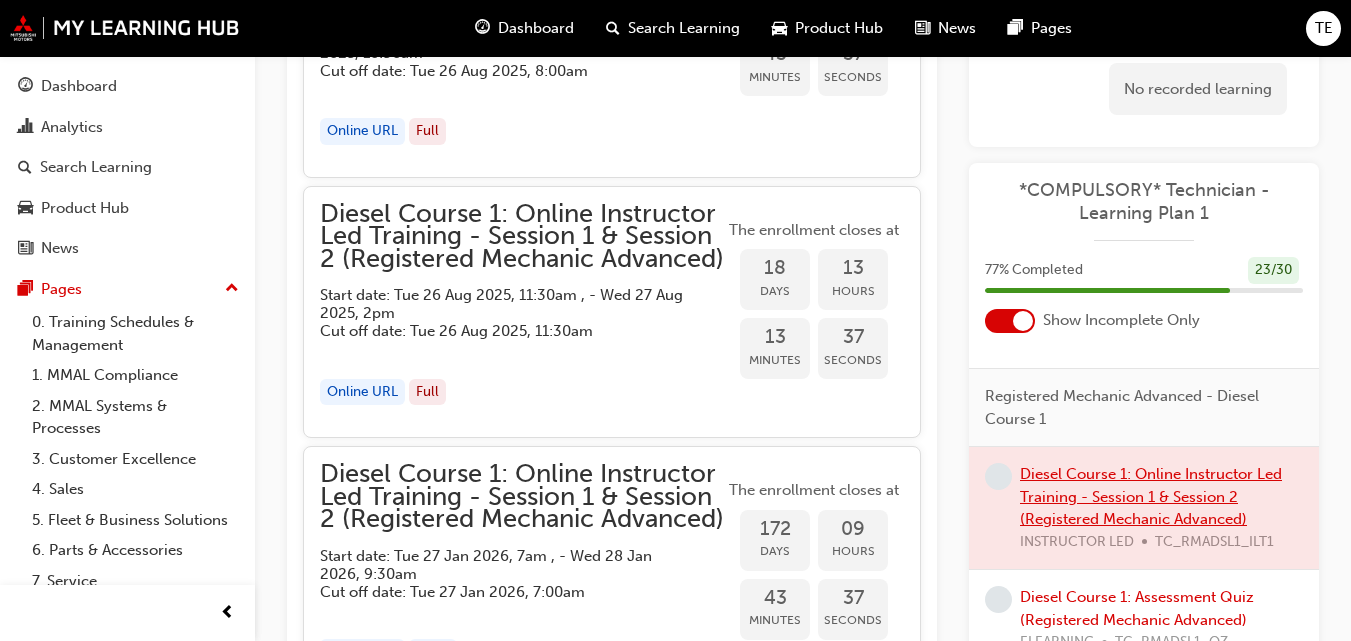 scroll, scrollTop: 2109, scrollLeft: 0, axis: vertical 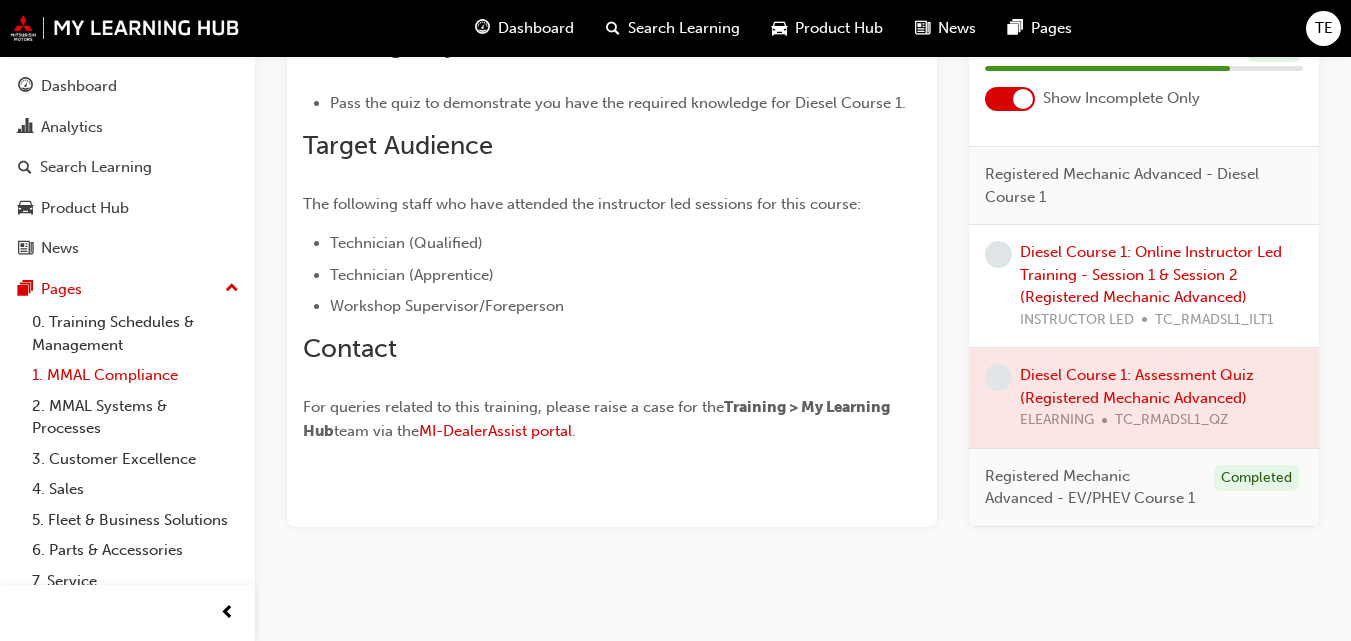 click on "1. MMAL Compliance" at bounding box center [135, 375] 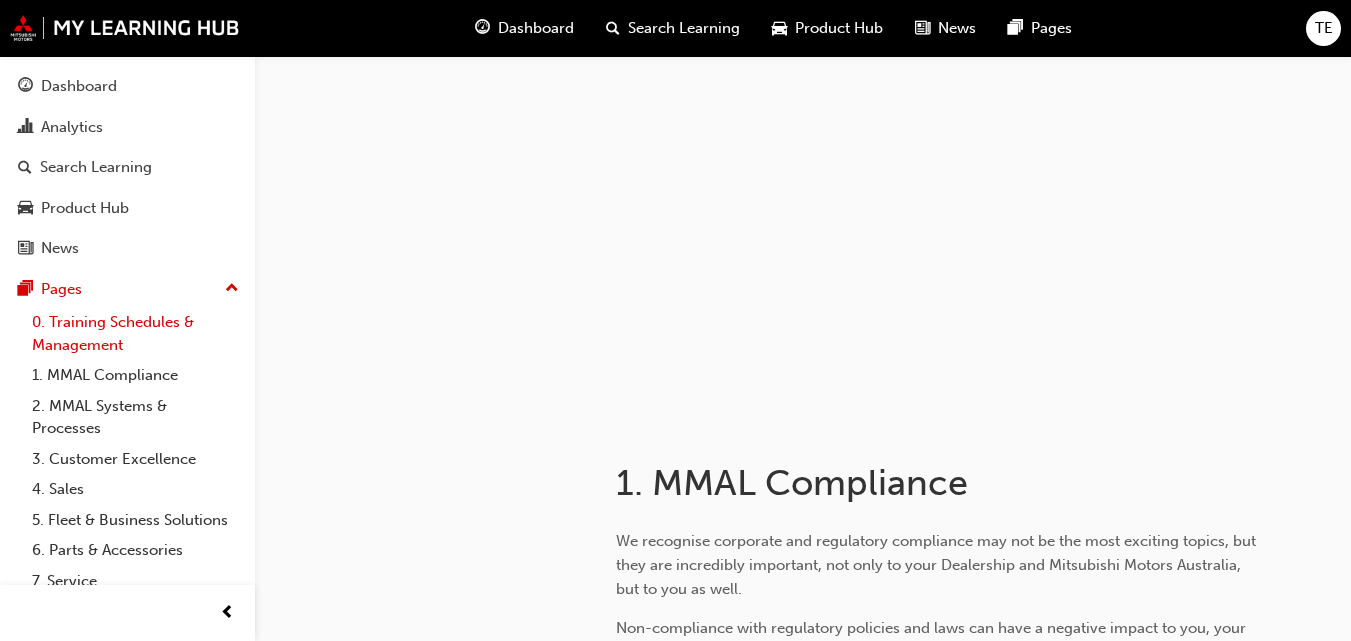 click on "0. Training Schedules & Management" at bounding box center [135, 333] 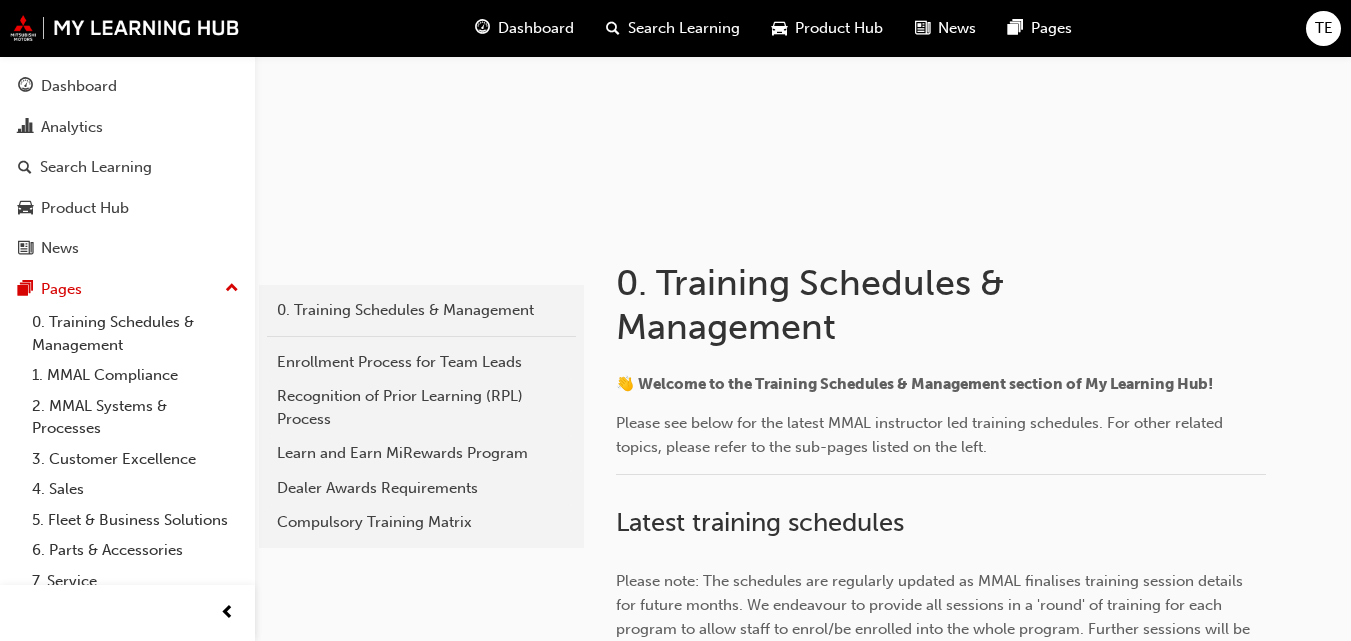 scroll, scrollTop: 100, scrollLeft: 0, axis: vertical 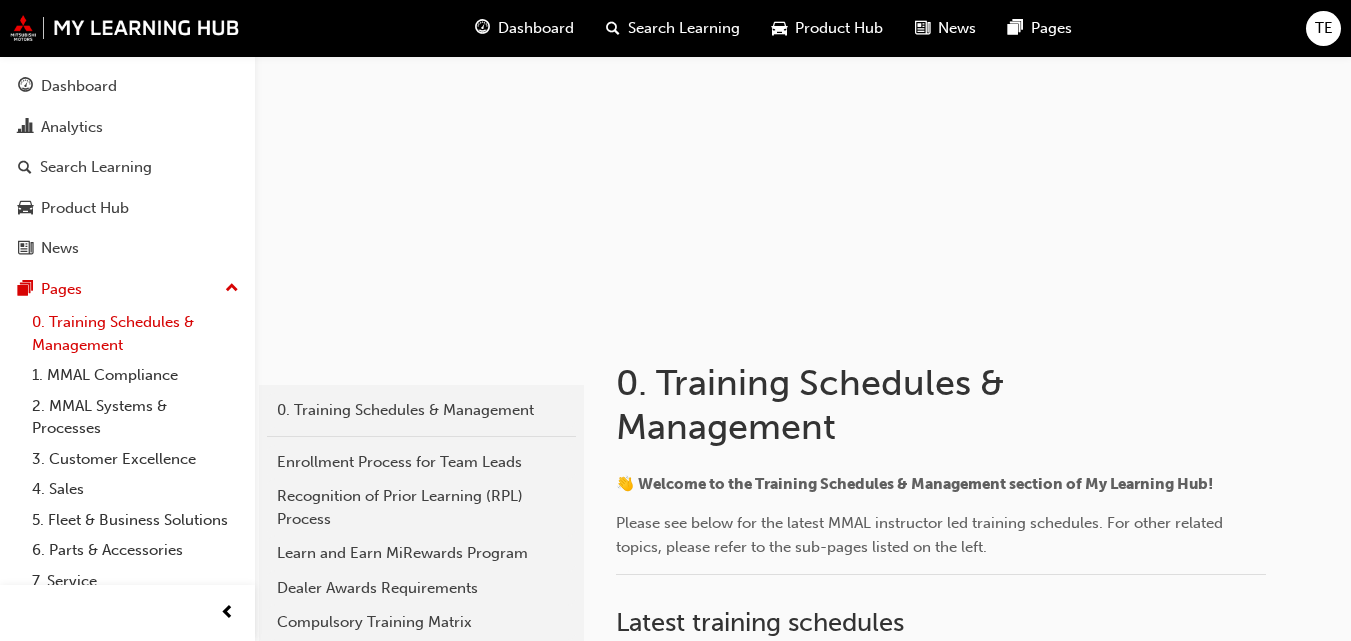 click on "0. Training Schedules & Management" at bounding box center (135, 333) 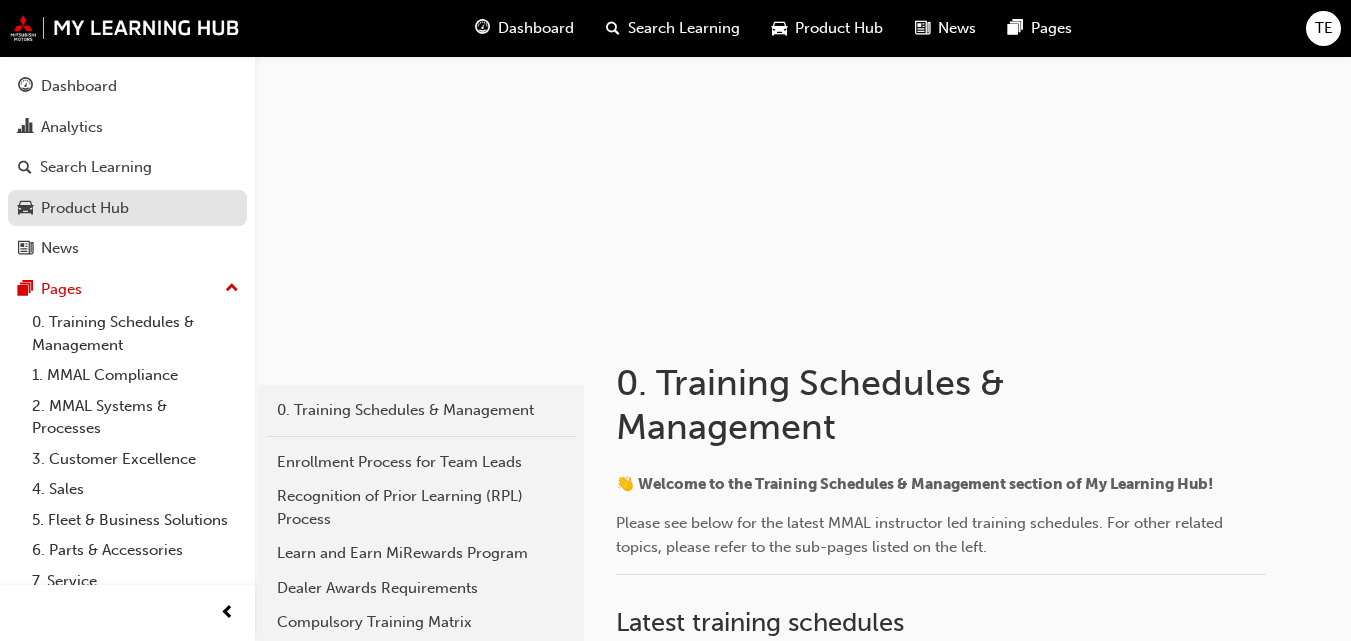 scroll, scrollTop: 0, scrollLeft: 0, axis: both 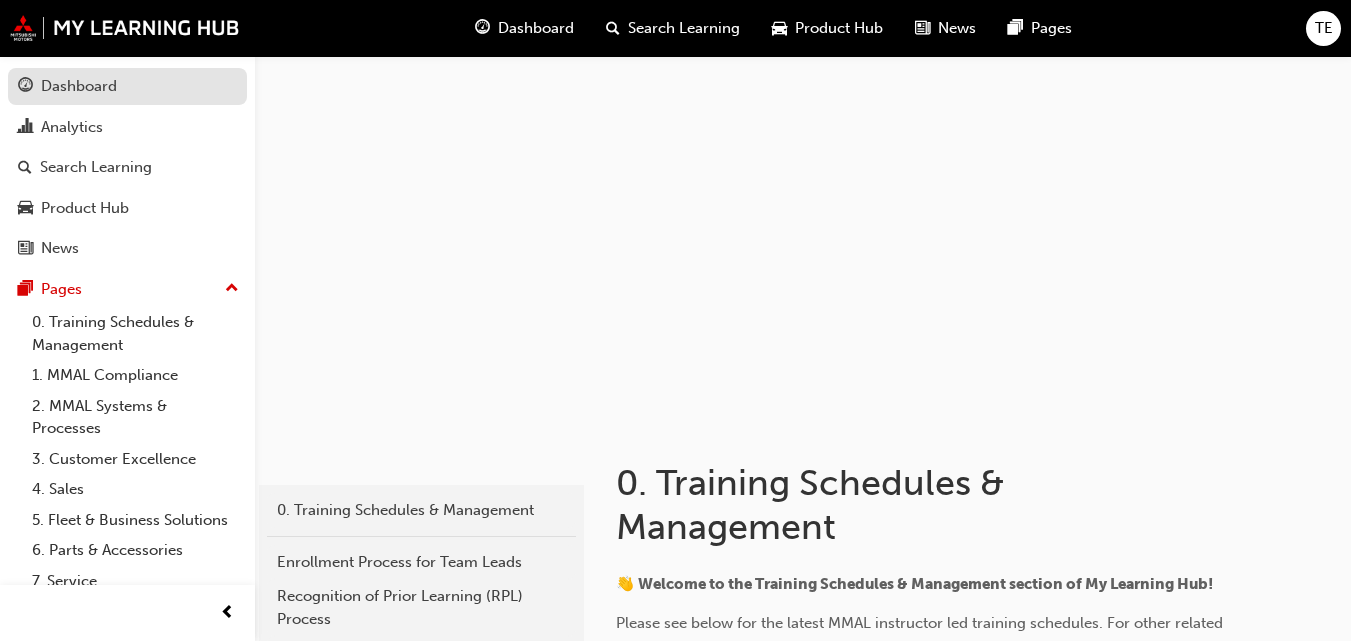 click on "Dashboard" at bounding box center [79, 86] 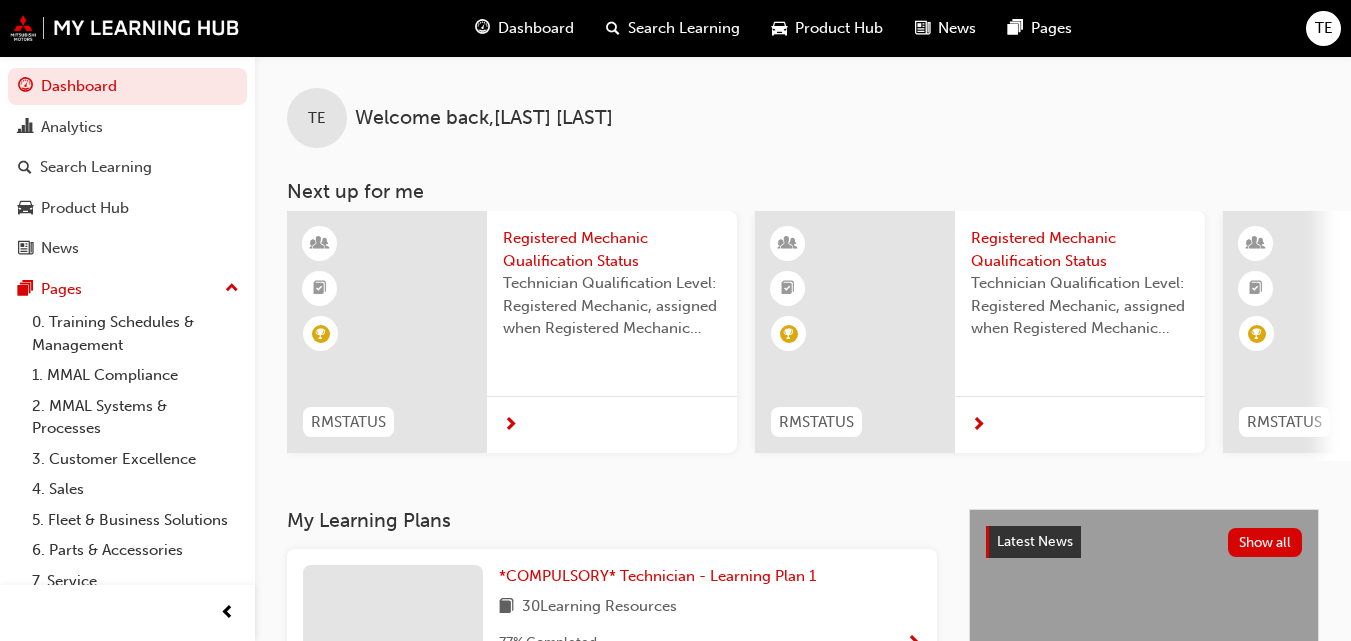 click on "TE" at bounding box center (317, 118) 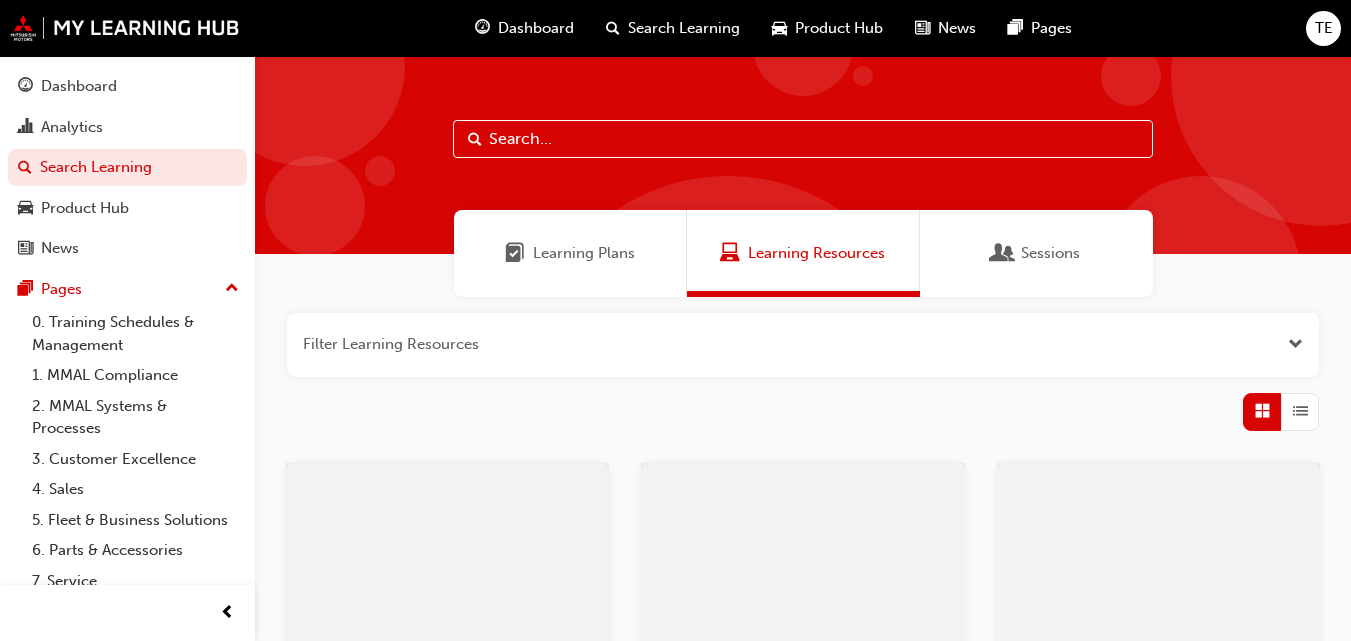 click on "Product Hub" at bounding box center (827, 28) 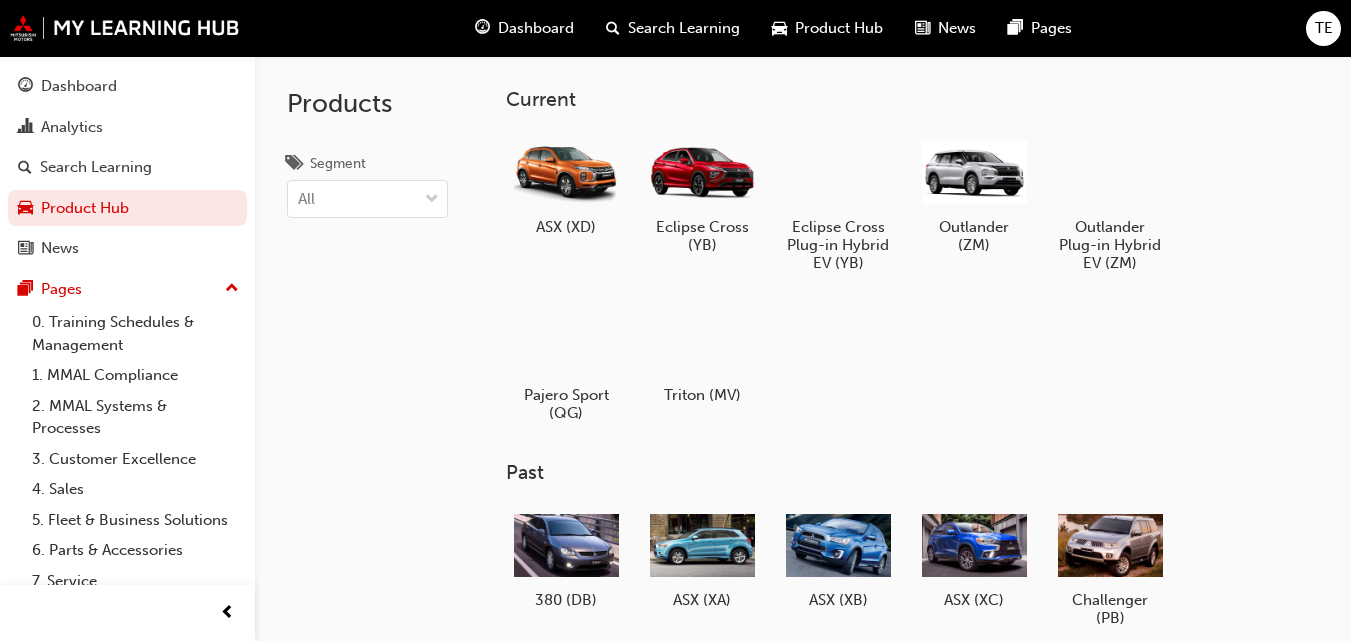 click on "Dashboard" at bounding box center (536, 28) 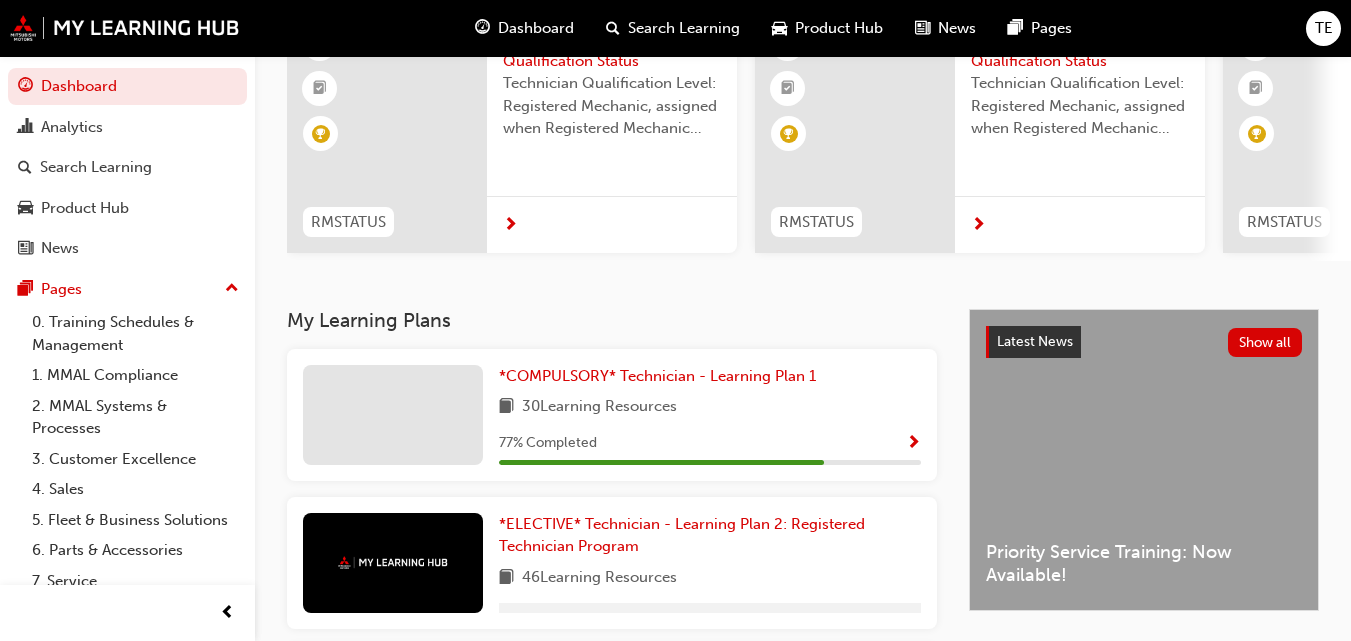 scroll, scrollTop: 300, scrollLeft: 0, axis: vertical 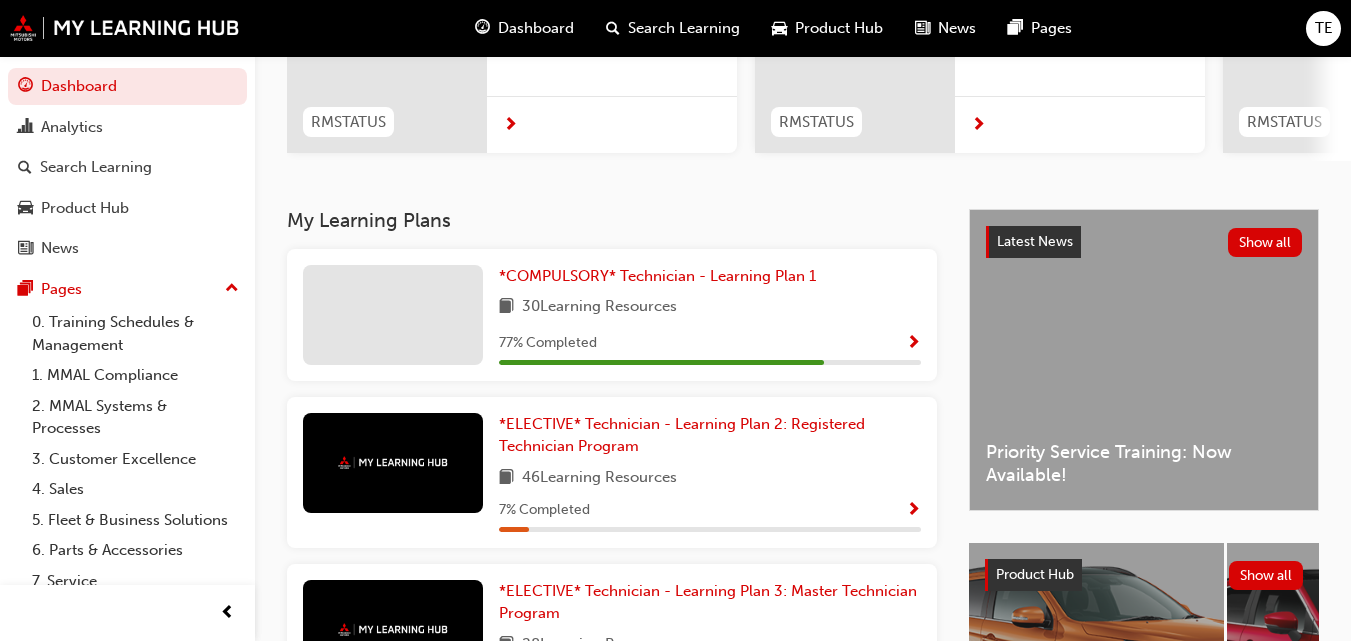 click at bounding box center (913, 344) 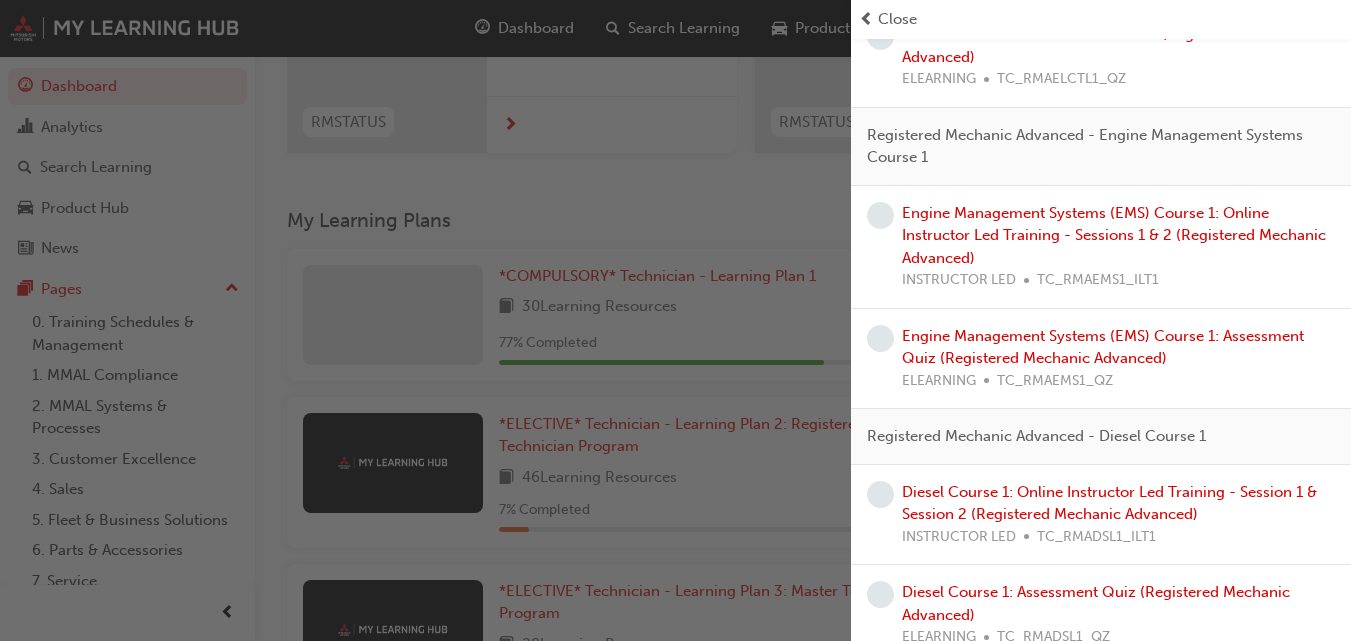 scroll, scrollTop: 1003, scrollLeft: 0, axis: vertical 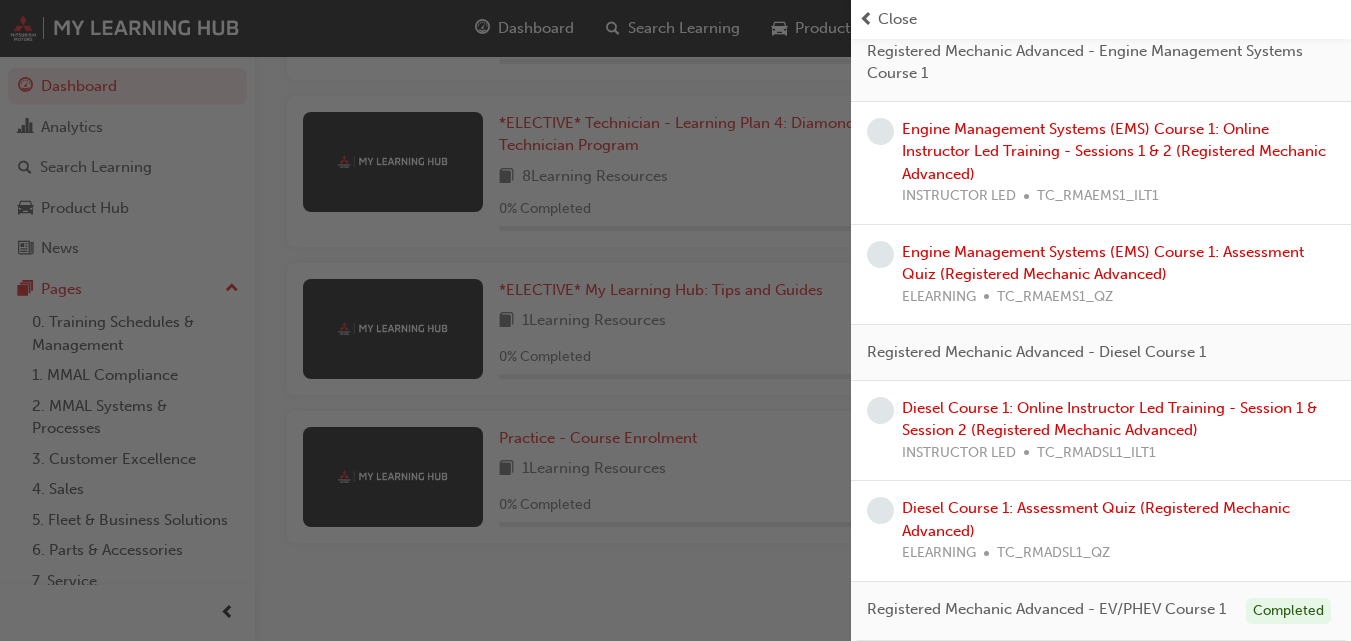 click on "Registered Mechanic Advanced - EV/PHEV Course 1" at bounding box center (1046, 609) 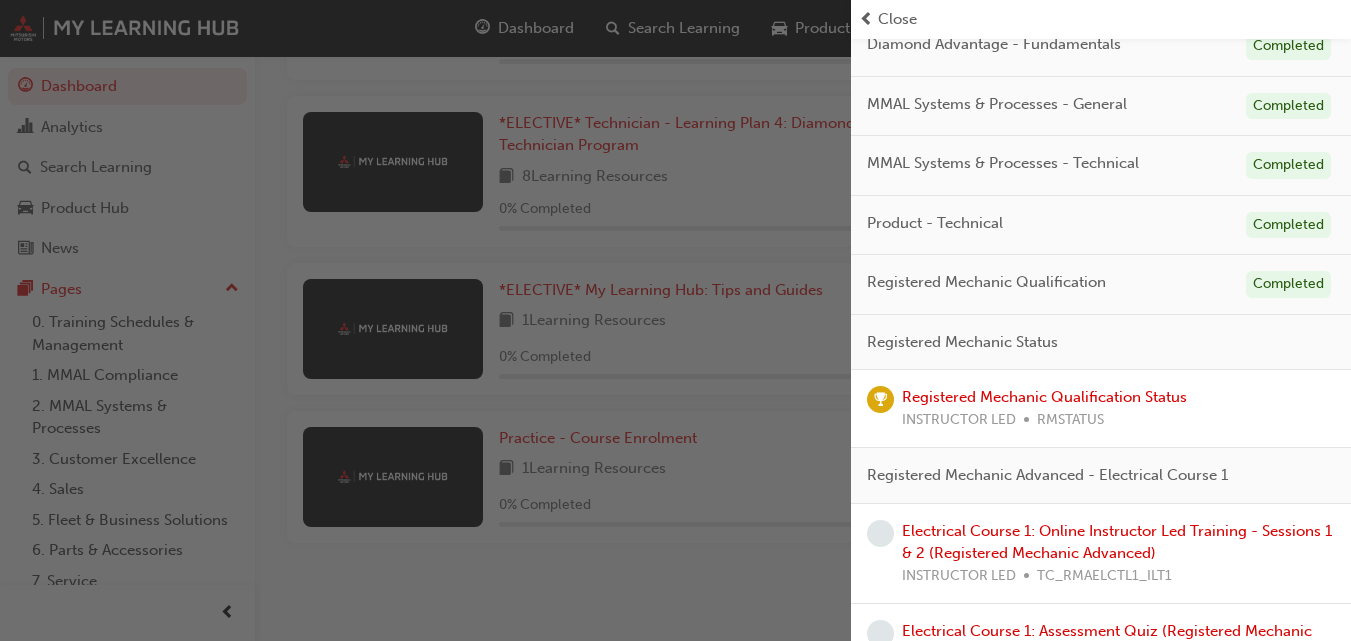 scroll, scrollTop: 0, scrollLeft: 0, axis: both 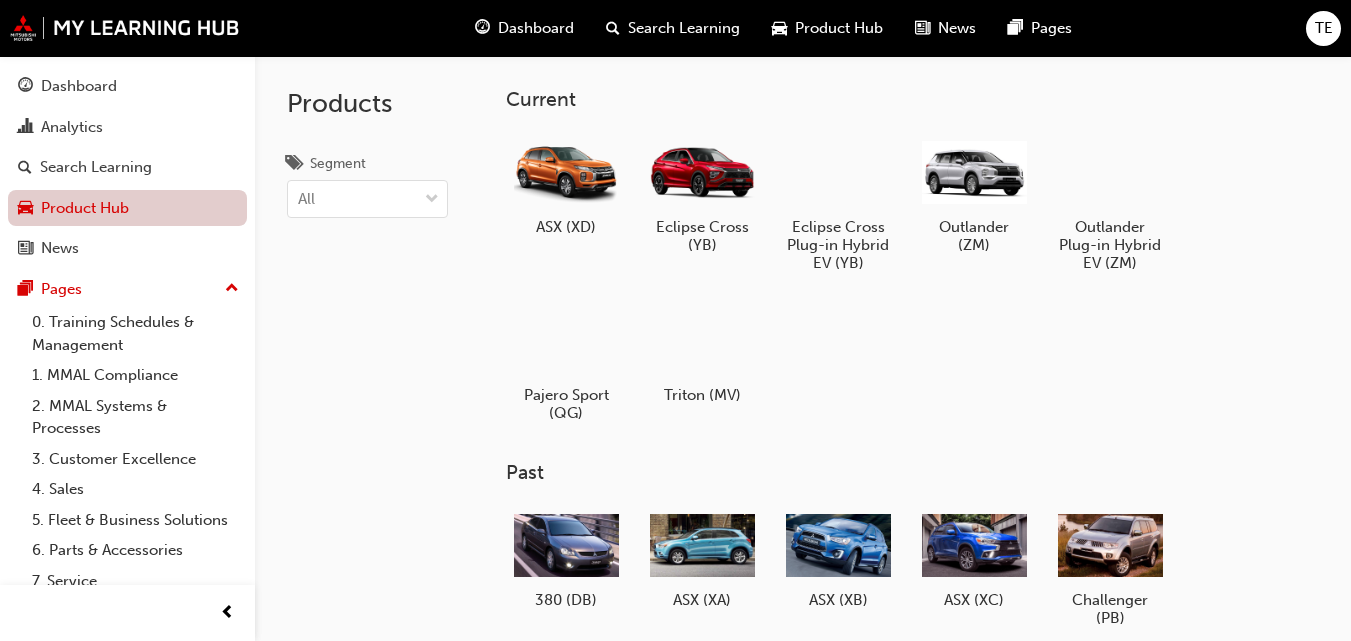 click on "Product Hub" at bounding box center (127, 208) 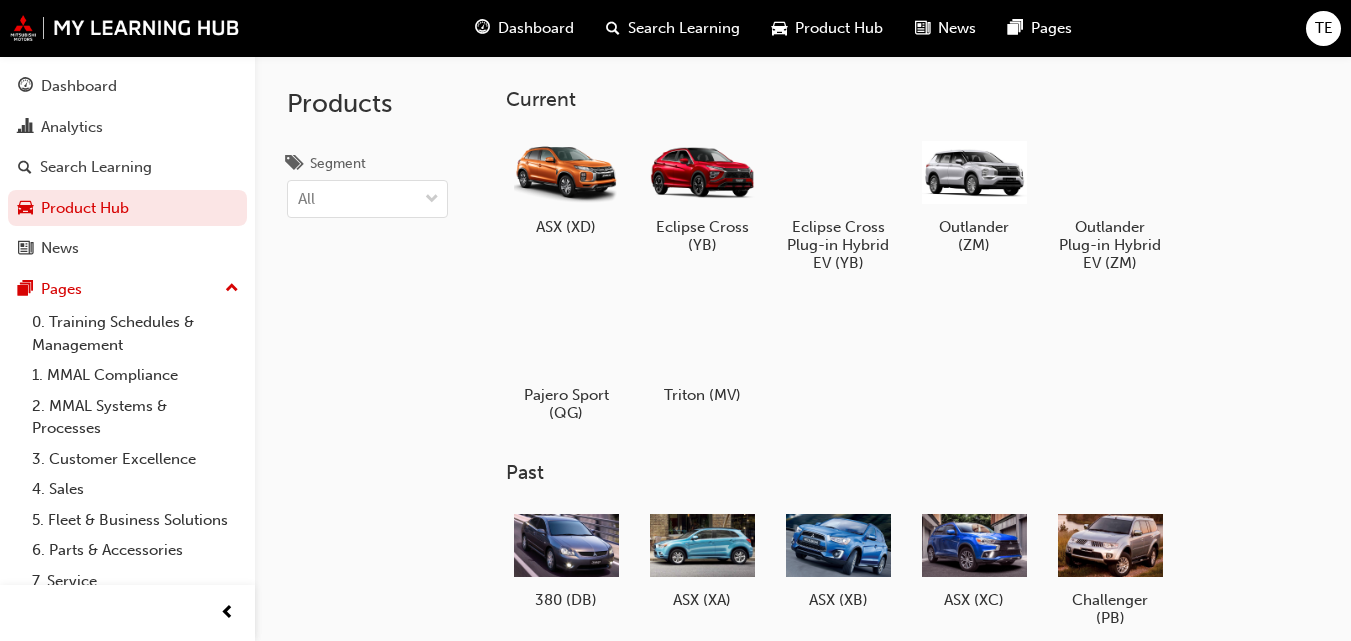 click on "Product Hub" at bounding box center (839, 28) 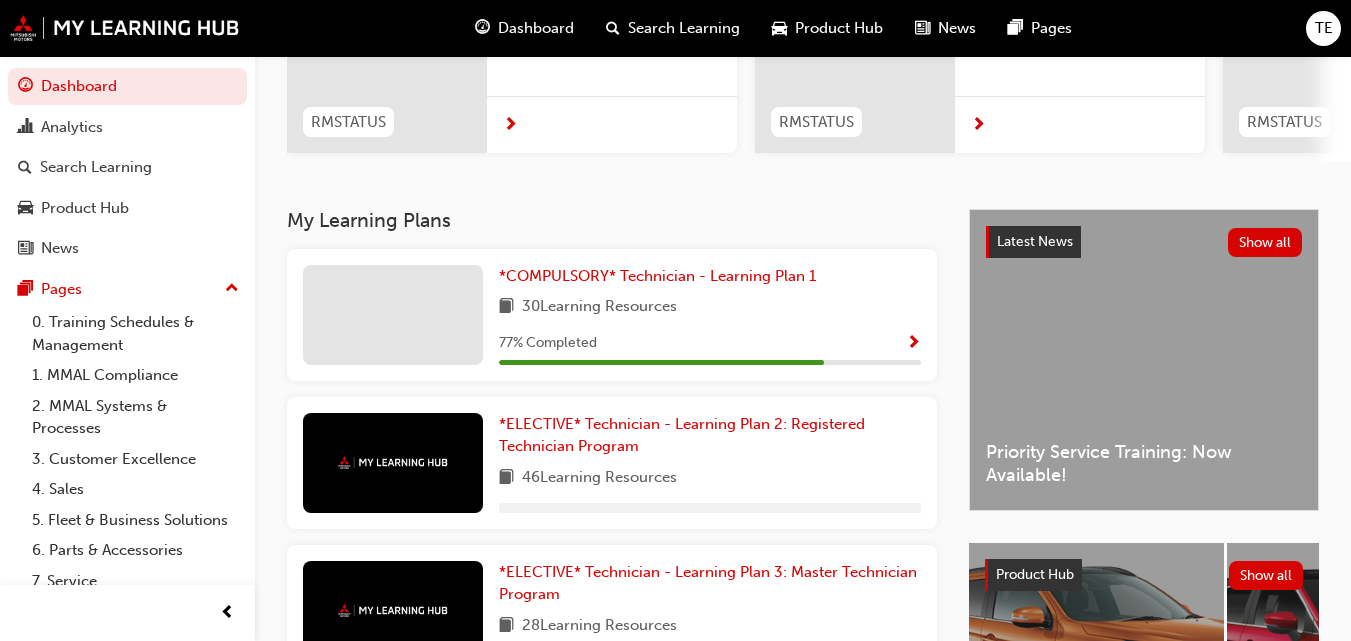 scroll, scrollTop: 400, scrollLeft: 0, axis: vertical 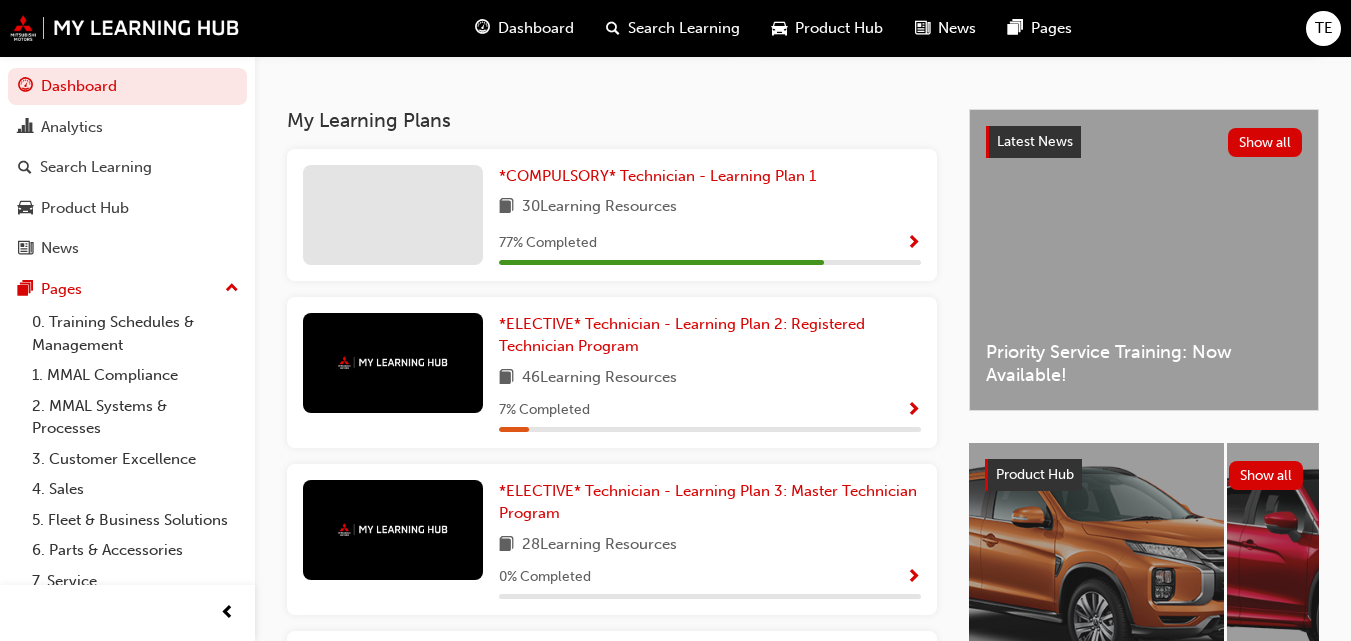 click at bounding box center [393, 363] 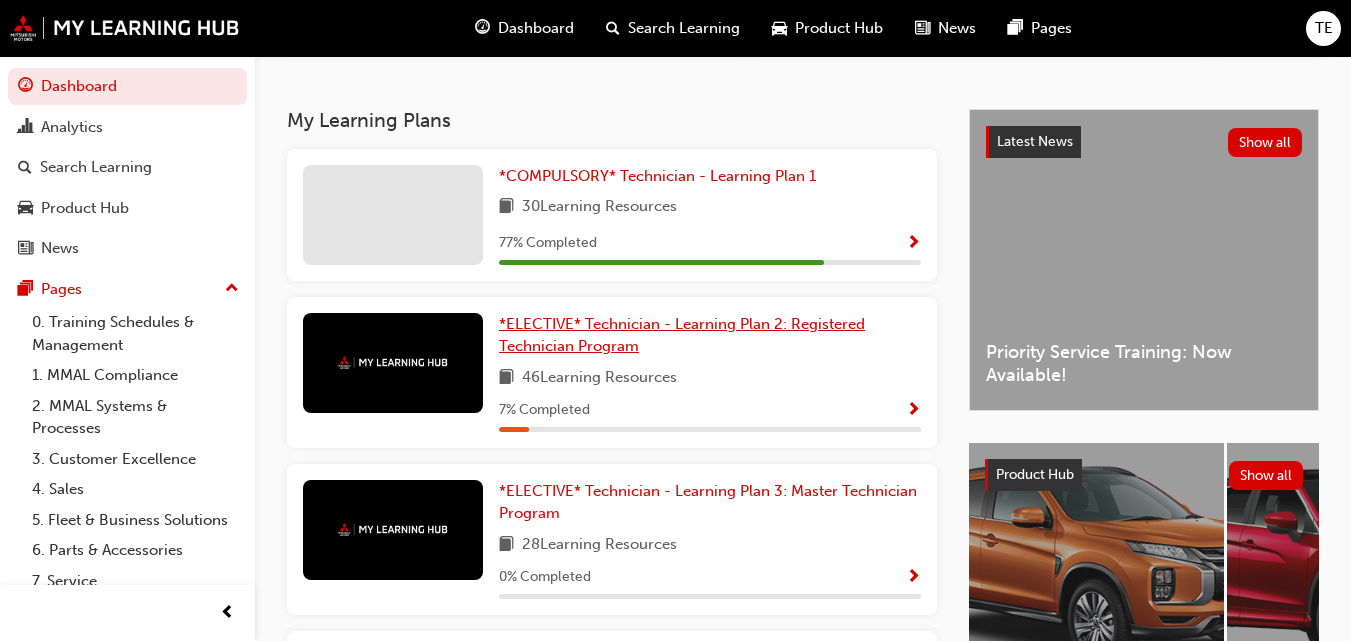 click on "*ELECTIVE* Technician - Learning Plan 2: Registered Technician Program" at bounding box center (682, 335) 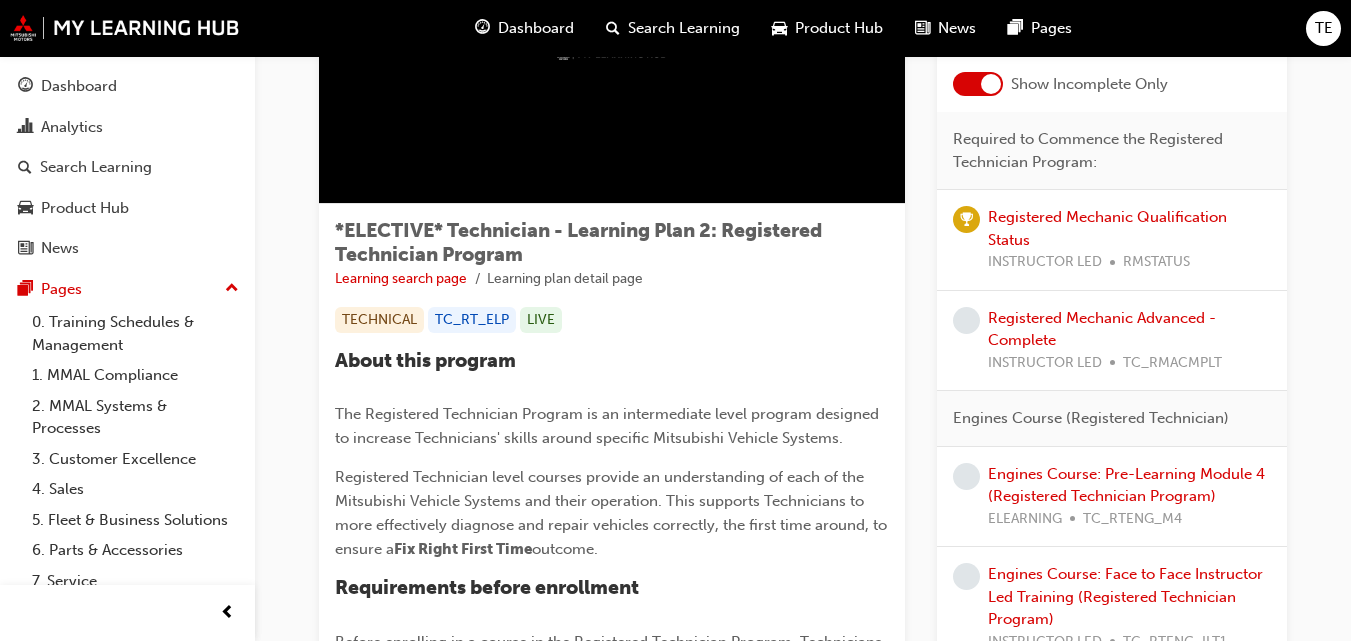 scroll, scrollTop: 300, scrollLeft: 0, axis: vertical 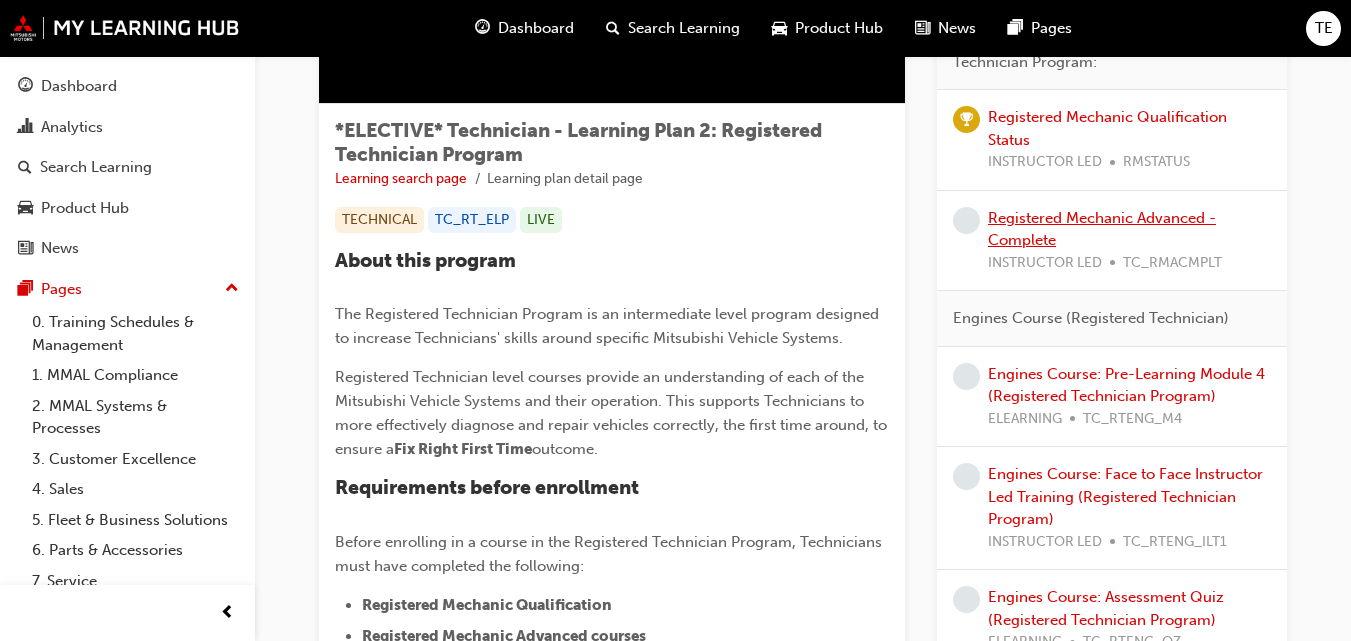 click on "Registered Mechanic Advanced - Complete" at bounding box center [1102, 229] 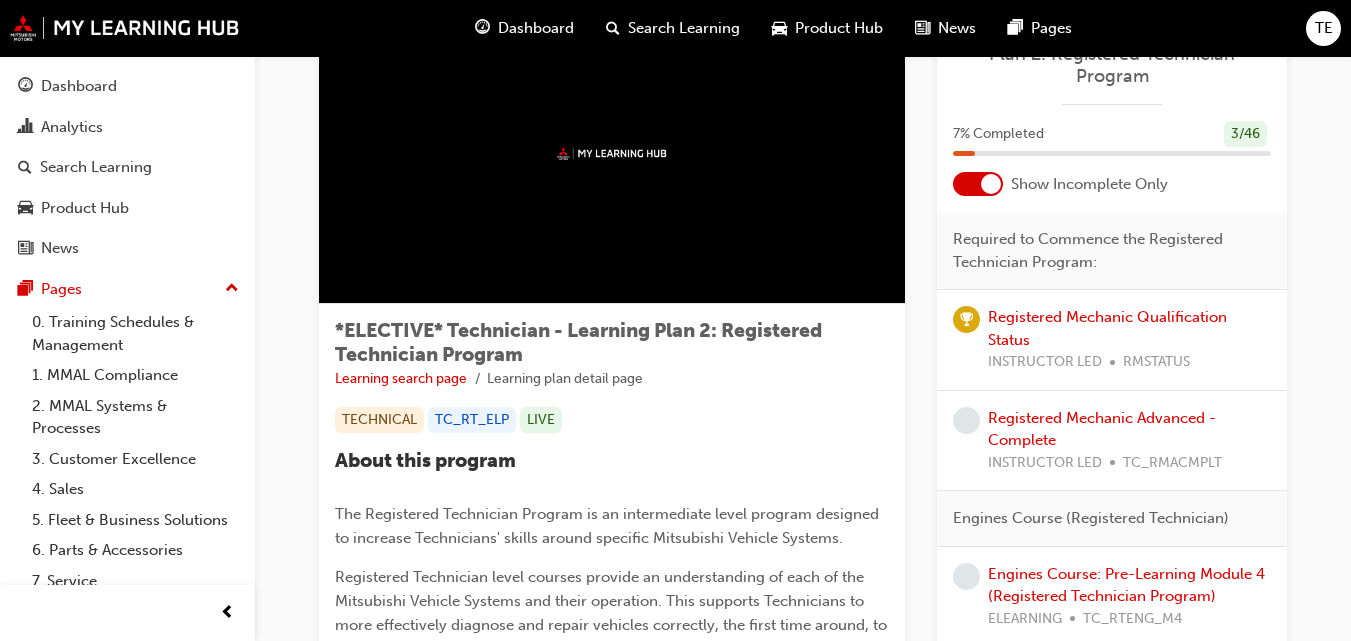 scroll, scrollTop: 200, scrollLeft: 0, axis: vertical 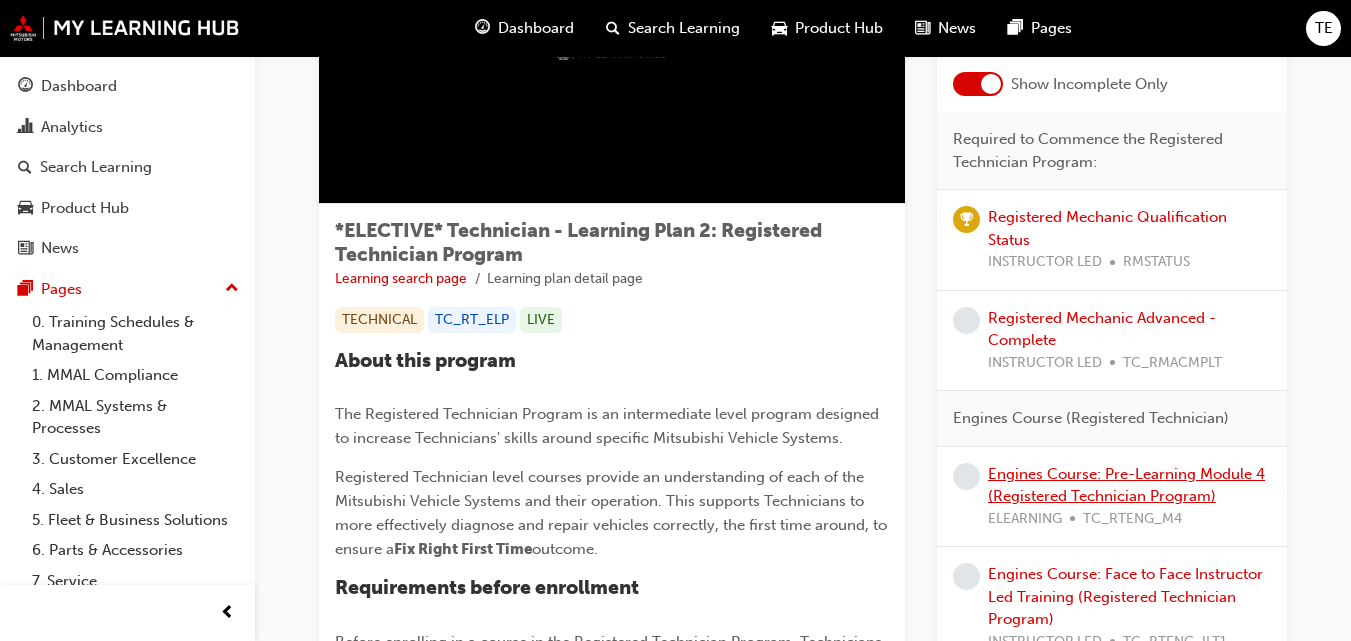 click on "Engines Course: Pre-Learning Module 4 (Registered Technician Program)" at bounding box center (1126, 485) 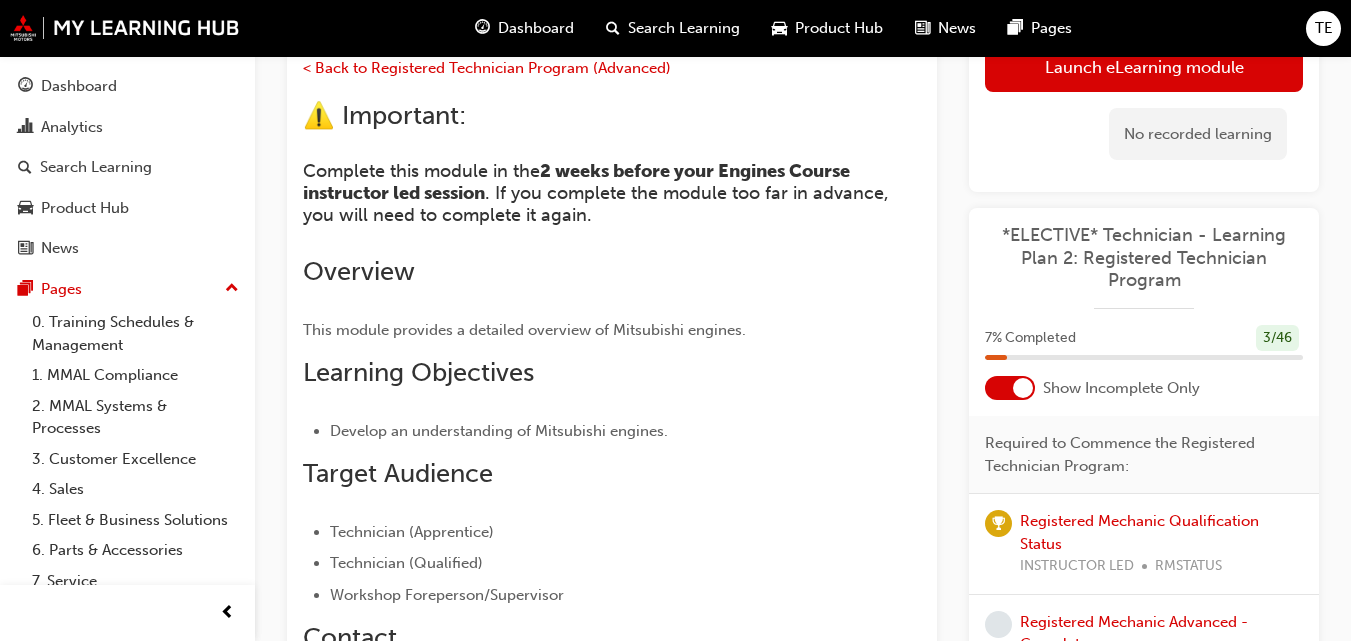 scroll, scrollTop: 0, scrollLeft: 0, axis: both 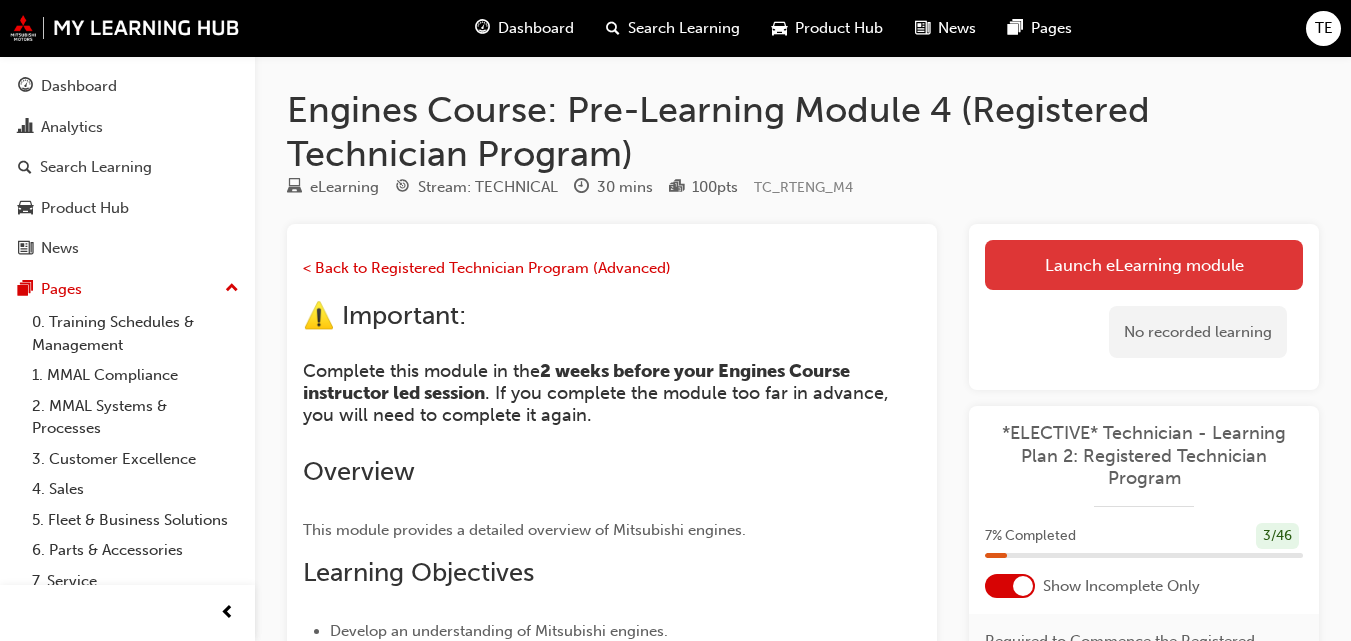 click on "Launch eLearning module" at bounding box center (1144, 265) 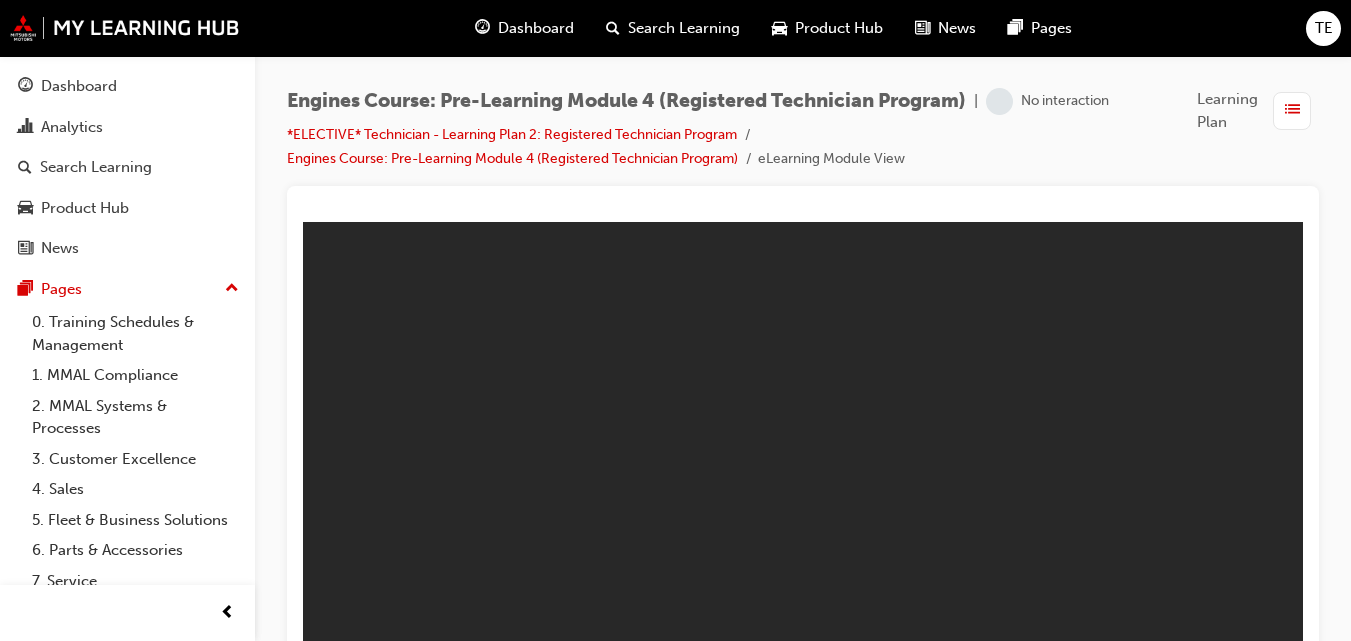 scroll, scrollTop: 0, scrollLeft: 0, axis: both 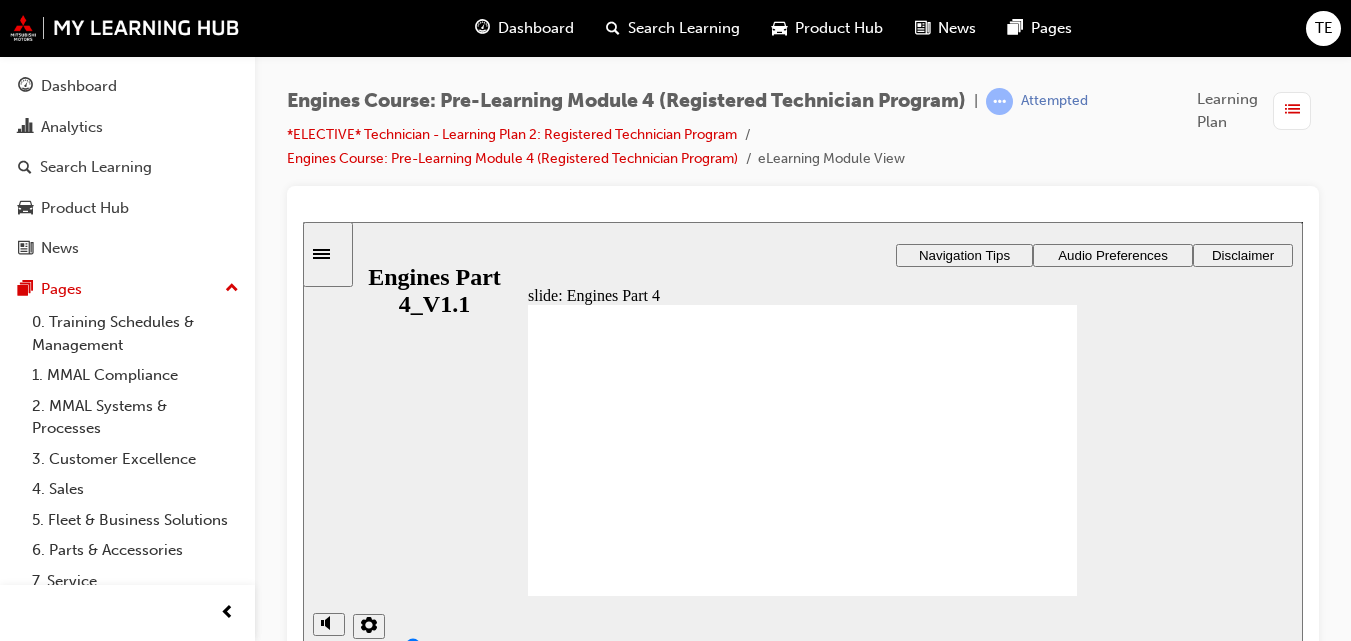 click 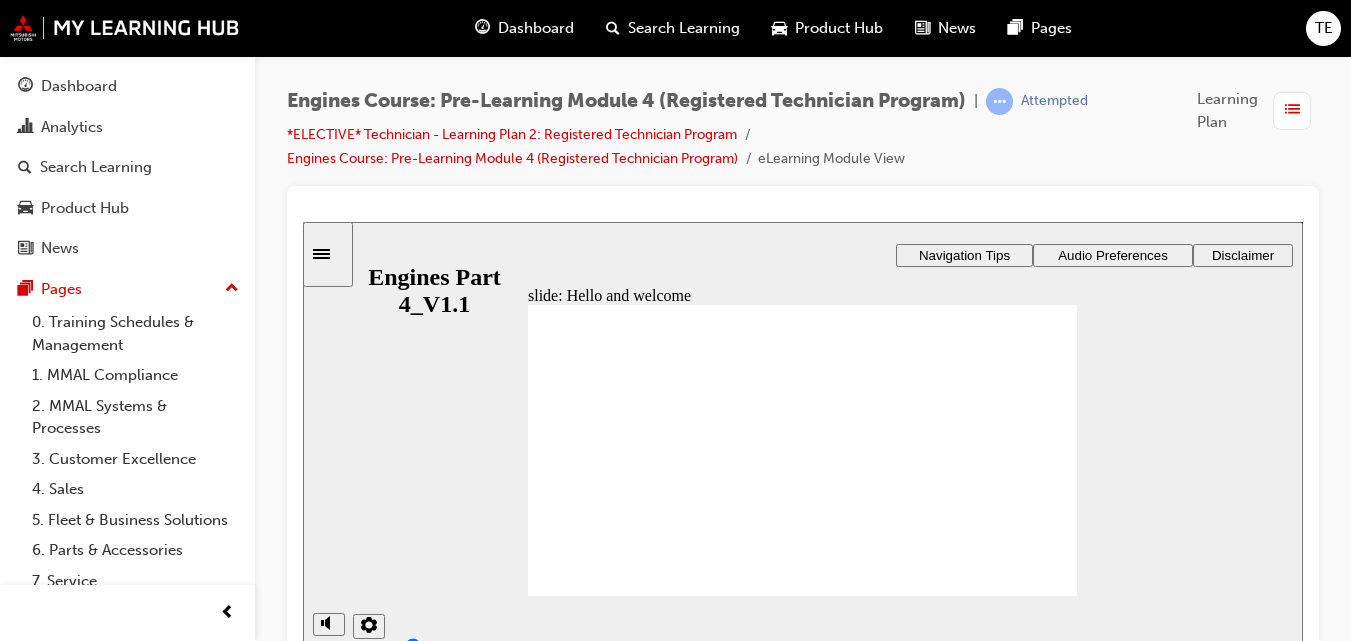 click on "Engines Course: Pre-Learning Module 4 (Registered Technician Program) | Attempted *ELECTIVE* Technician - Learning Plan 2: Registered Technician Program Engines Course: Pre-Learning Module 4 (Registered Technician Program) eLearning Module View Learning Plan" at bounding box center [803, 323] 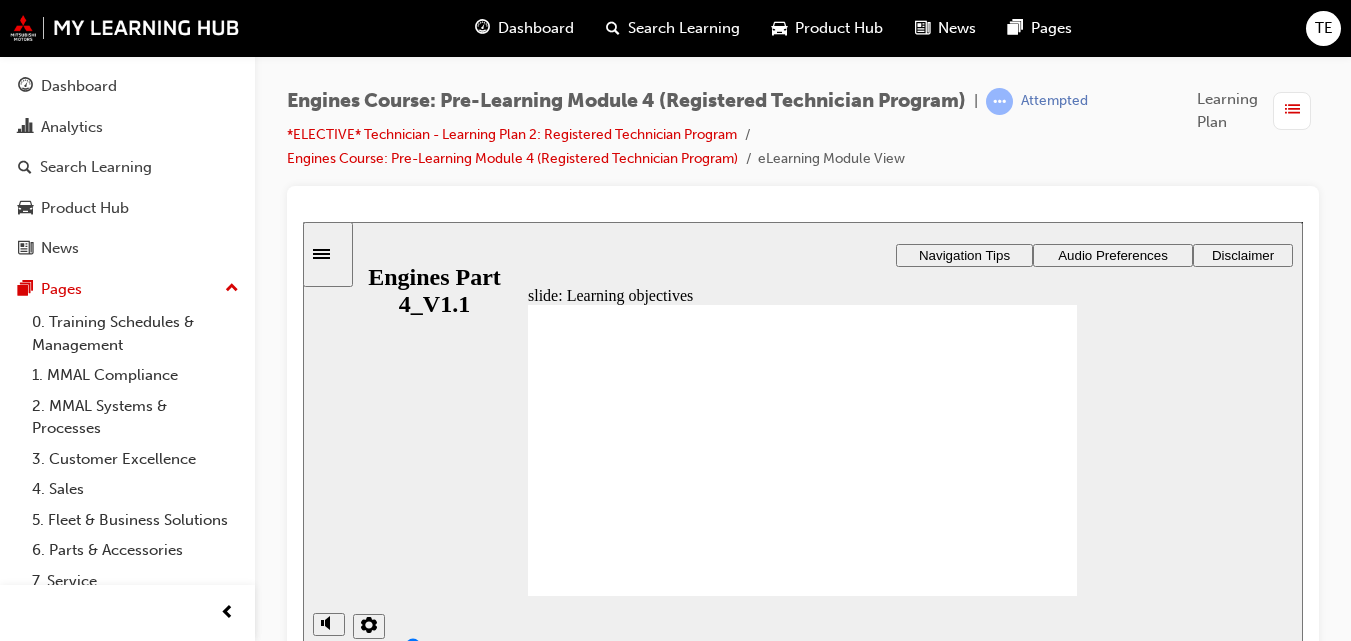 click 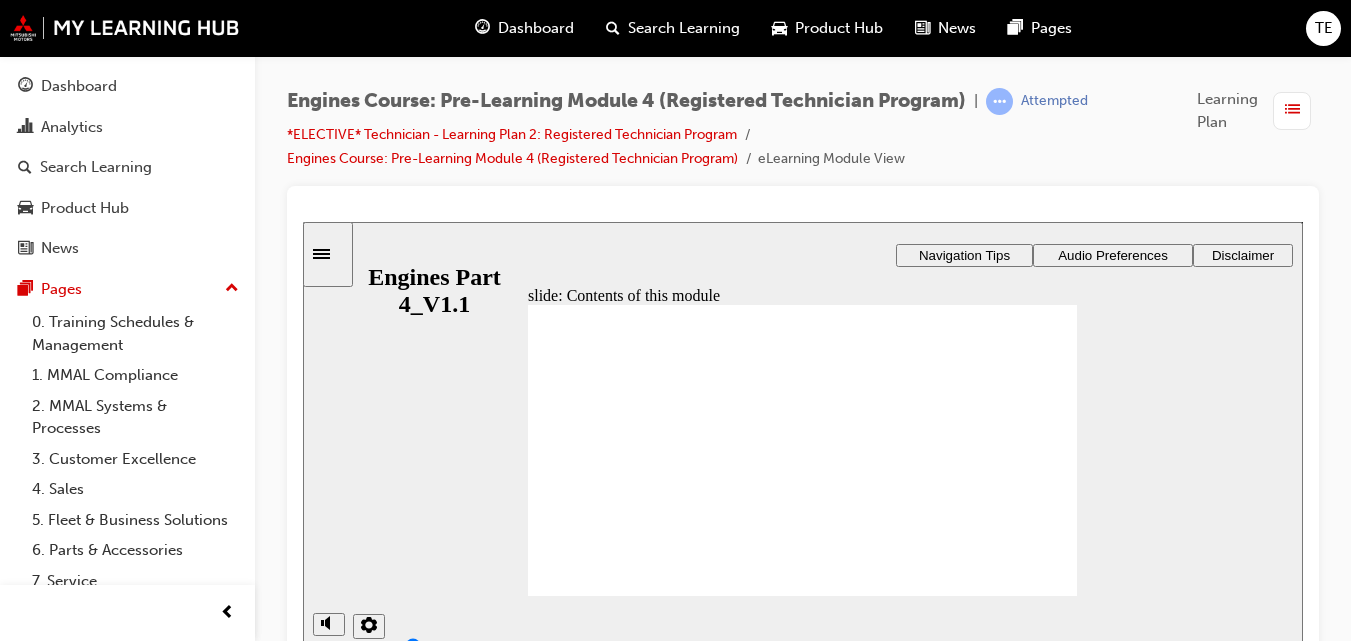 click 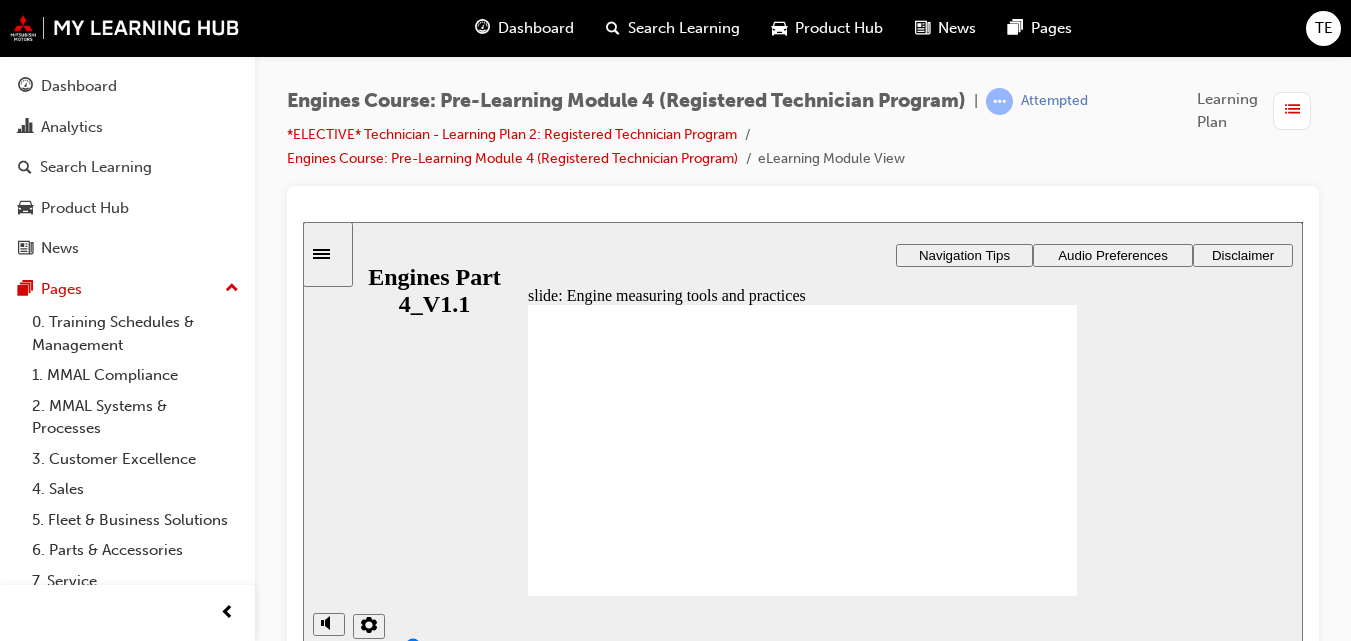 click 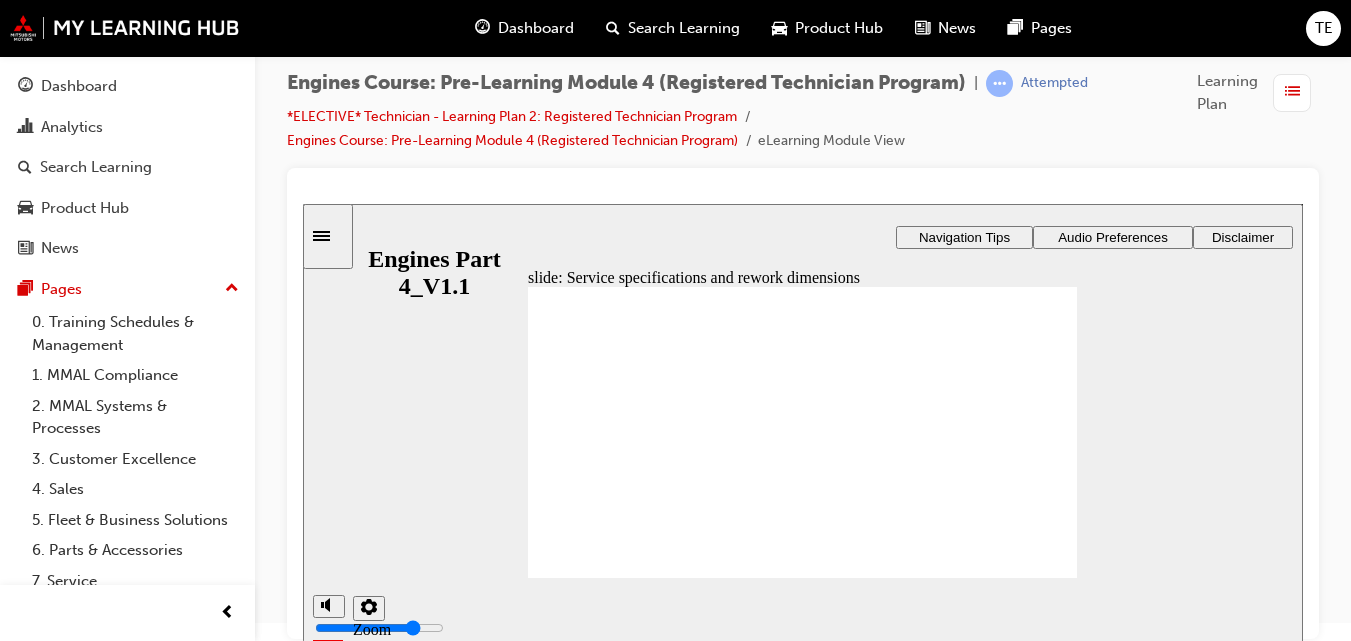 scroll, scrollTop: 20, scrollLeft: 0, axis: vertical 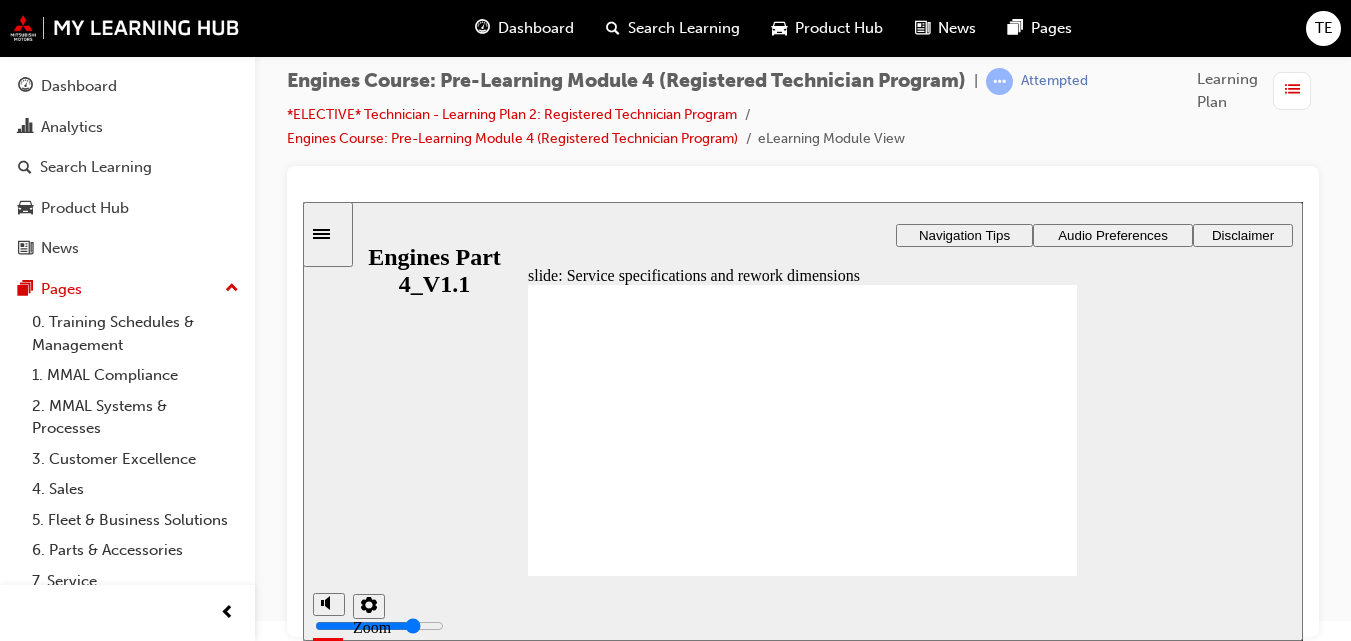 click 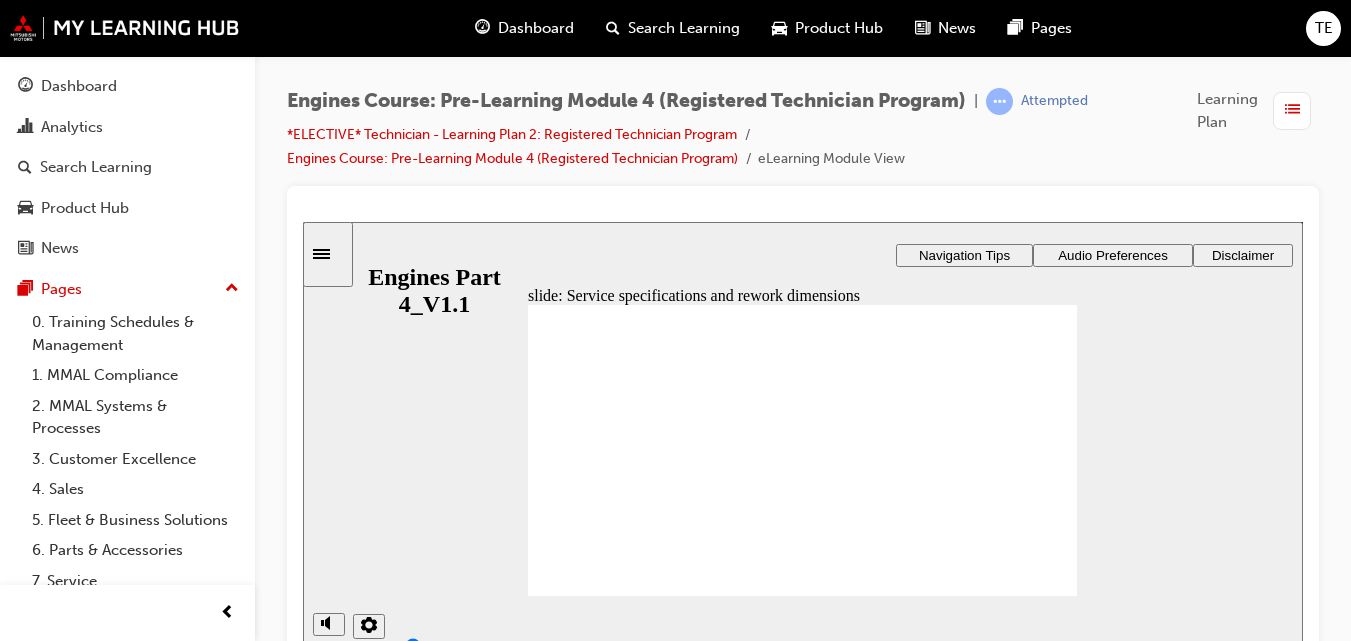 scroll, scrollTop: 20, scrollLeft: 0, axis: vertical 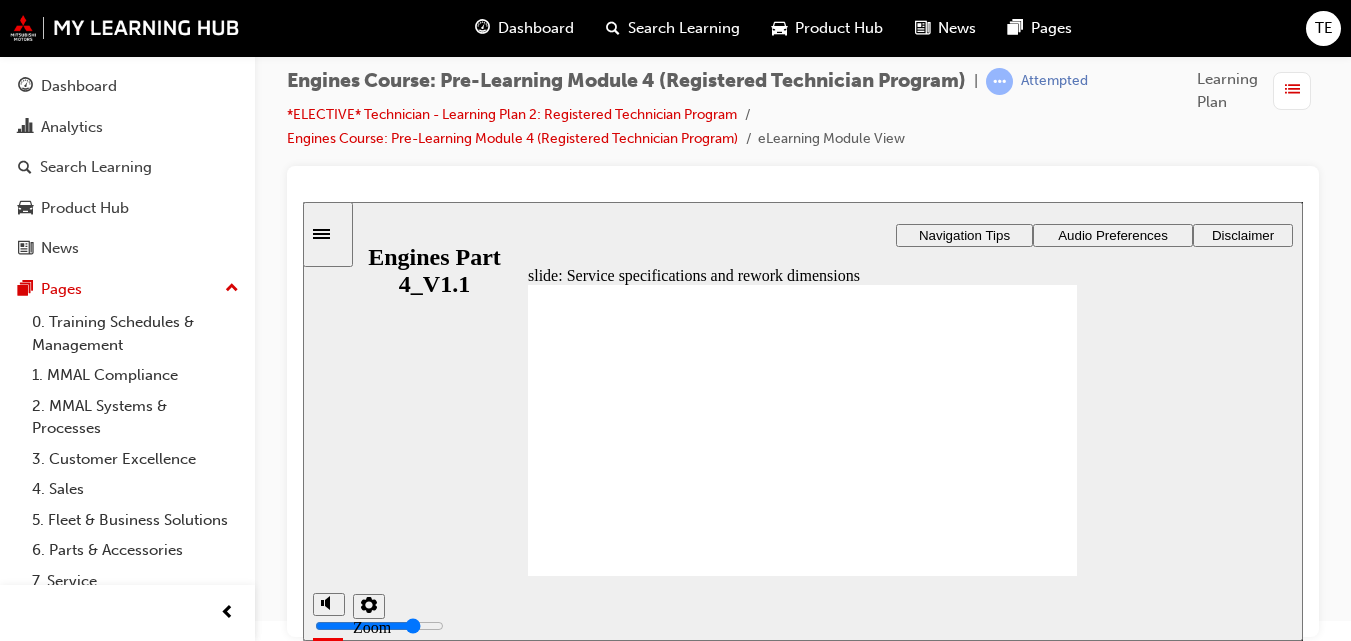 click 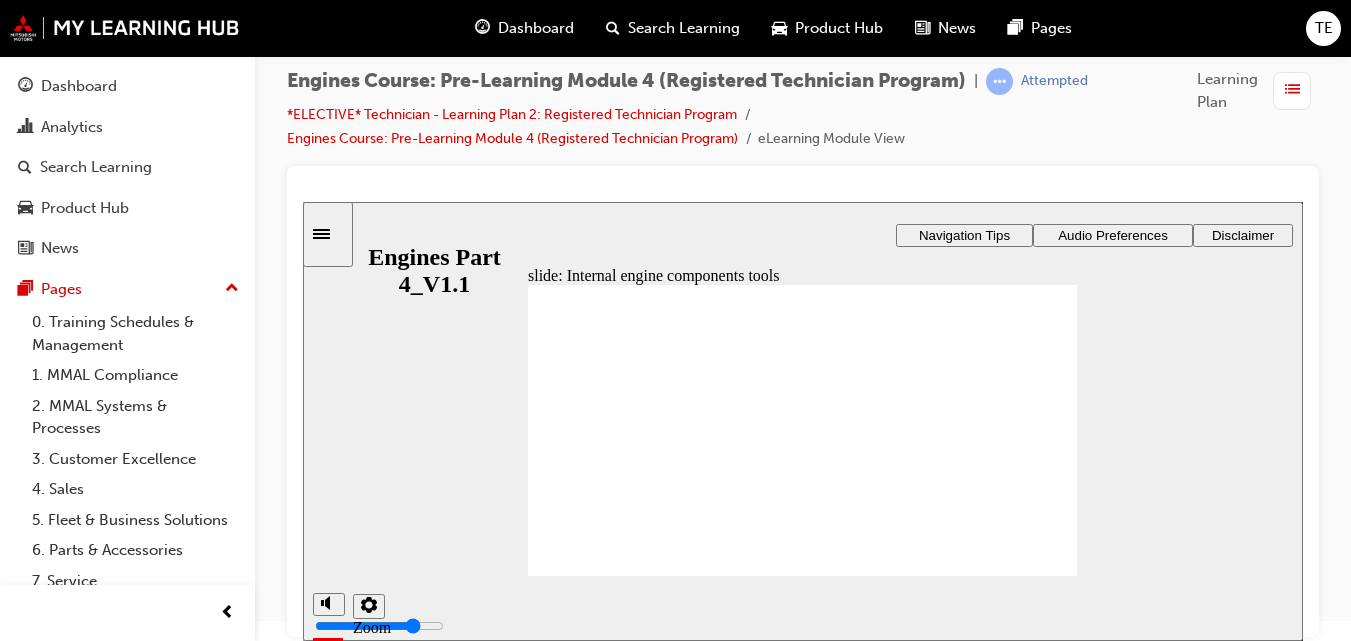 click 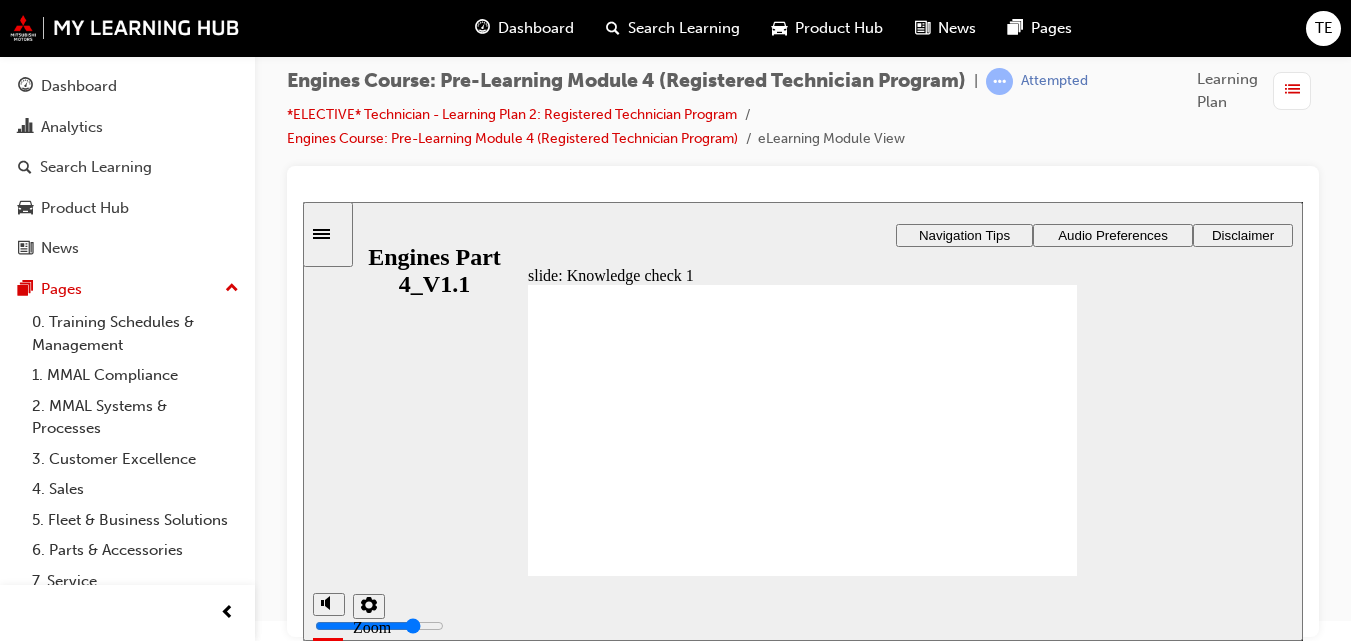 click 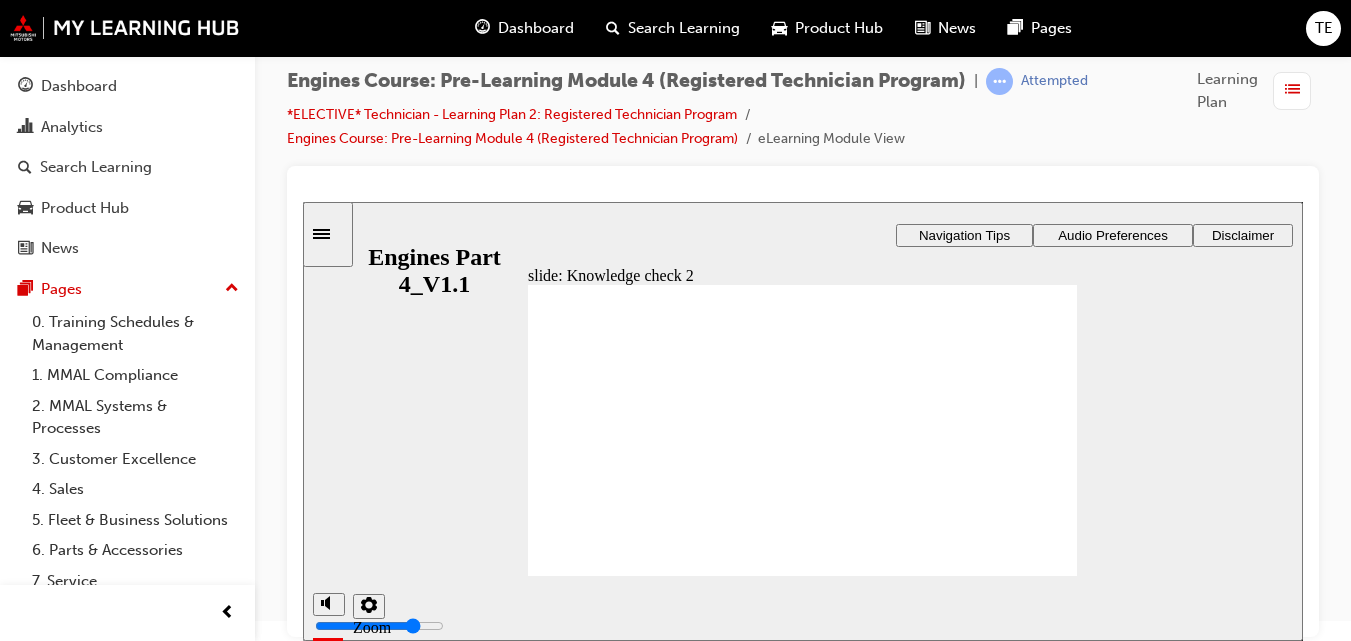 click 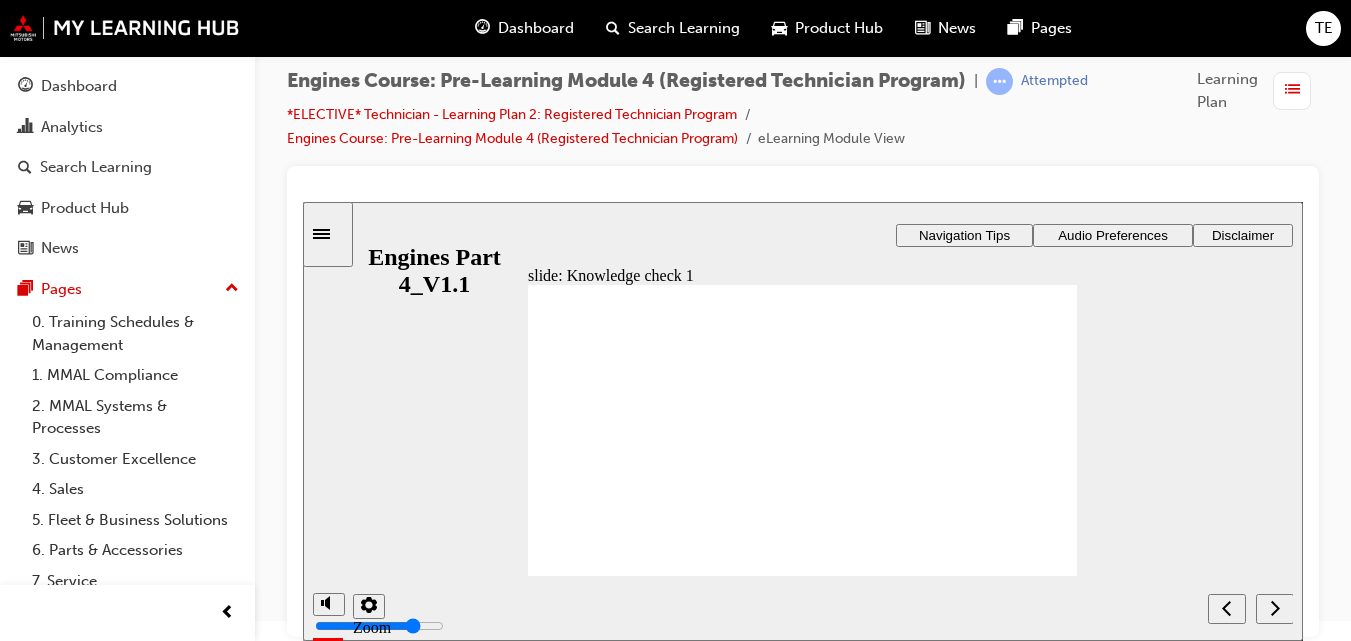 click 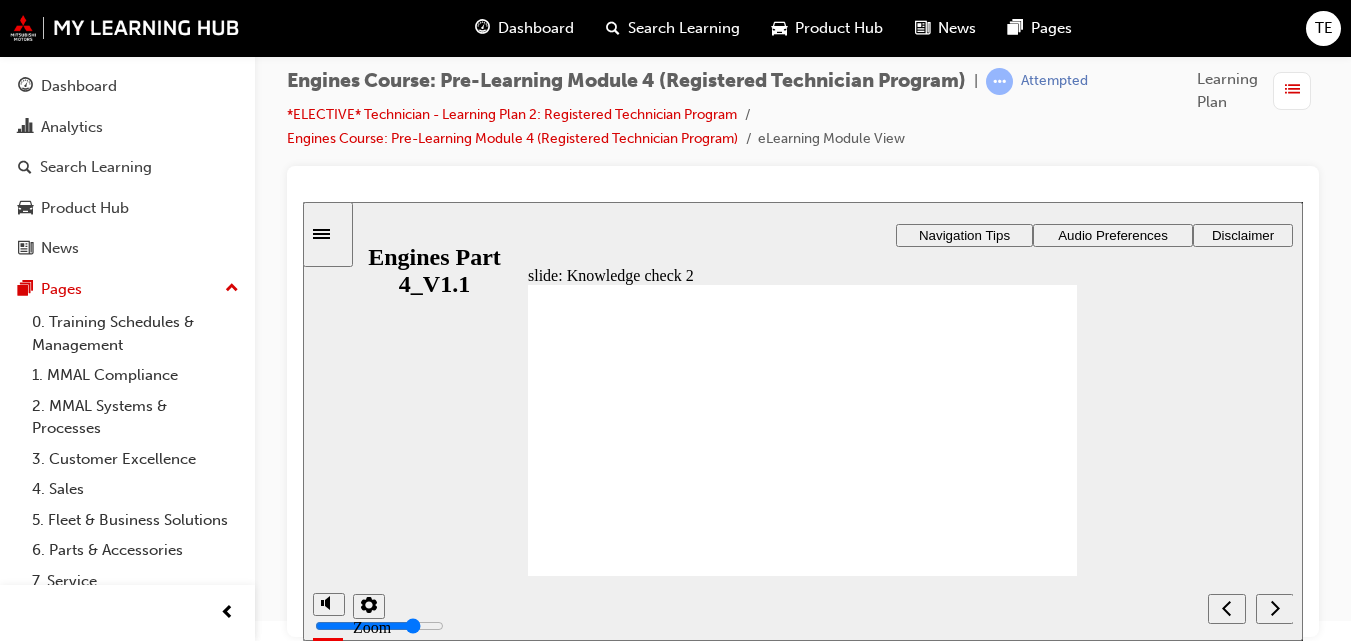 click 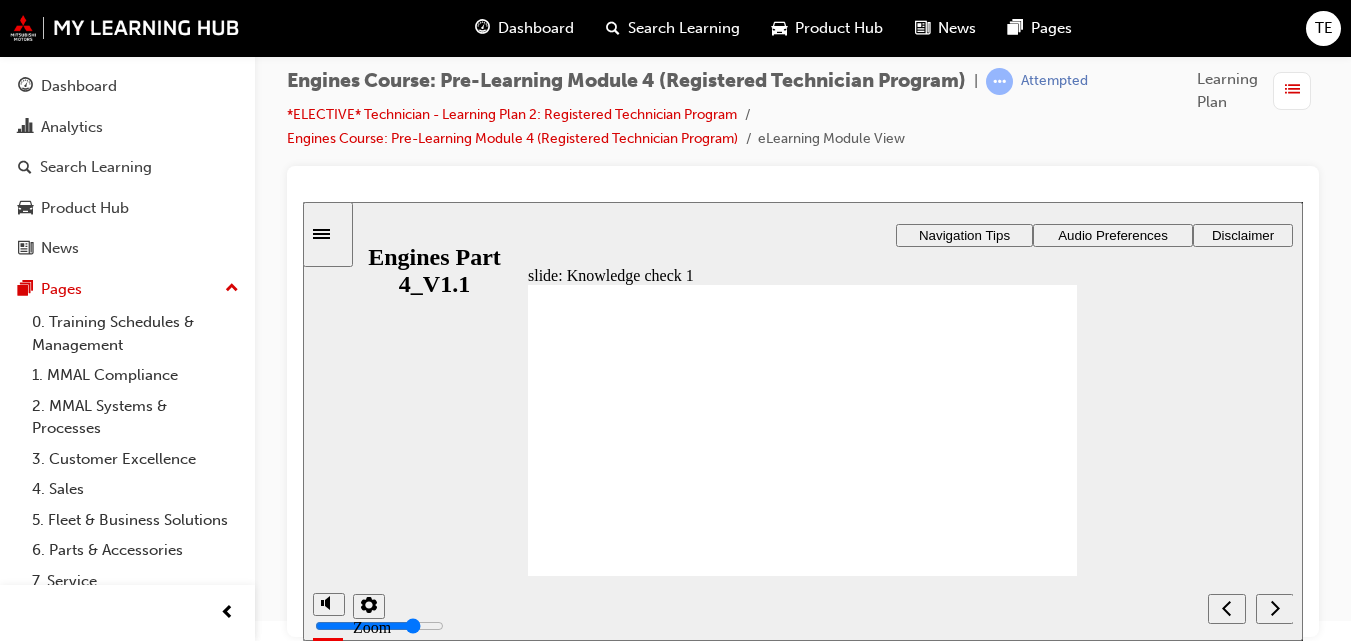click 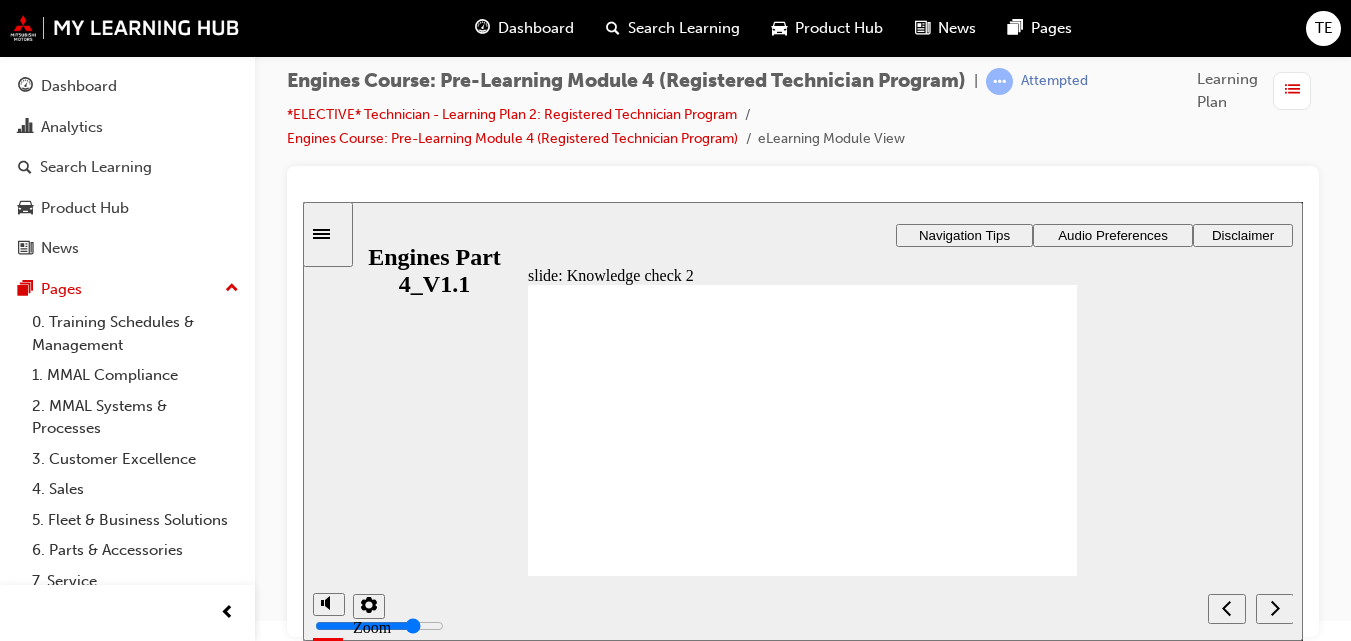 click 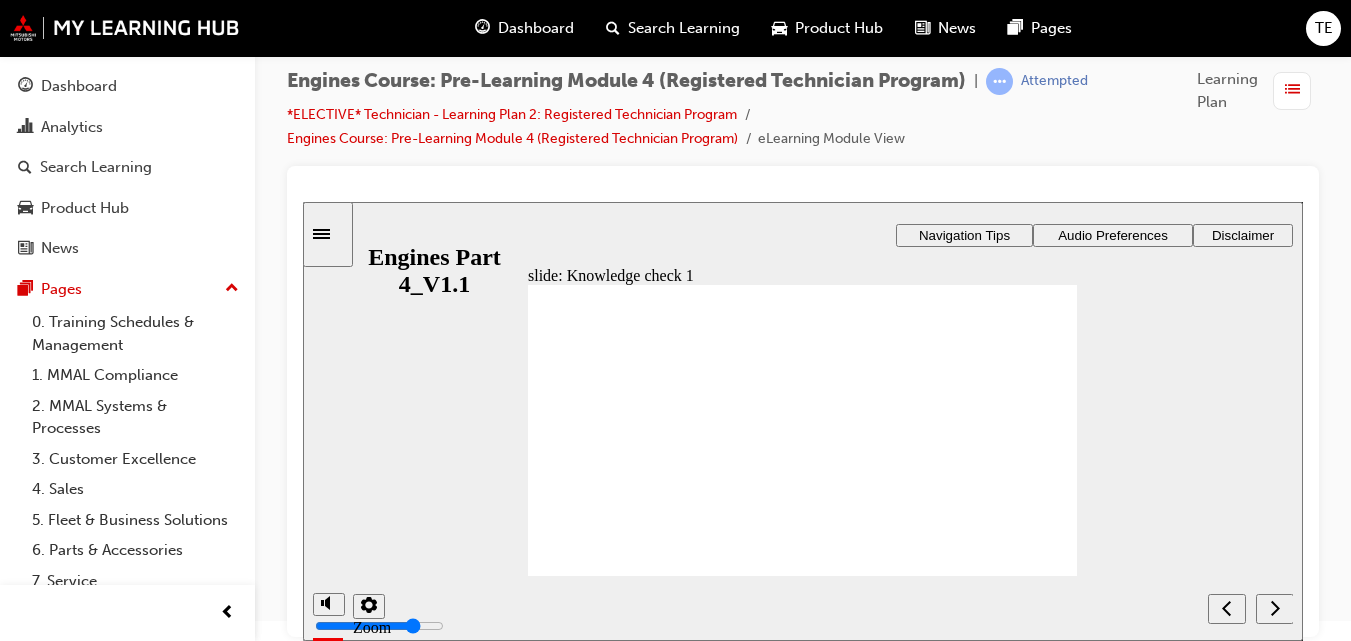 click 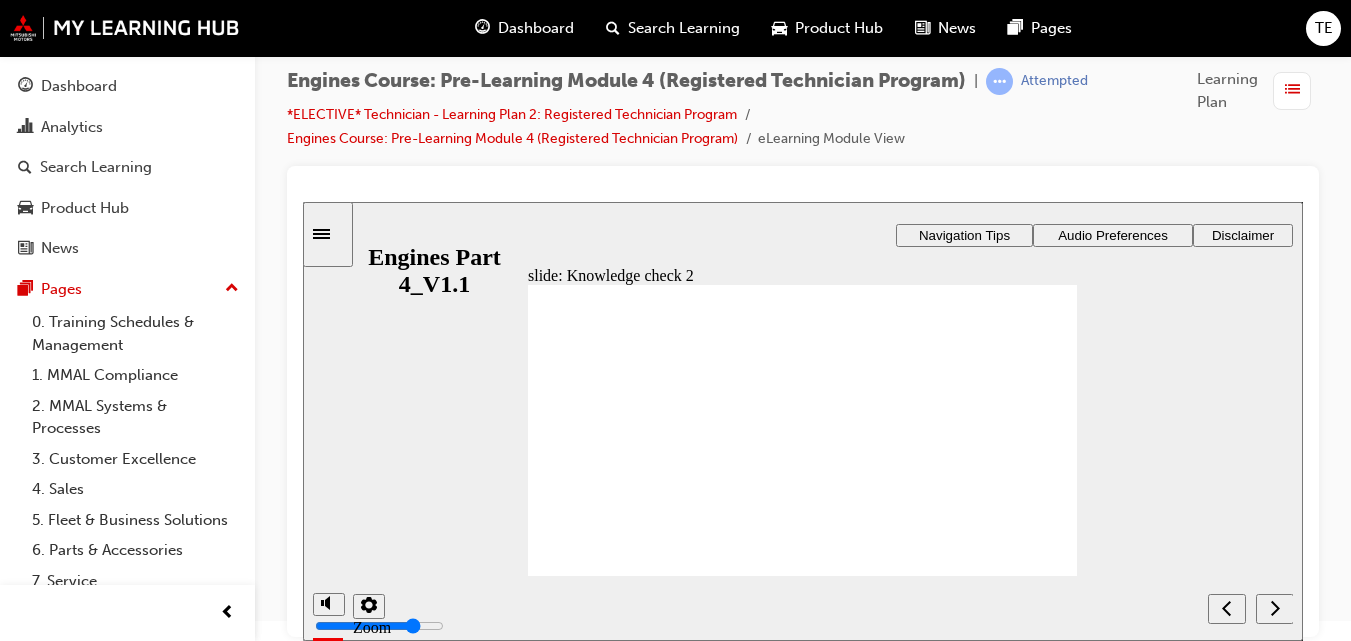 click 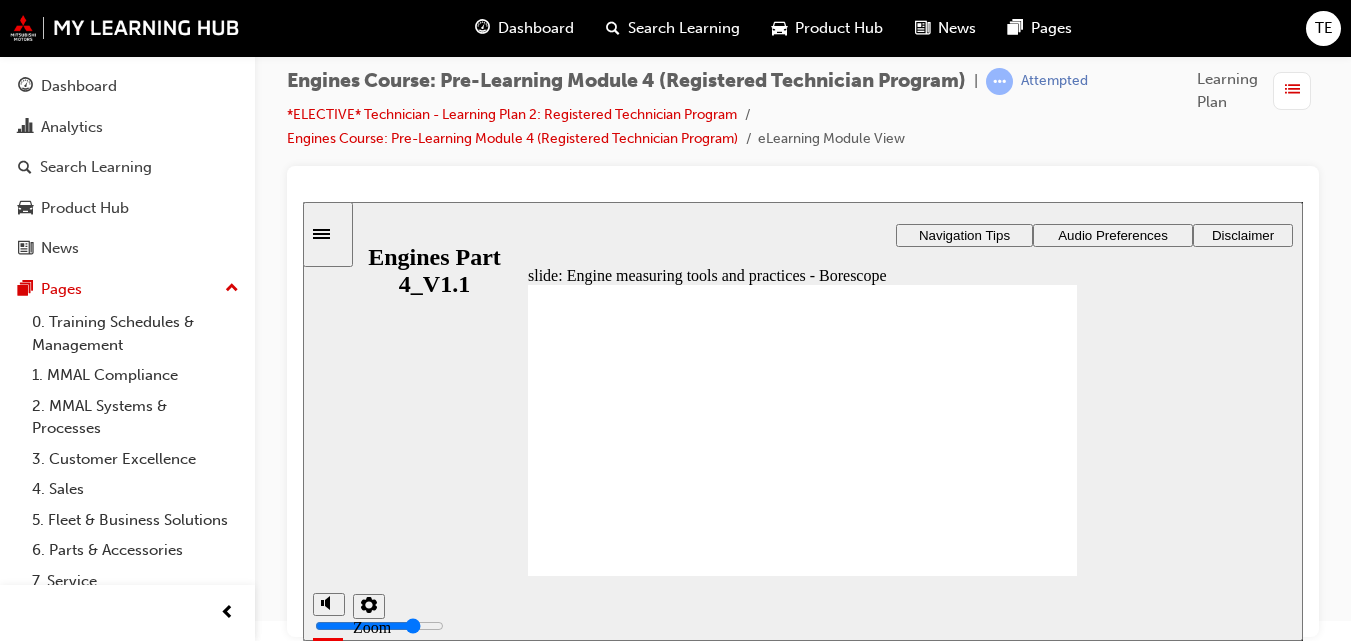 click 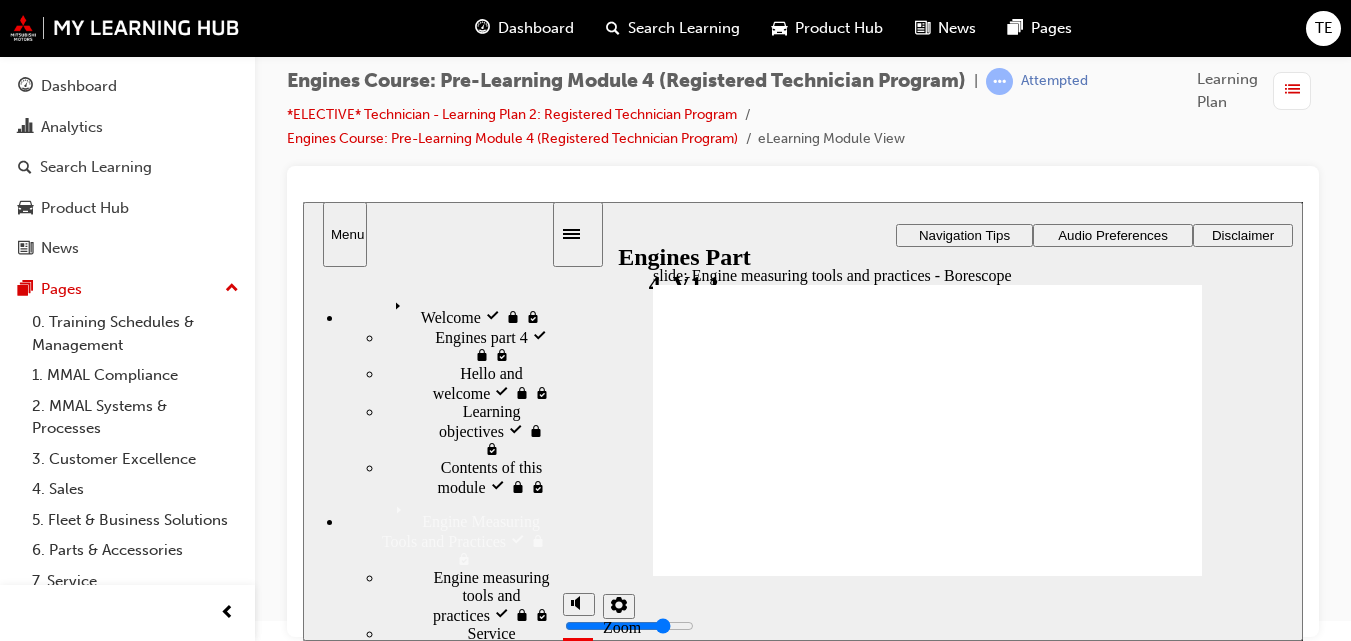 click 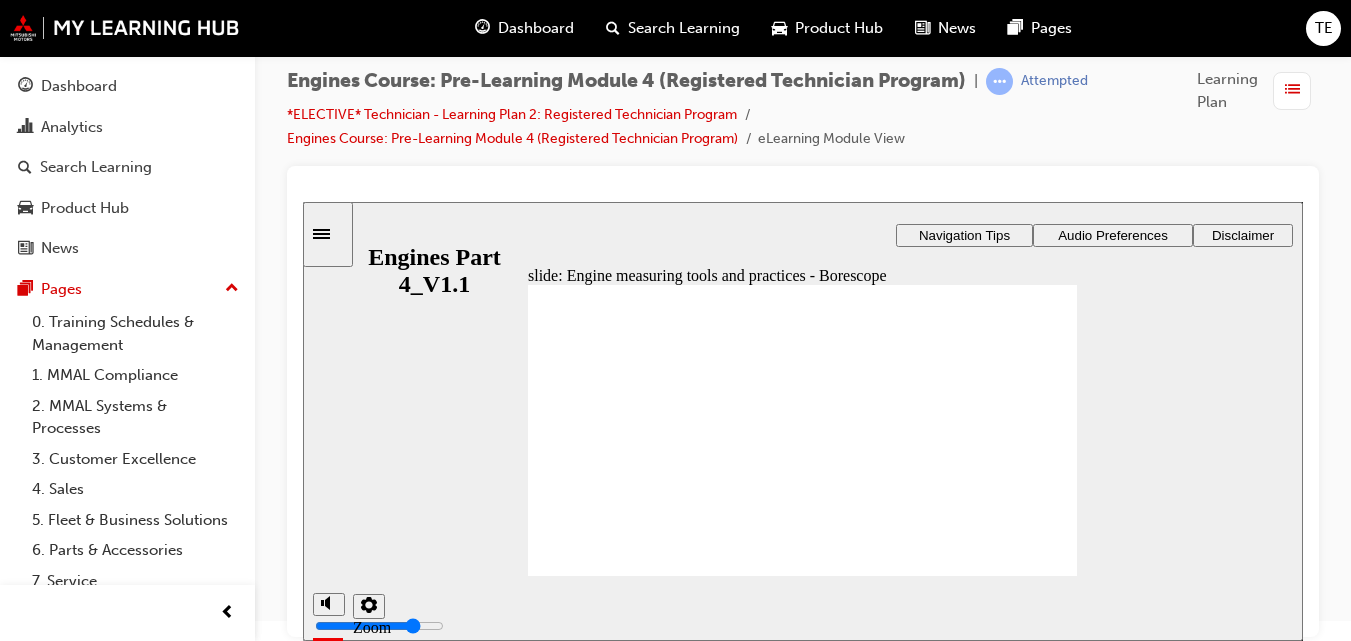 click 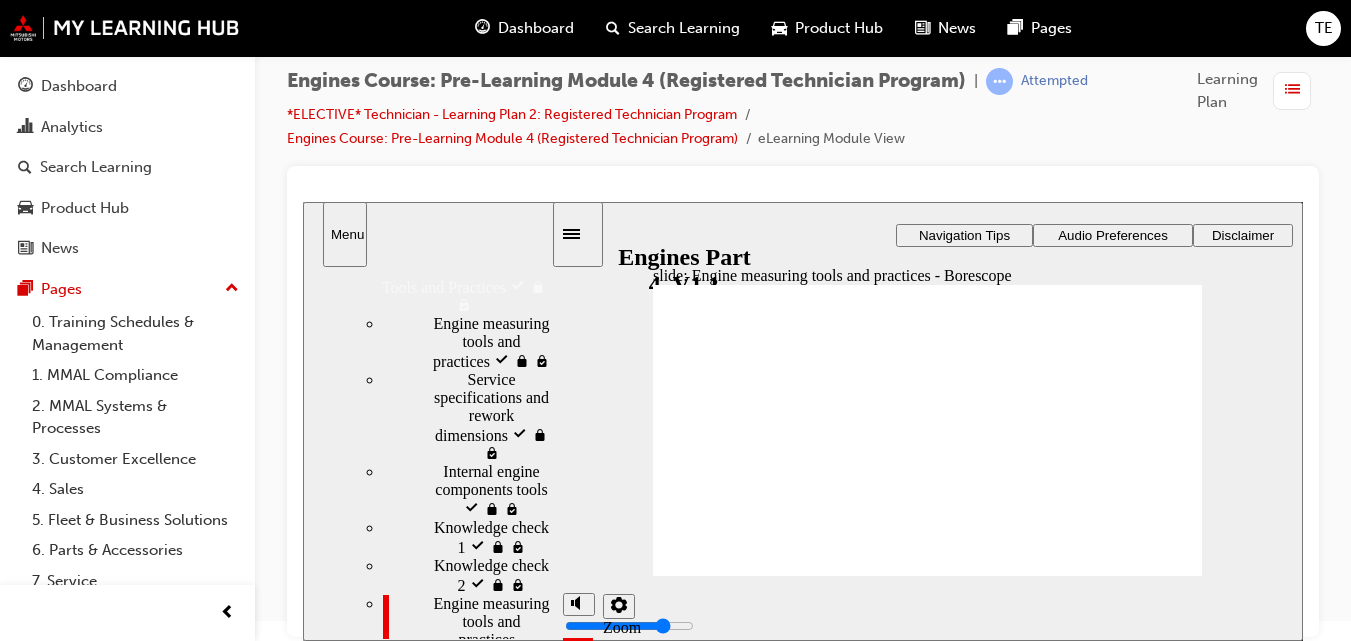 scroll, scrollTop: 154, scrollLeft: 0, axis: vertical 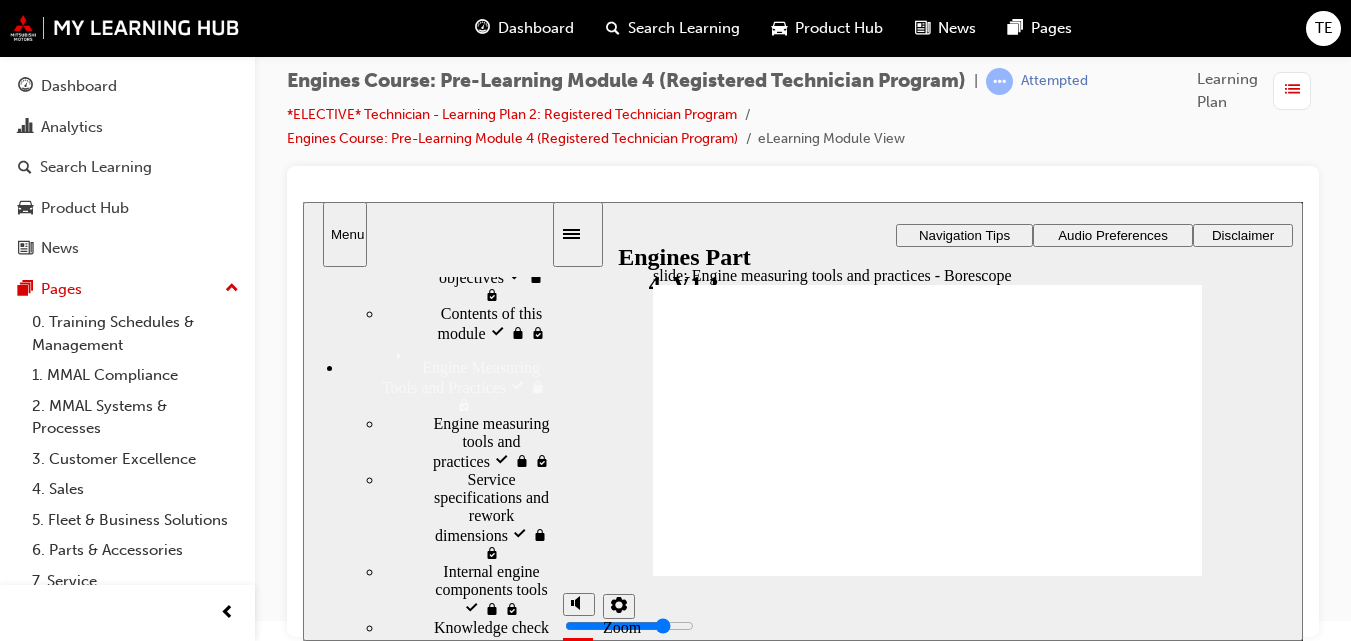 click on "slide: Engine measuring tools and practices - Borescope
Rectangle 1 Rectangle 3 Borescope Oval 3 Oval 1 lock icon 1 Oval 1 tick icon 1 Picture 1.png Freeform 5 Freeform 1 Freeform 4 Freeform 2 Freeform 3 Group
1 Oval 2 Camera icon 1 A Borescope is a thin tube fitted with a series of lenses a camera and a light. Group
2 Oval 3 Freeform 26 Freeform 27 Freeform 28 flexibility icon 1 It is fully flexible and adjustable making it possible to examine difficult to reach areas without damaging components. The Borescope aids in the inspection and diagnosis of internal engine concerns by providing live images. This avoids the need to disassemble engine components. Saving a considerable amount of time.  Group
3 Oval 4 engine icon 1 Freeform 37 Freeform 38 Freeform 31 Freeform 34 Freeform 35 Freeform 42 Freeform 41 Freeform 29 Freeform 40 Freeform 30 Freeform 39 Freeform 36 Freeform 32 Freeform 33 Click  Next  to continue. Click the  image  on right to find out more information on Borescopes. Oval 3 Oval 1" at bounding box center [803, 421] 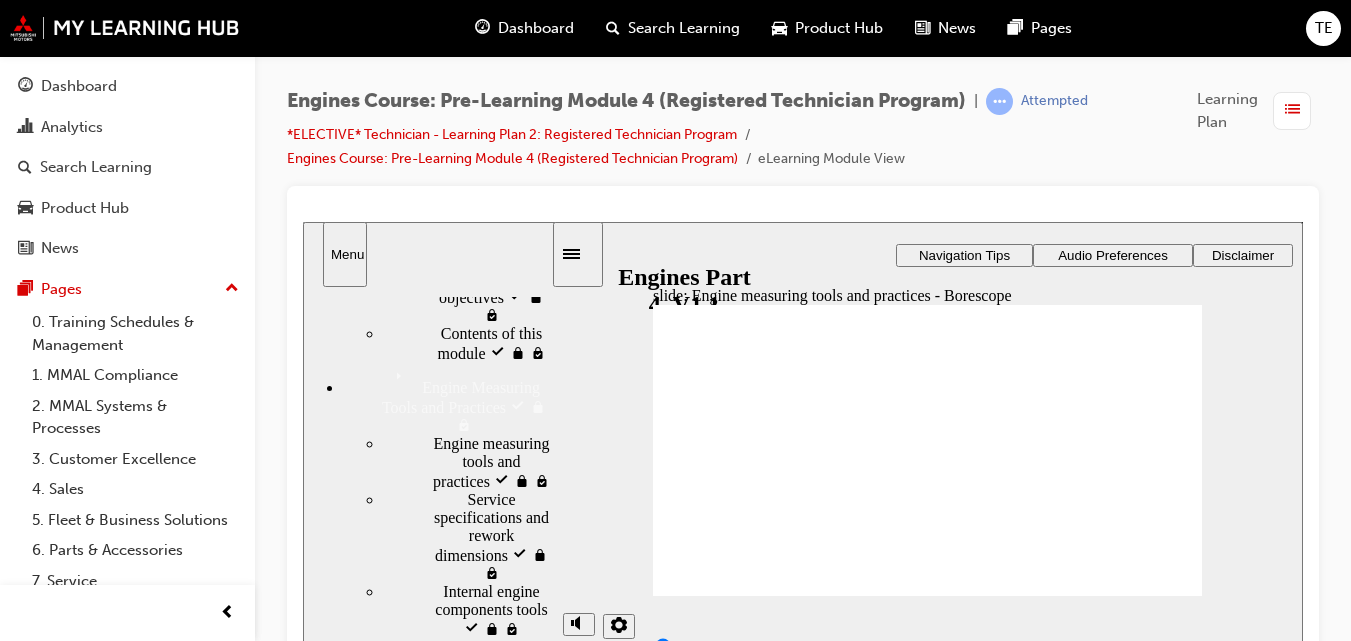 click on "slide: Engine measuring tools and practices - Borescope
Rectangle 1 Rectangle 3 Borescope Oval 3 Oval 1 lock icon 1 Oval 1 tick icon 1 Picture 1.png Freeform 5 Freeform 1 Freeform 4 Freeform 2 Freeform 3 Group
1 Oval 2 Camera icon 1 A Borescope is a thin tube fitted with a series of lenses a camera and a light. Group
2 Oval 3 Freeform 26 Freeform 27 Freeform 28 flexibility icon 1 It is fully flexible and adjustable making it possible to examine difficult to reach areas without damaging components. The Borescope aids in the inspection and diagnosis of internal engine concerns by providing live images. This avoids the need to disassemble engine components. Saving a considerable amount of time.  Group
3 Oval 4 engine icon 1 Freeform 37 Freeform 38 Freeform 31 Freeform 34 Freeform 35 Freeform 42 Freeform 41 Freeform 29 Freeform 40 Freeform 30 Freeform 39 Freeform 36 Freeform 32 Freeform 33 Click  Next  to continue. Click the  image  on right to find out more information on Borescopes. Oval 3 Oval 1" at bounding box center (803, 441) 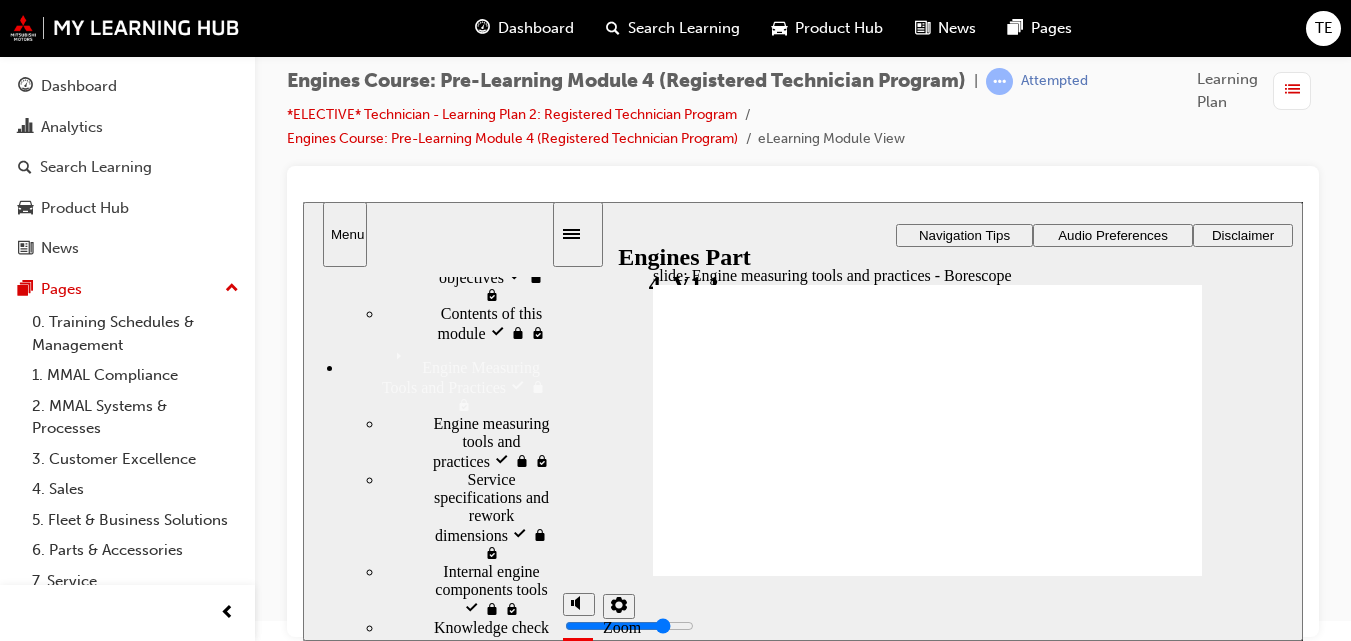click on "slide: Engine measuring tools and practices - Borescope
Rectangle 1 Rectangle 3 Borescope Oval 3 Oval 1 lock icon 1 Oval 1 tick icon 1 Picture 1.png Freeform 5 Freeform 1 Freeform 4 Freeform 2 Freeform 3 Group
1 Oval 2 Camera icon 1 A Borescope is a thin tube fitted with a series of lenses a camera and a light. Group
2 Oval 3 Freeform 26 Freeform 27 Freeform 28 flexibility icon 1 It is fully flexible and adjustable making it possible to examine difficult to reach areas without damaging components. The Borescope aids in the inspection and diagnosis of internal engine concerns by providing live images. This avoids the need to disassemble engine components. Saving a considerable amount of time.  Group
3 Oval 4 engine icon 1 Freeform 37 Freeform 38 Freeform 31 Freeform 34 Freeform 35 Freeform 42 Freeform 41 Freeform 29 Freeform 40 Freeform 30 Freeform 39 Freeform 36 Freeform 32 Freeform 33 Click  Next  to continue. Click the  image  on right to find out more information on Borescopes. Oval 3 Oval 1" at bounding box center (803, 421) 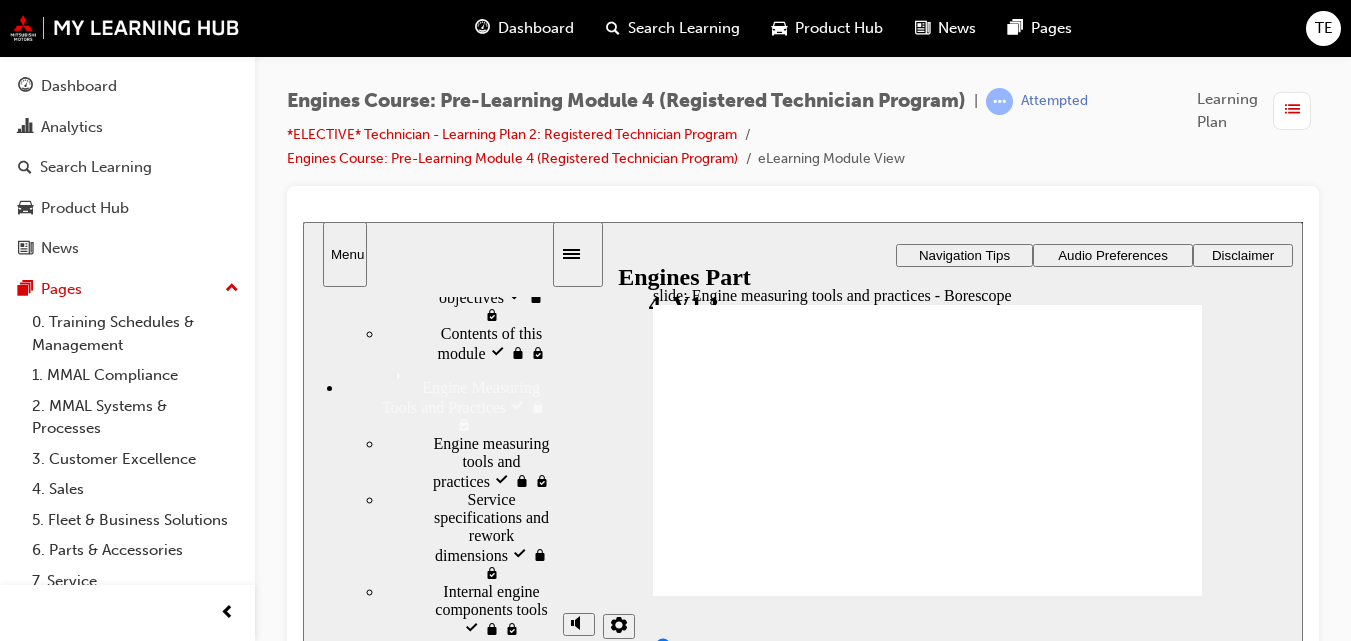 scroll, scrollTop: 20, scrollLeft: 0, axis: vertical 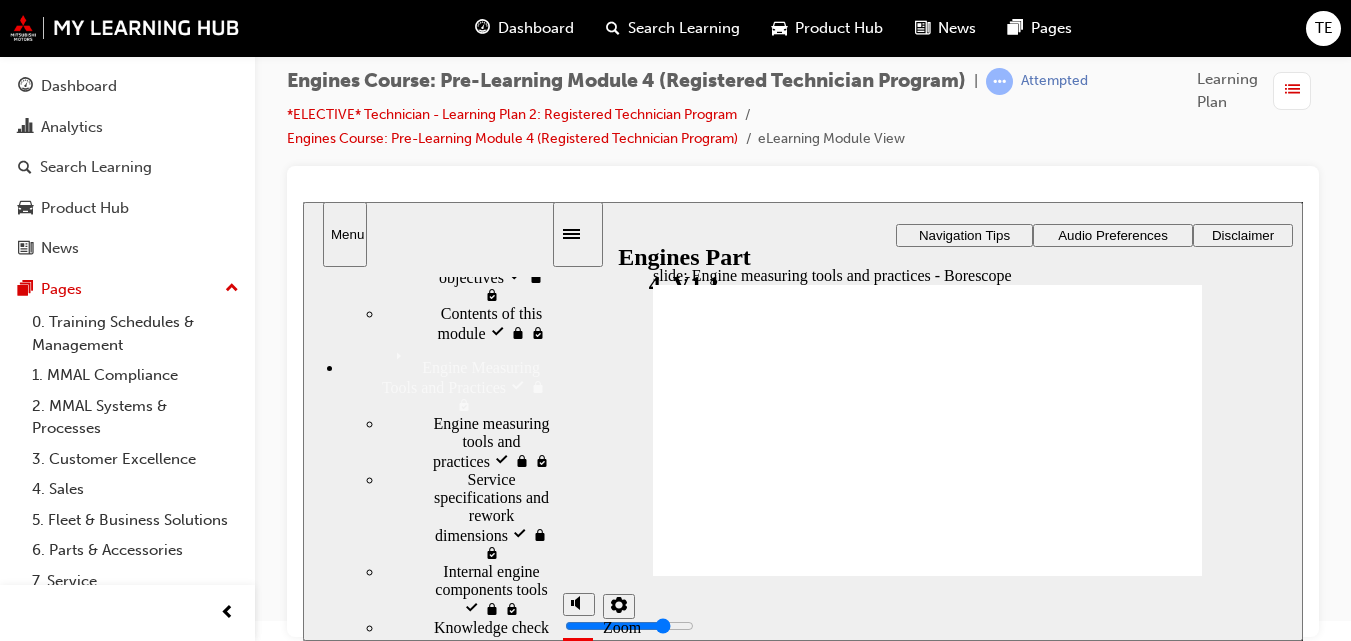 click 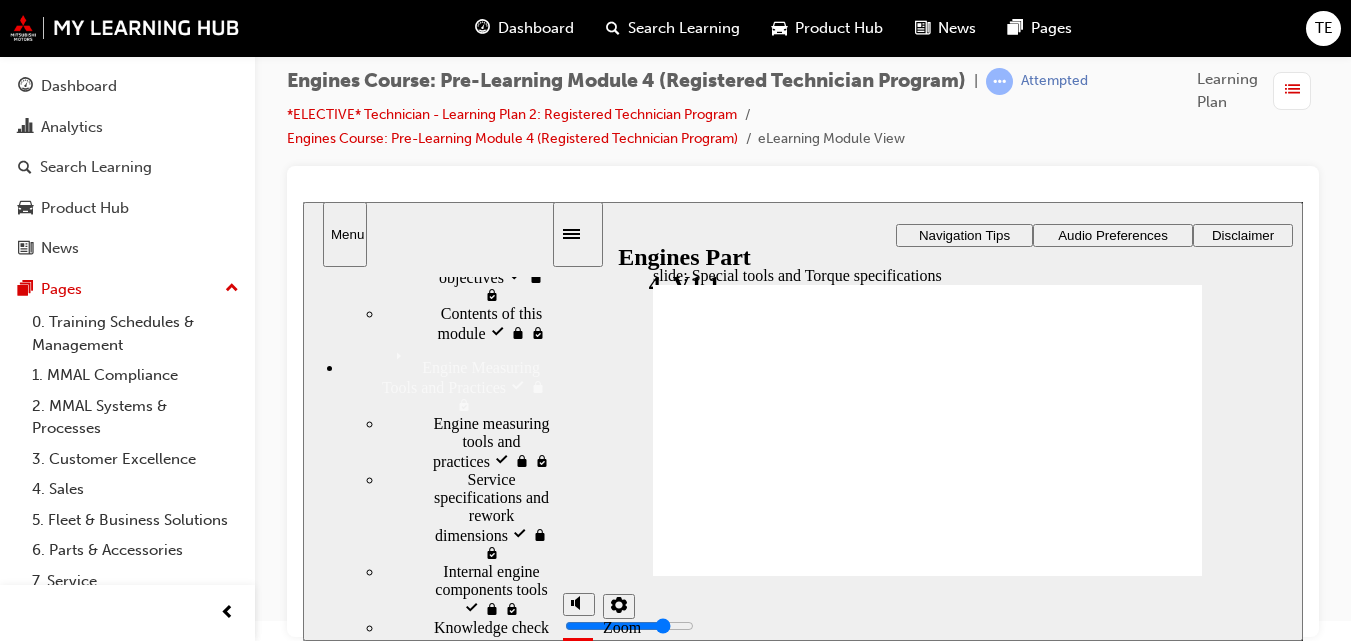 click 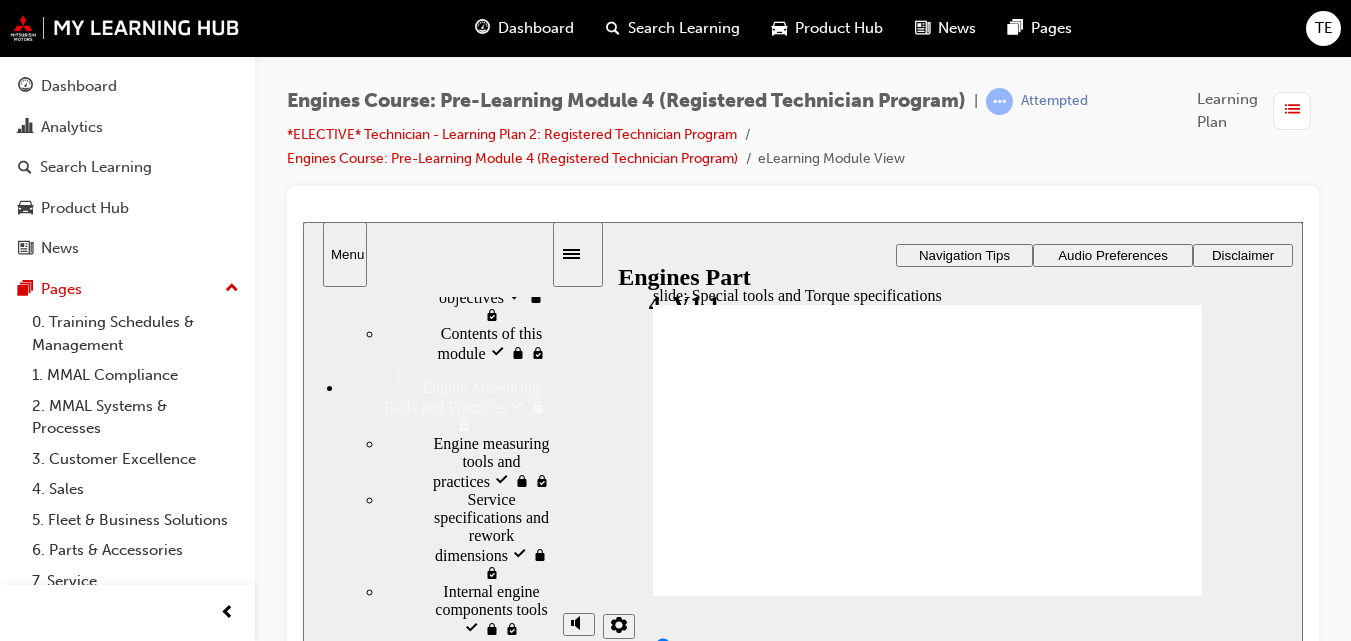 scroll, scrollTop: 20, scrollLeft: 0, axis: vertical 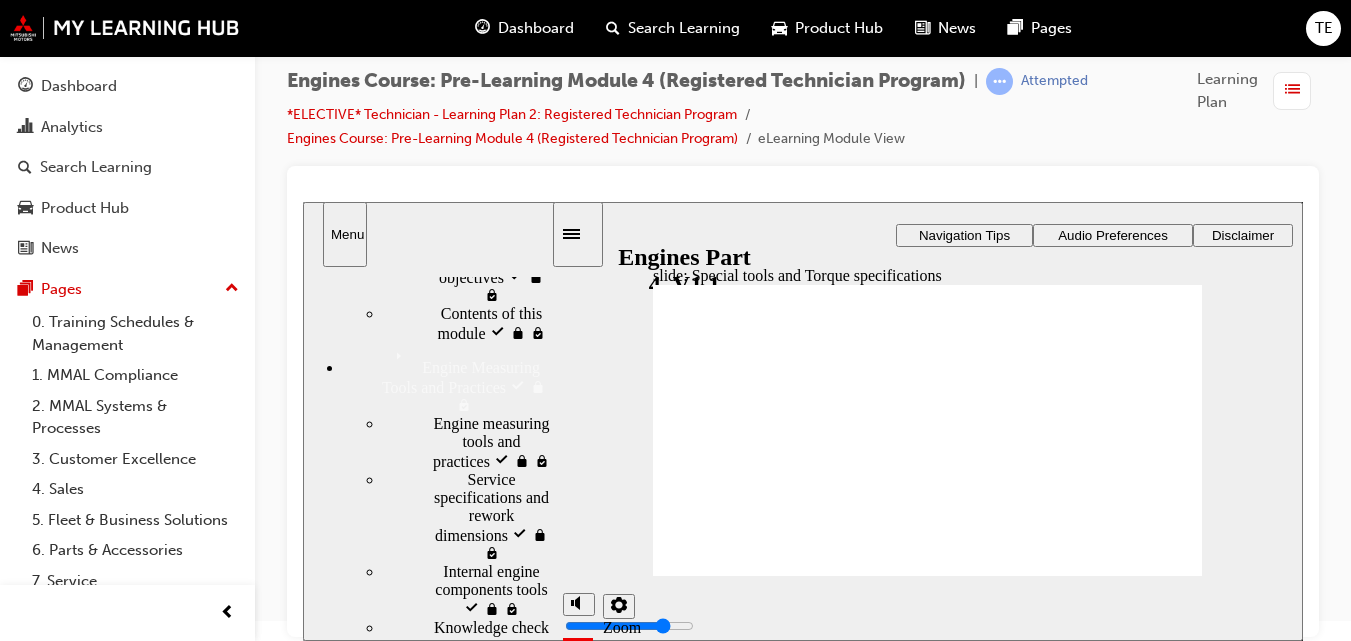 click on "slide: Special tools and Torque specifications
Rectangle 3 Image of Torque specifications Image of special tools Rectangle 14 4 Group
1 Freeform 1 Oval 1 In these images we can see all the information required to assemble the engine components is available. Special tools required for removal and re assembly and Torque specifications must be taken into consideration.  In these images we can see all the information required to assemble the engine components is available. Special tools required for removal and re assembly and Torque specifications must be taken into consideration Click  x  to close Click  x  to close Rectangle 1 Rectangle 3 Special tools and  Torque specifications Group 15 2 Image of Torque specifications Image of special tools Oval 2 Oval 1 lock icon 1 Oval 1 tick icon 1 The disassembly and reassembly of components can be a challenging process however consulting the  WSM  can make this task much simpler. Oval 3 Oval 1 lock icon 1 Oval 1 tick icon 1 Click the  laptop Click  Next  Next" at bounding box center (803, 421) 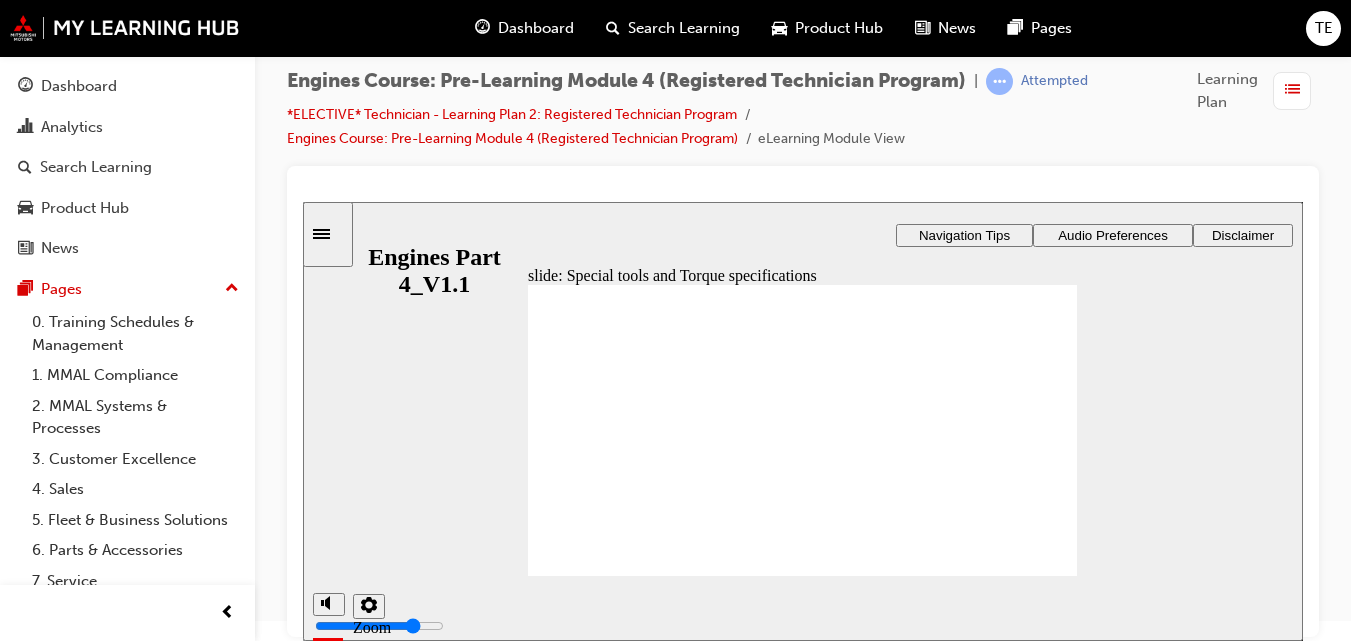 click 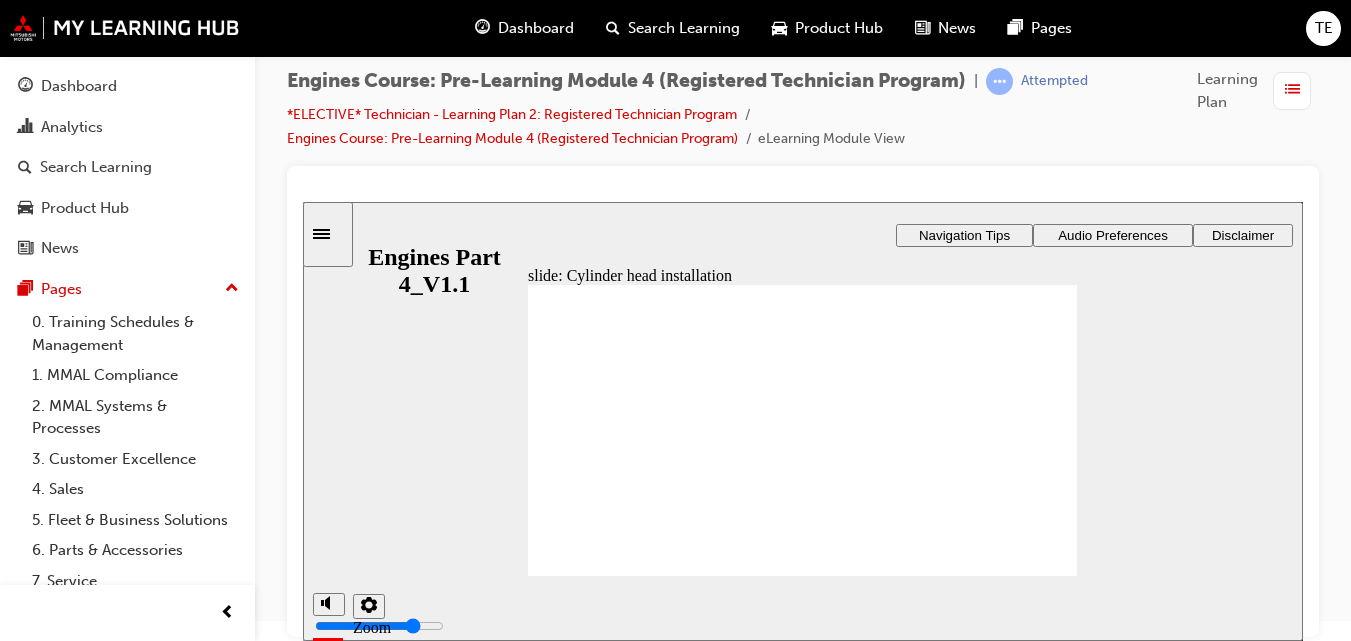 click 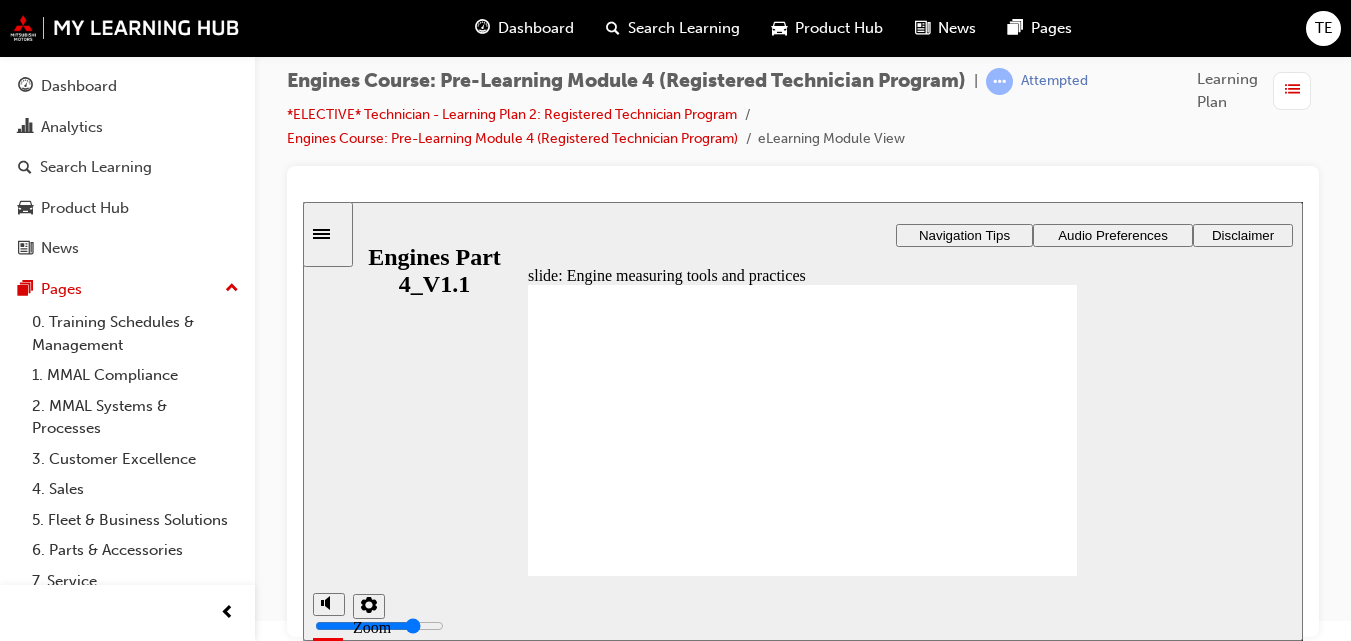 click 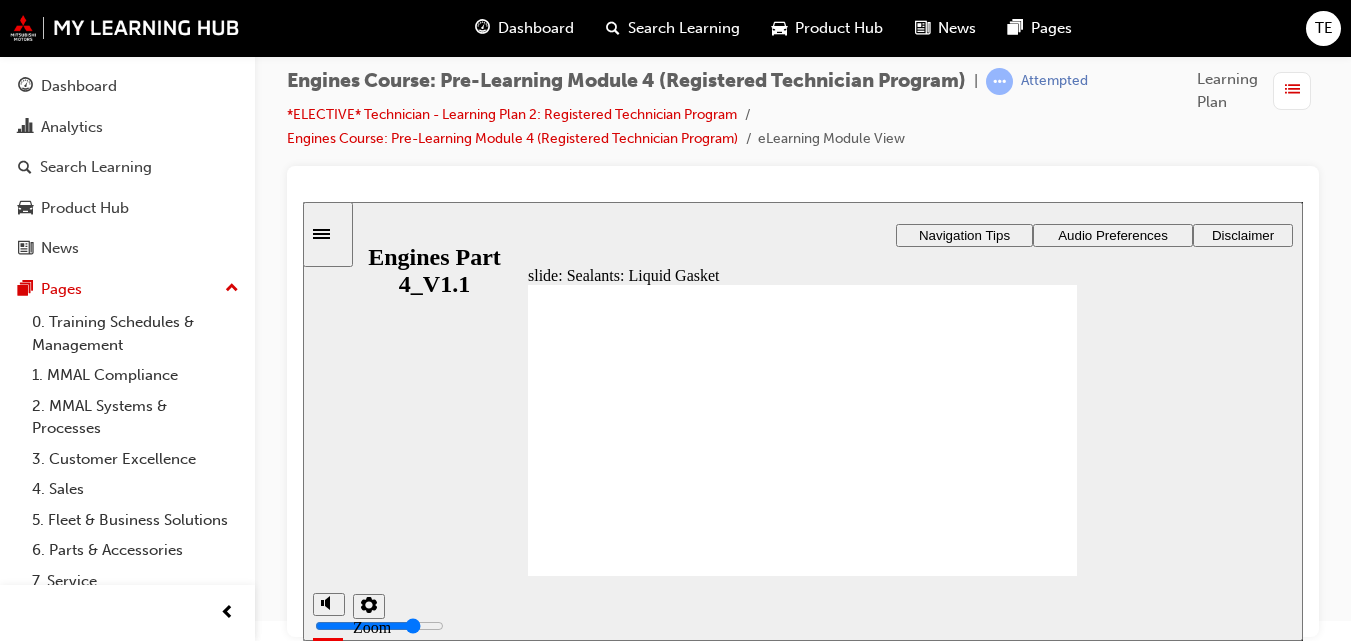 click 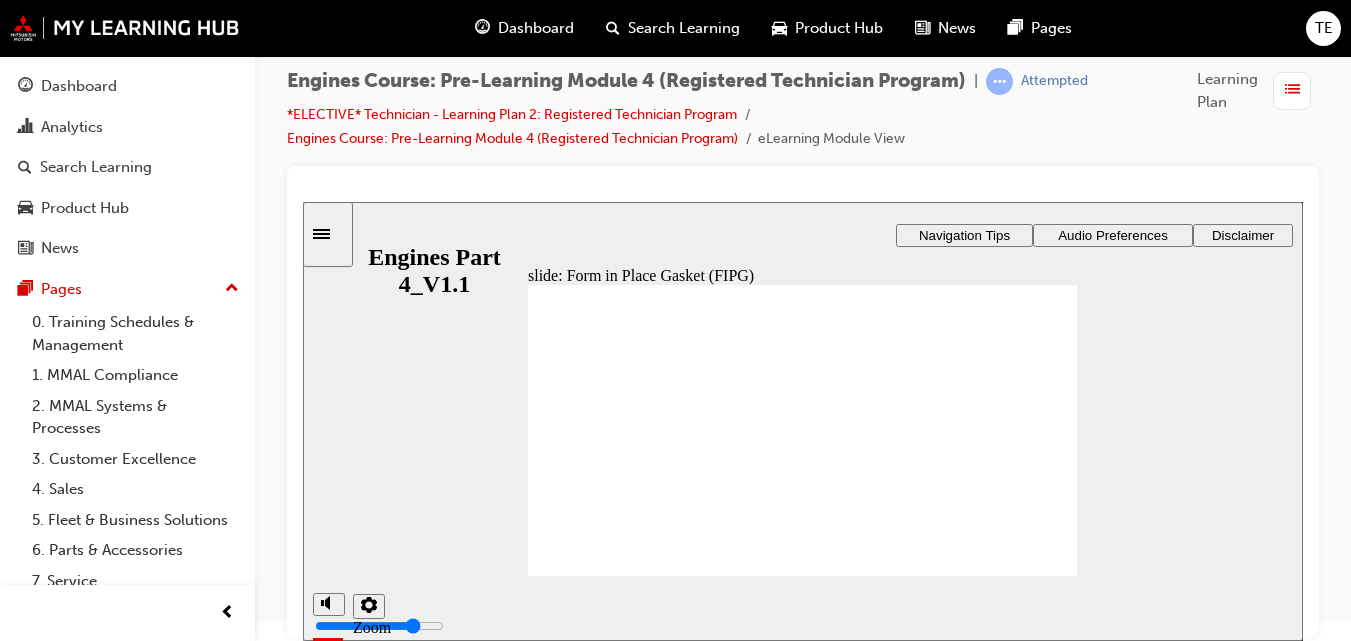 click 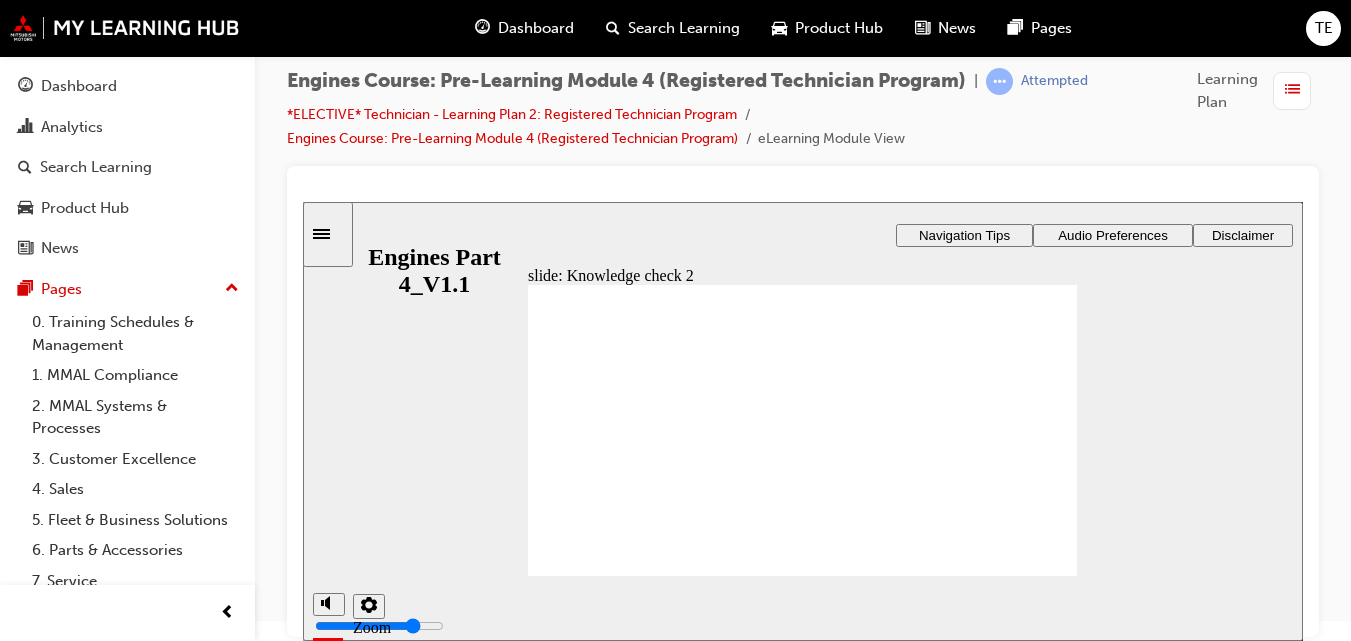 click 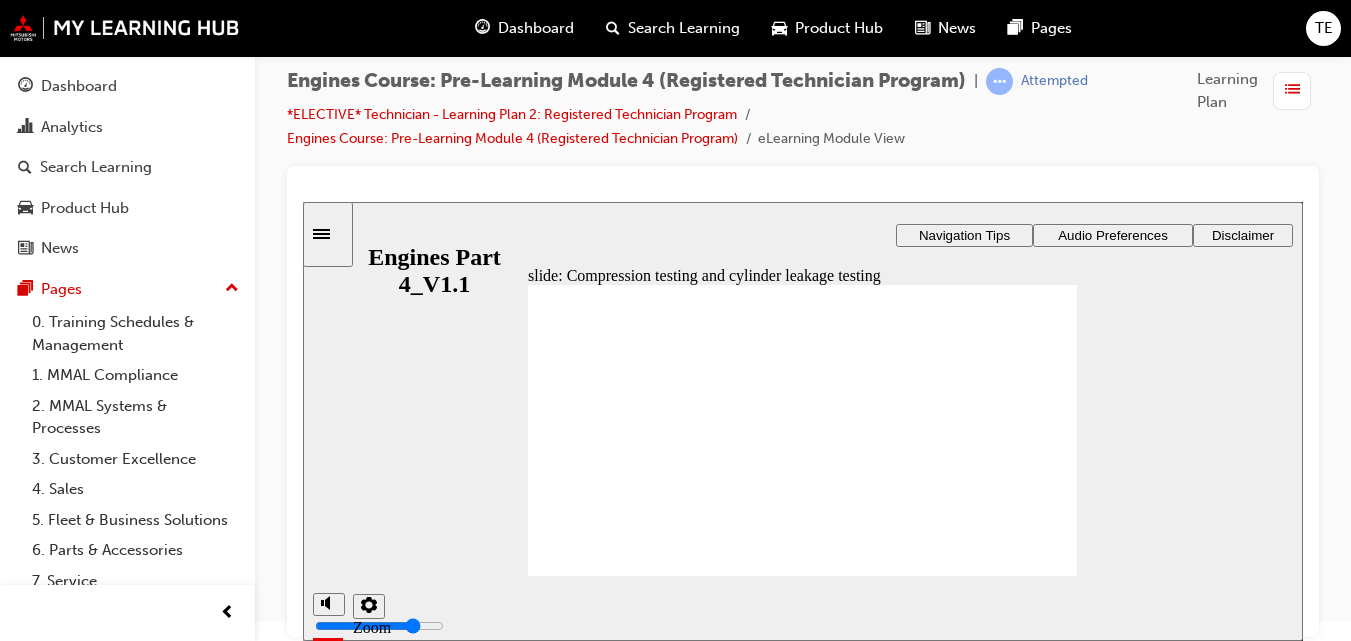 click 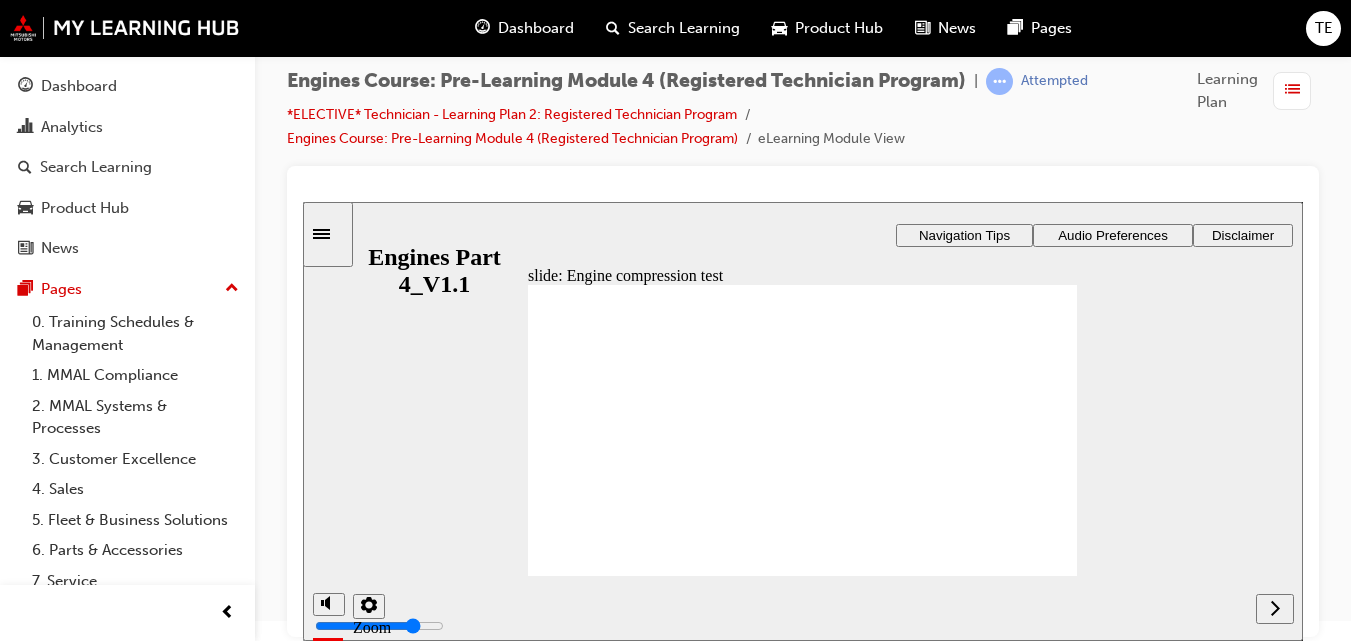 click 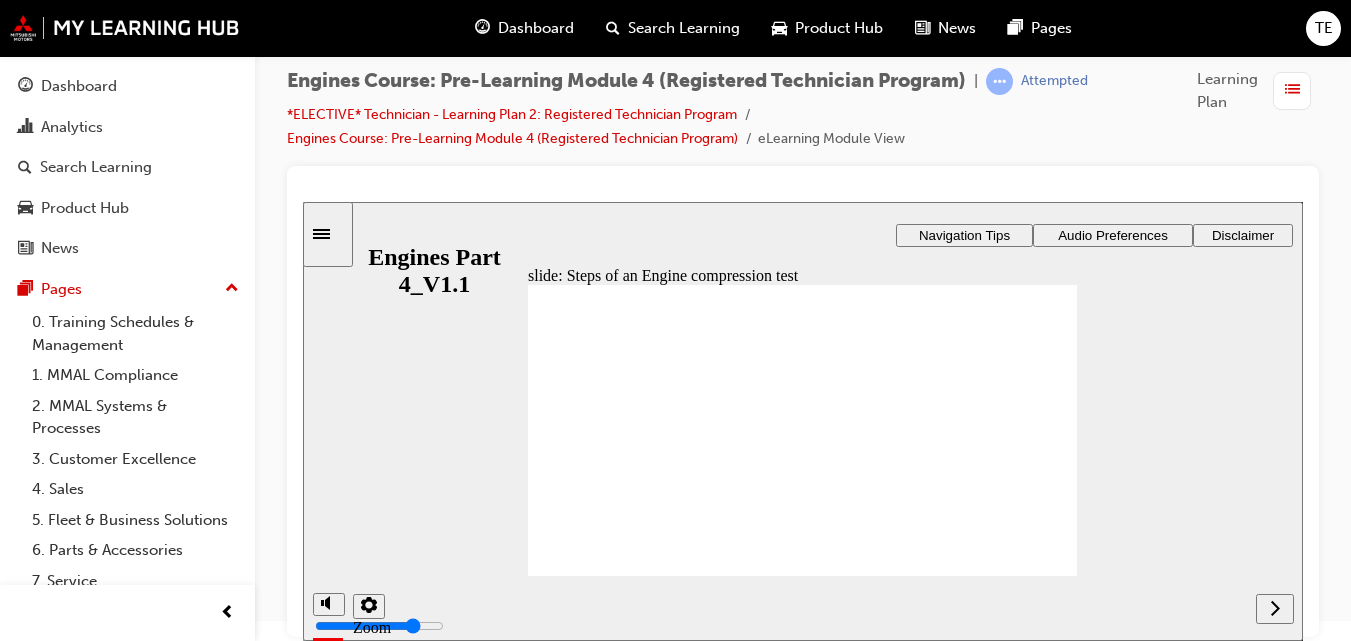click 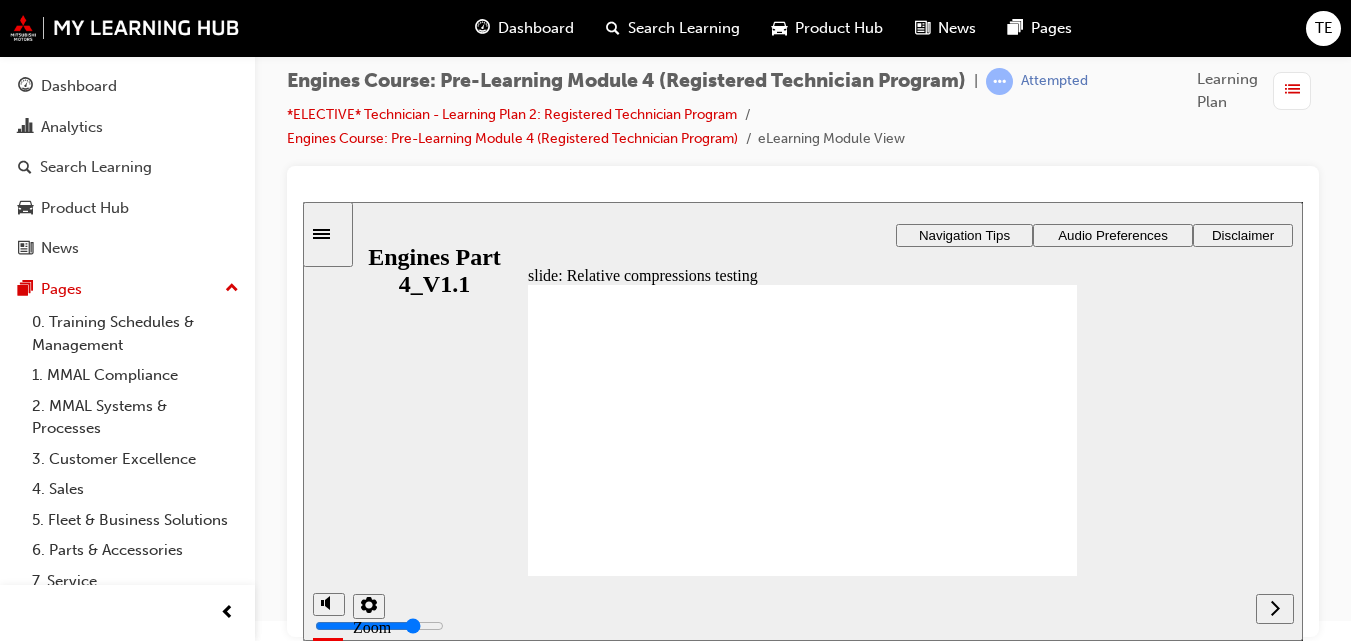 click 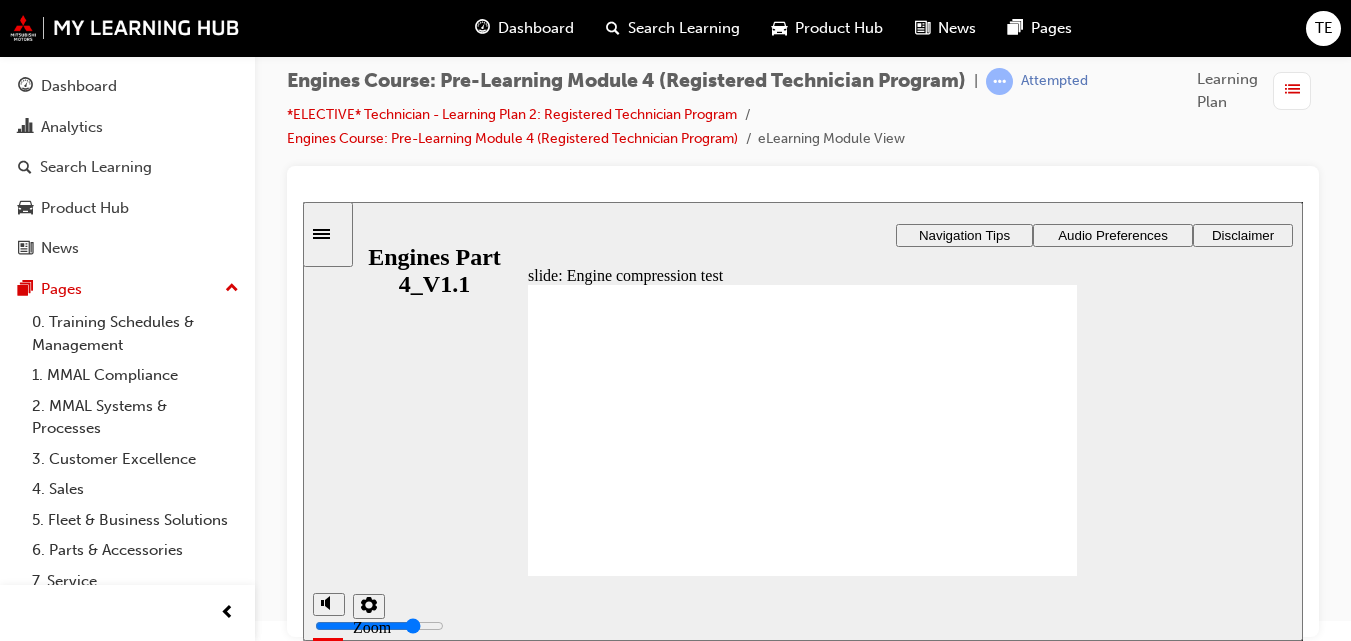 click 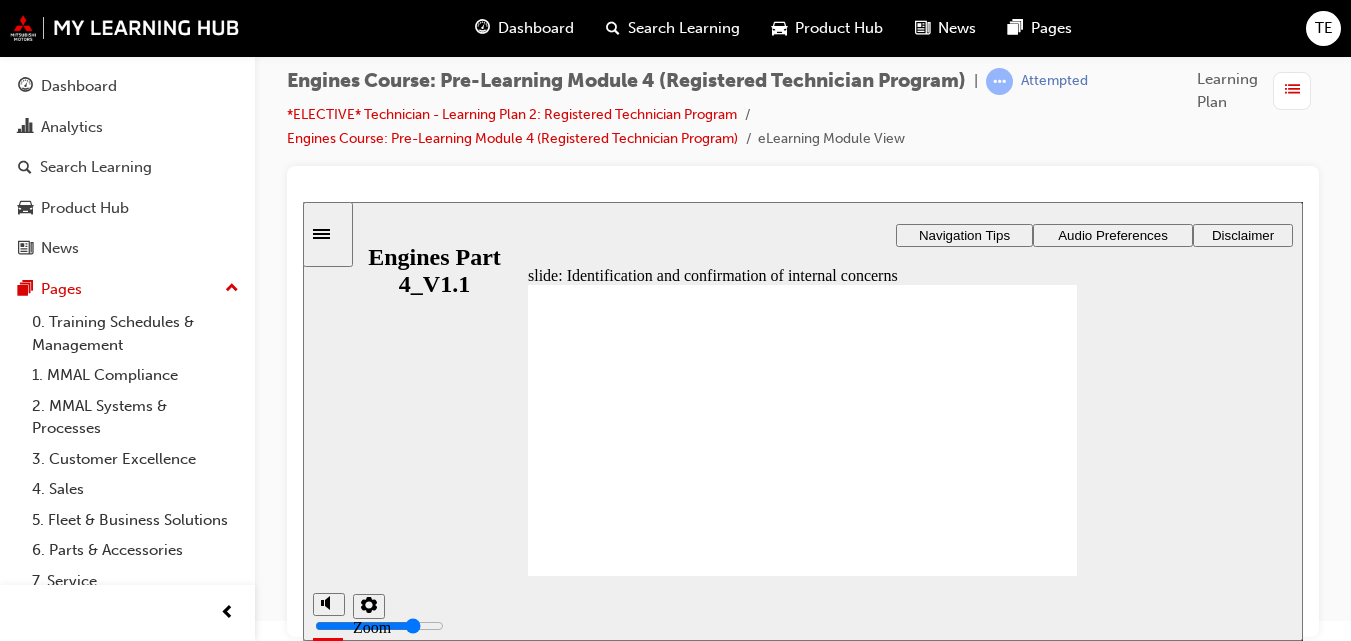 click 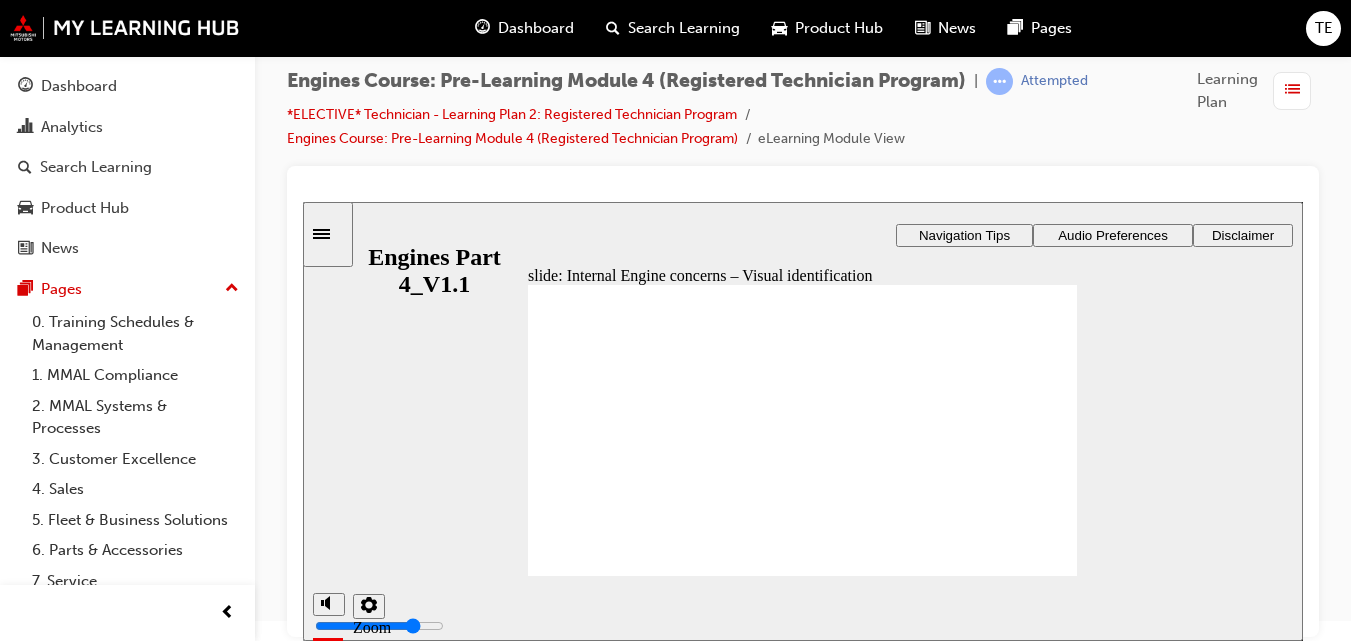 click at bounding box center [328, 234] 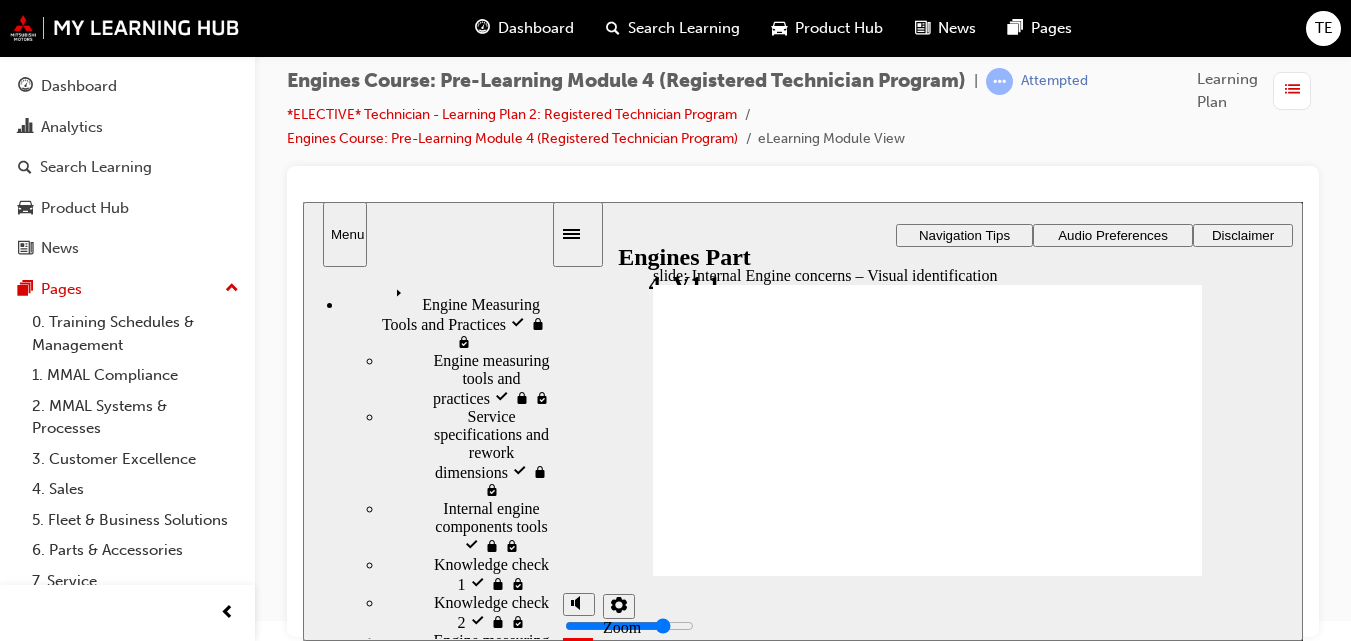 scroll, scrollTop: 317, scrollLeft: 0, axis: vertical 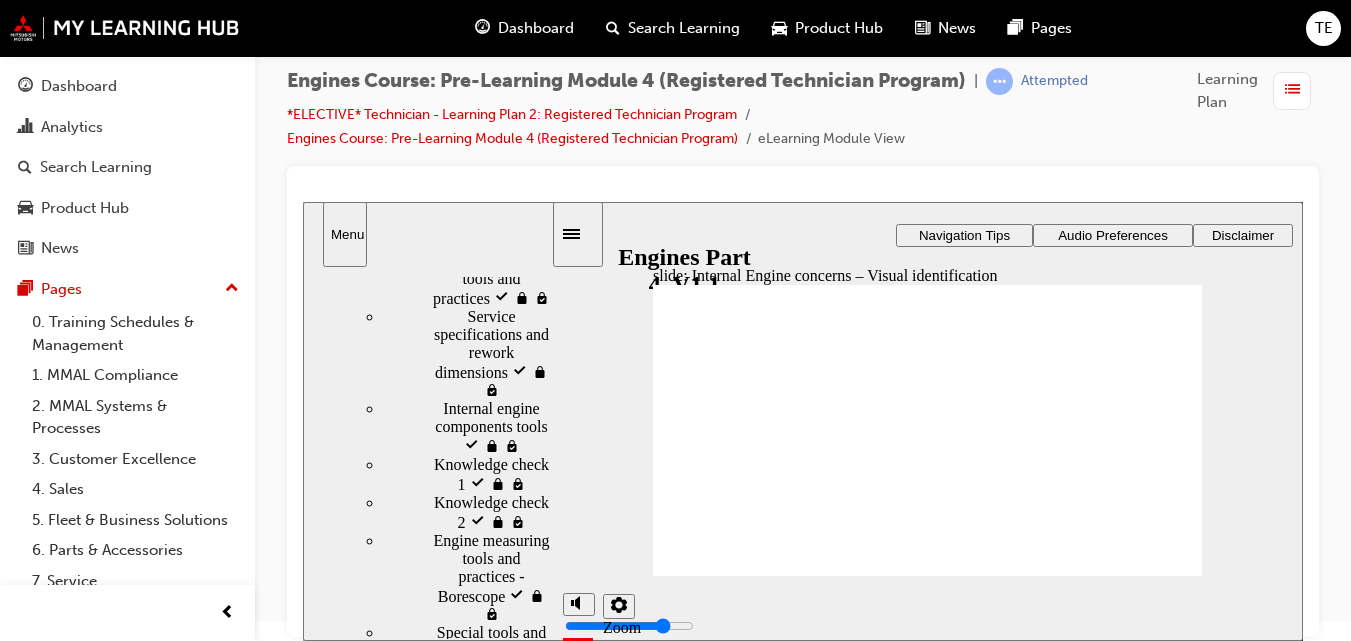click 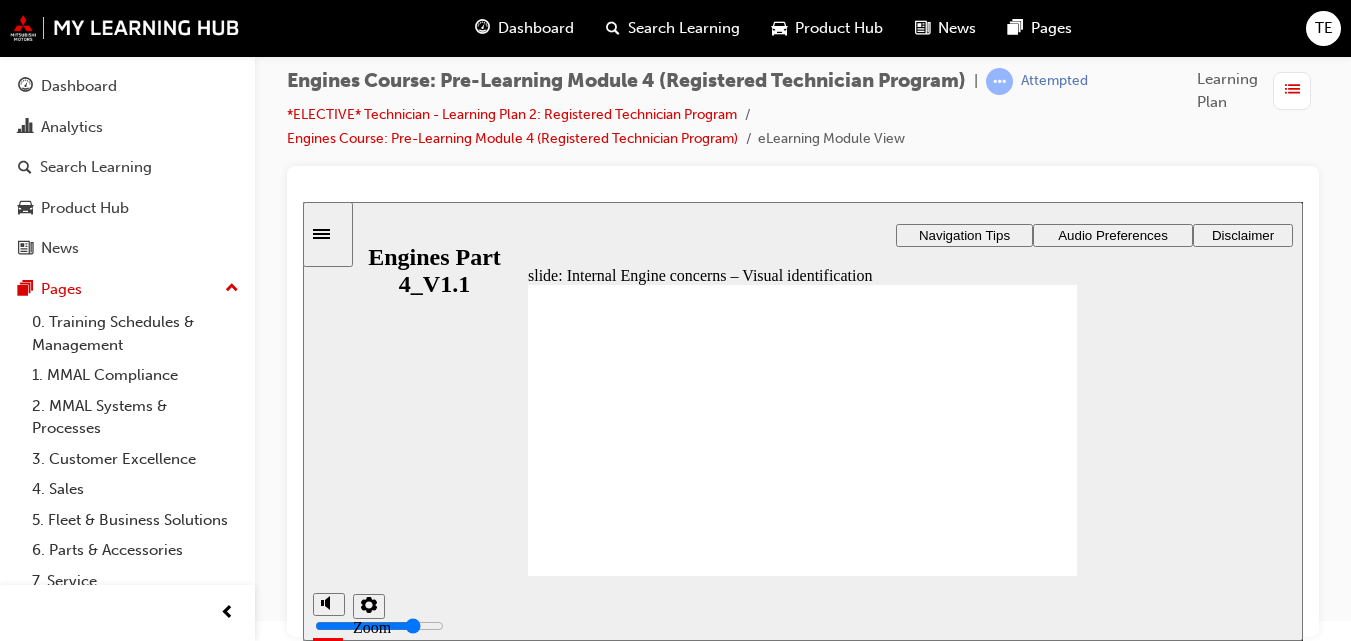 click 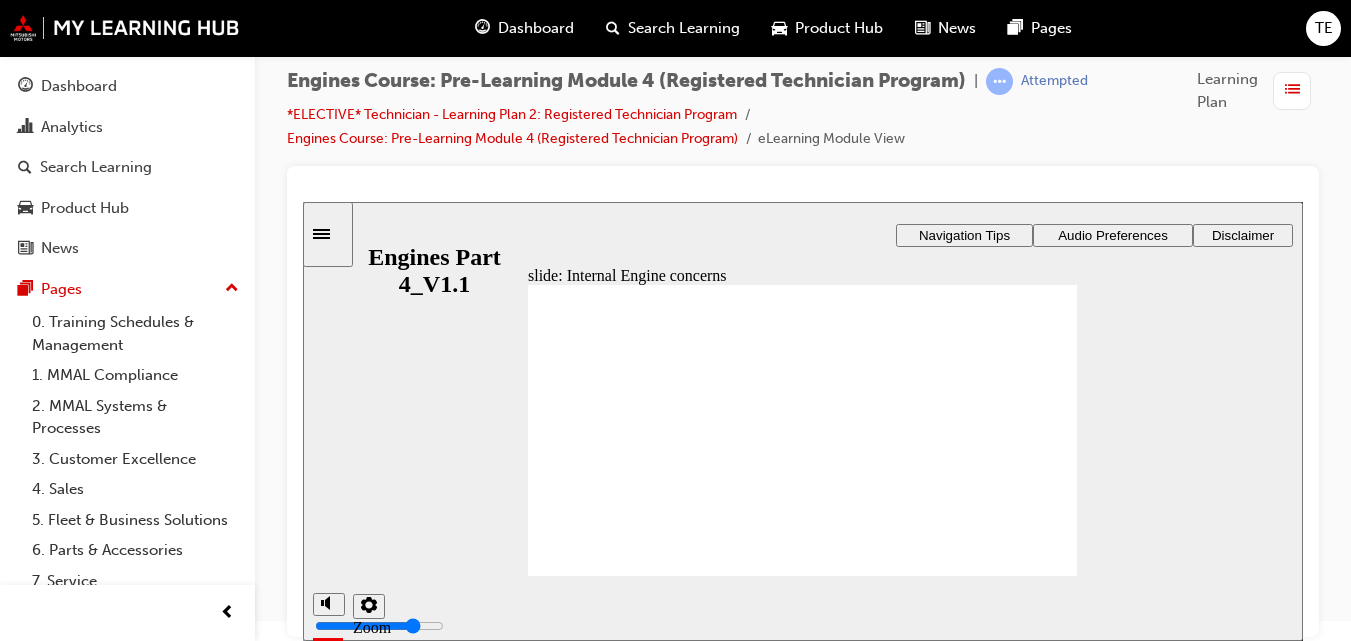 click 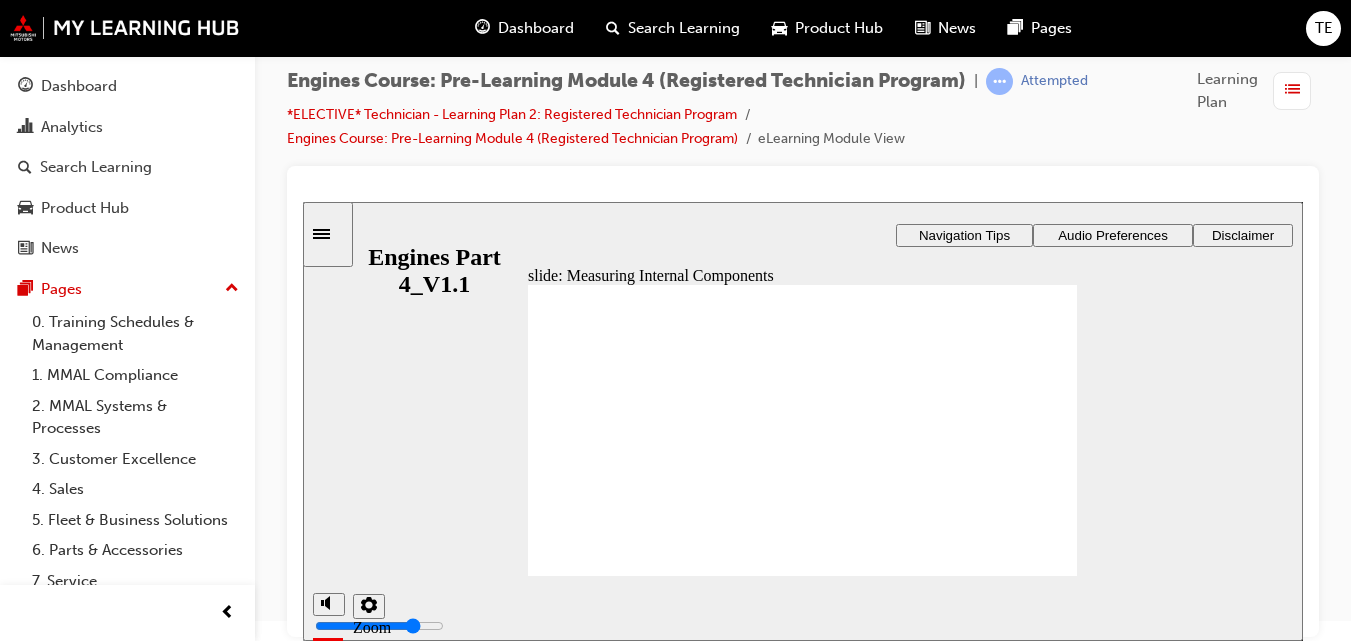 scroll, scrollTop: 187, scrollLeft: 0, axis: vertical 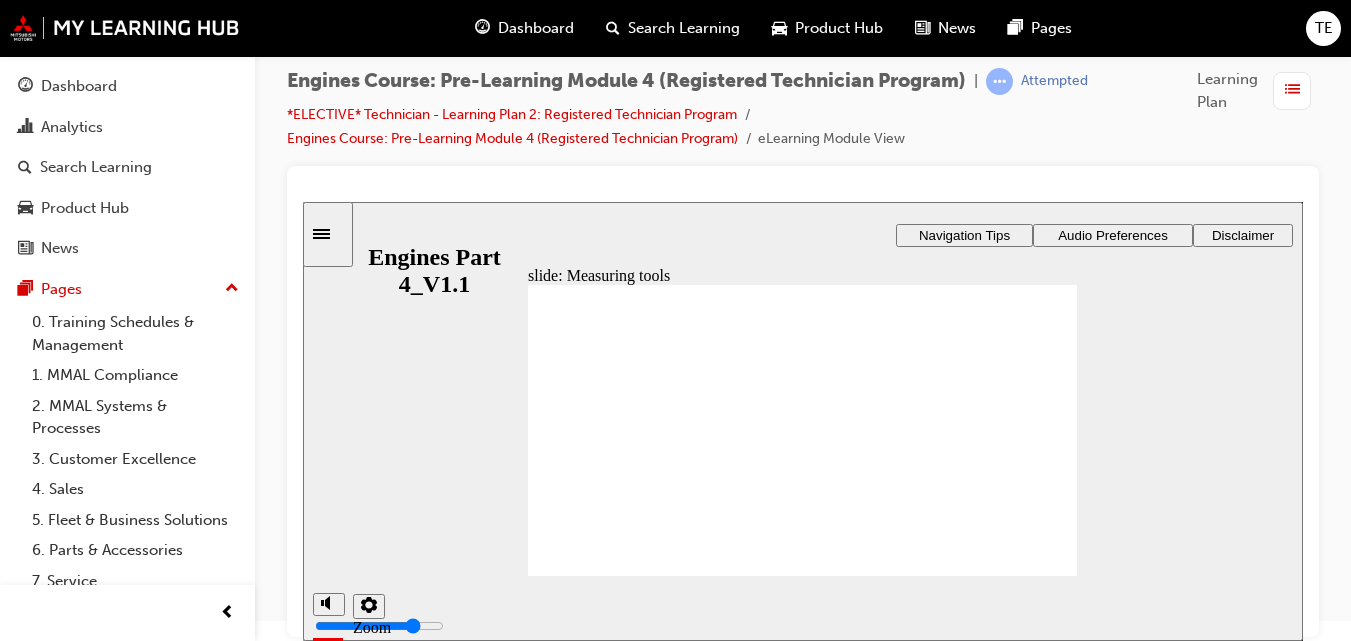click 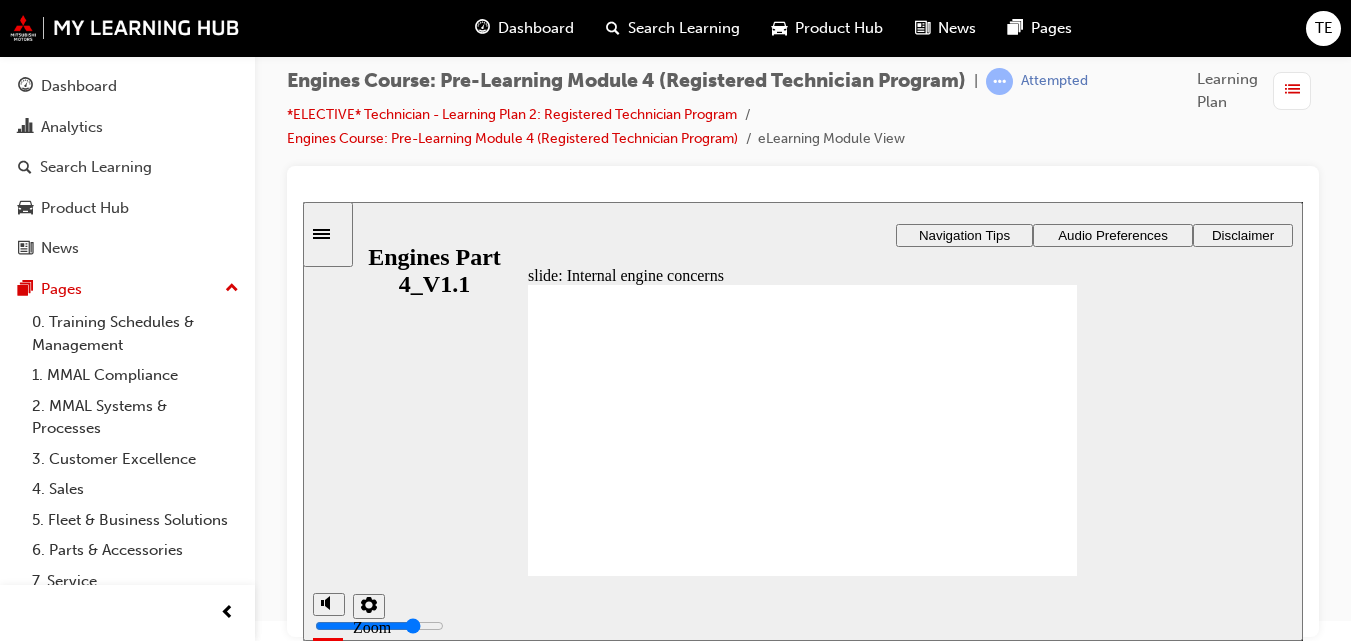 click 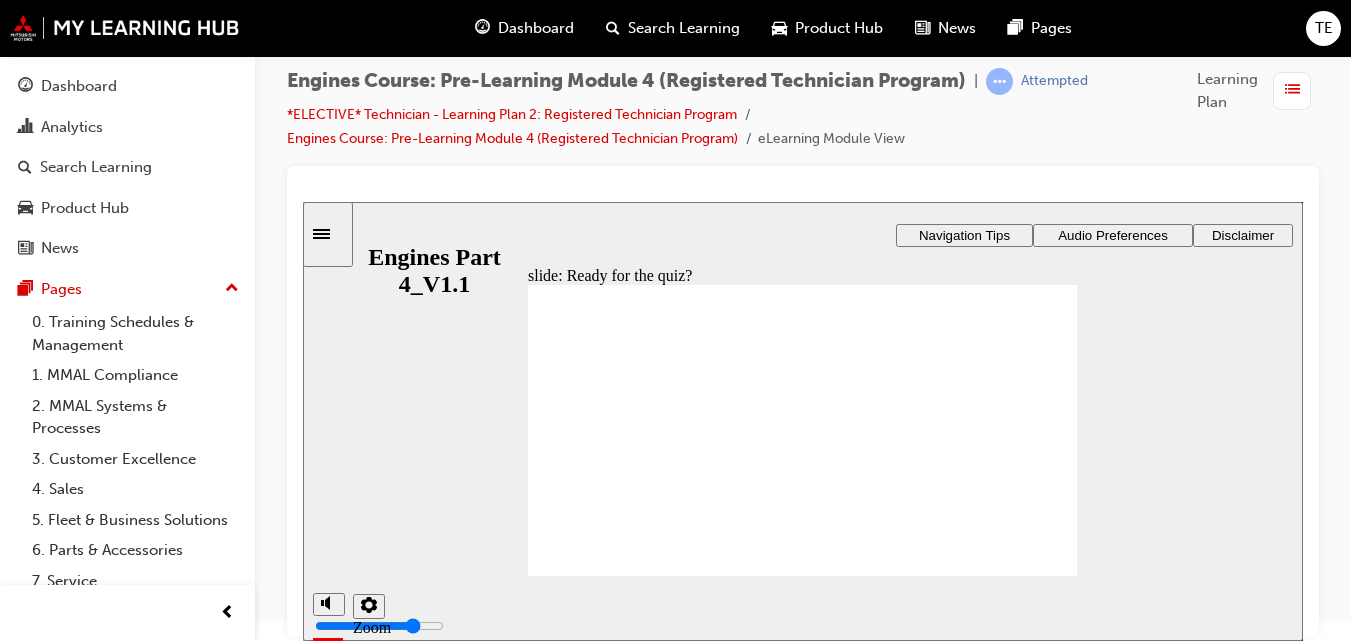scroll, scrollTop: 58, scrollLeft: 0, axis: vertical 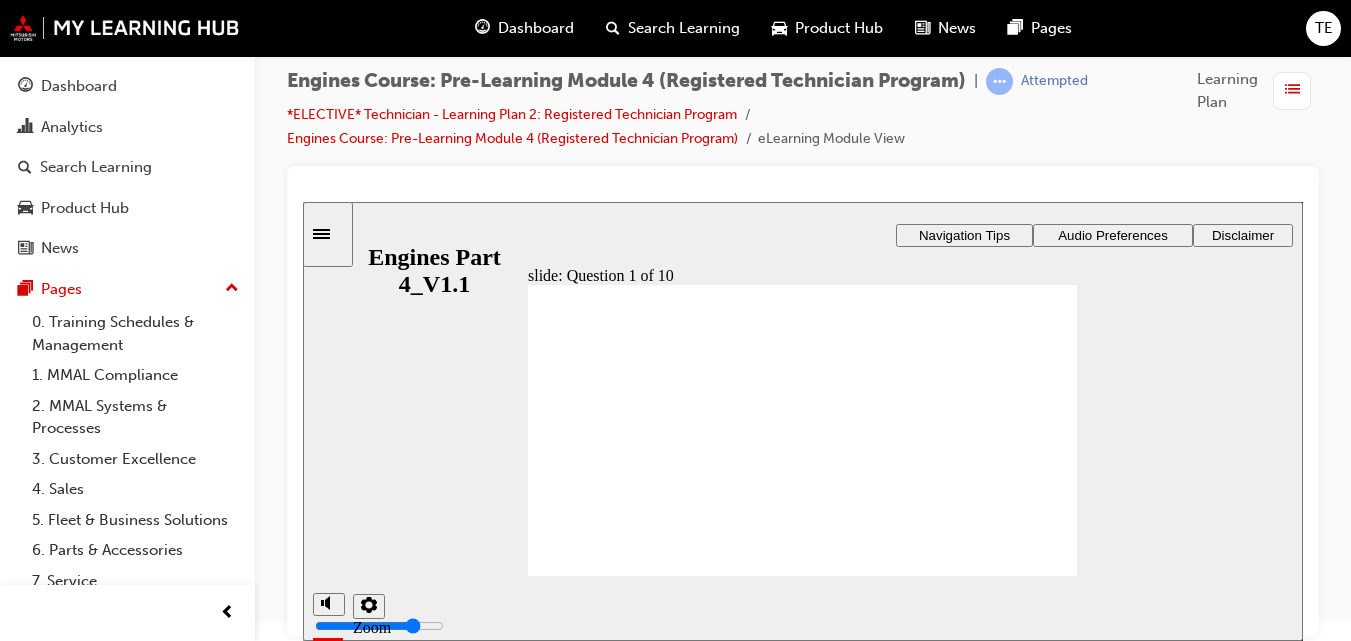 click 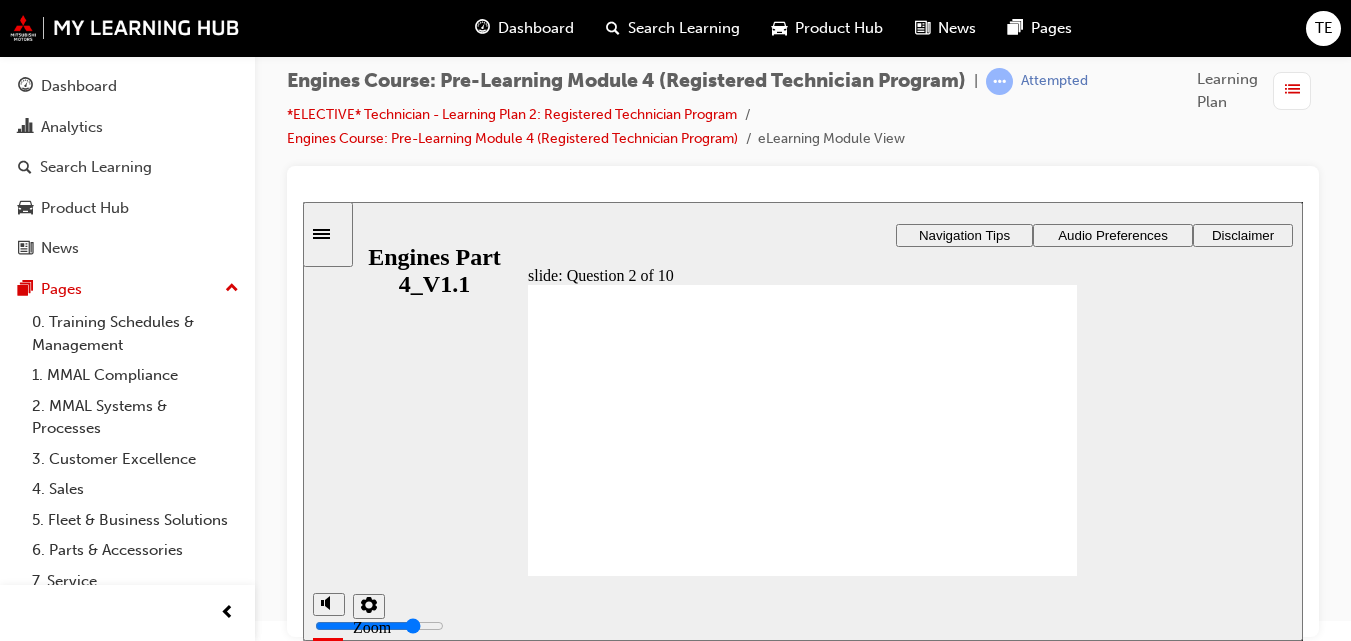 click 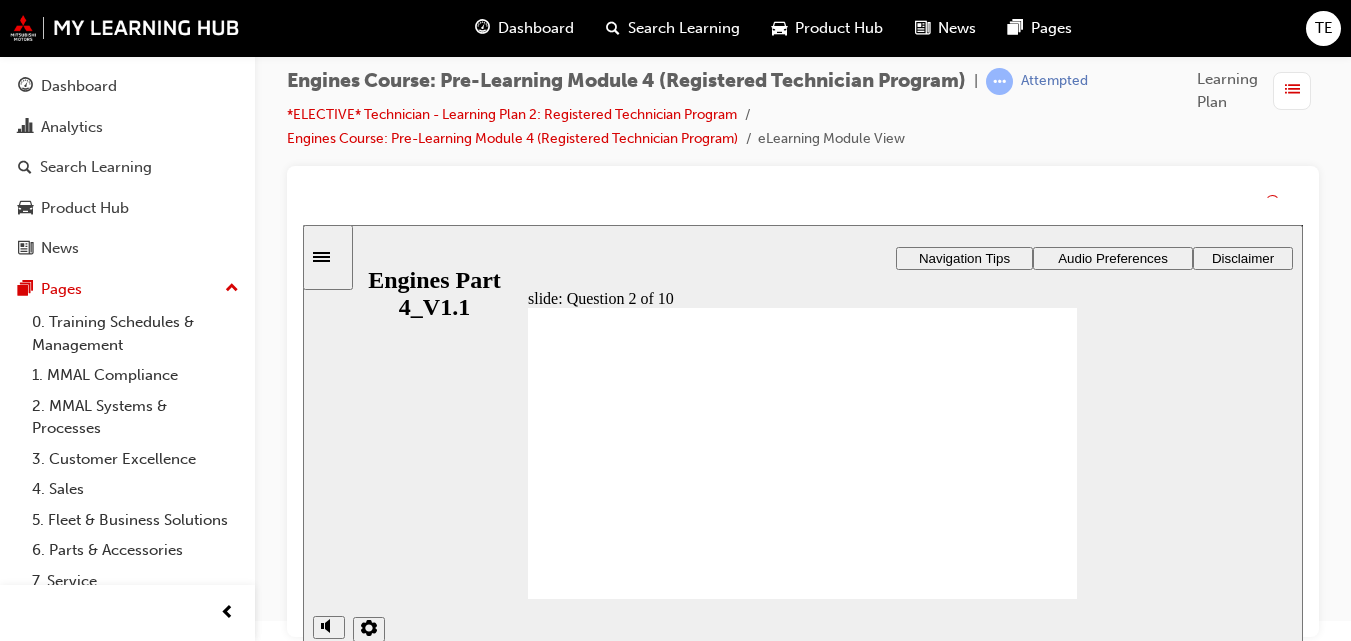 click 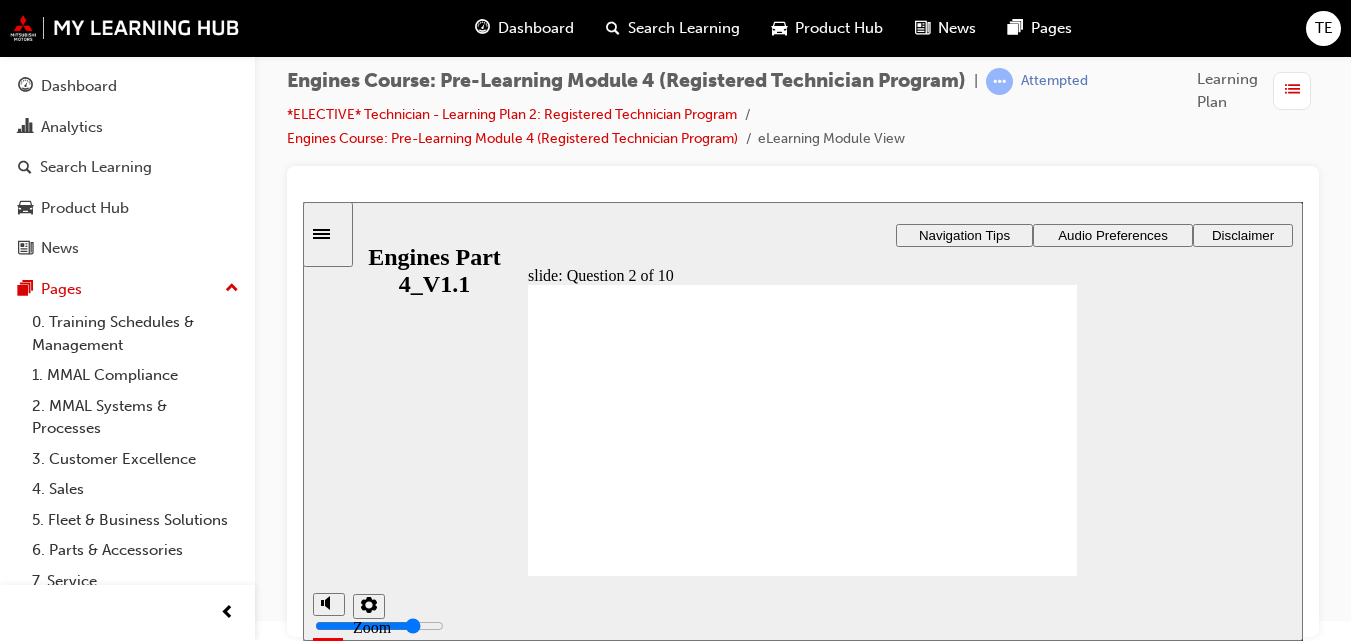 click 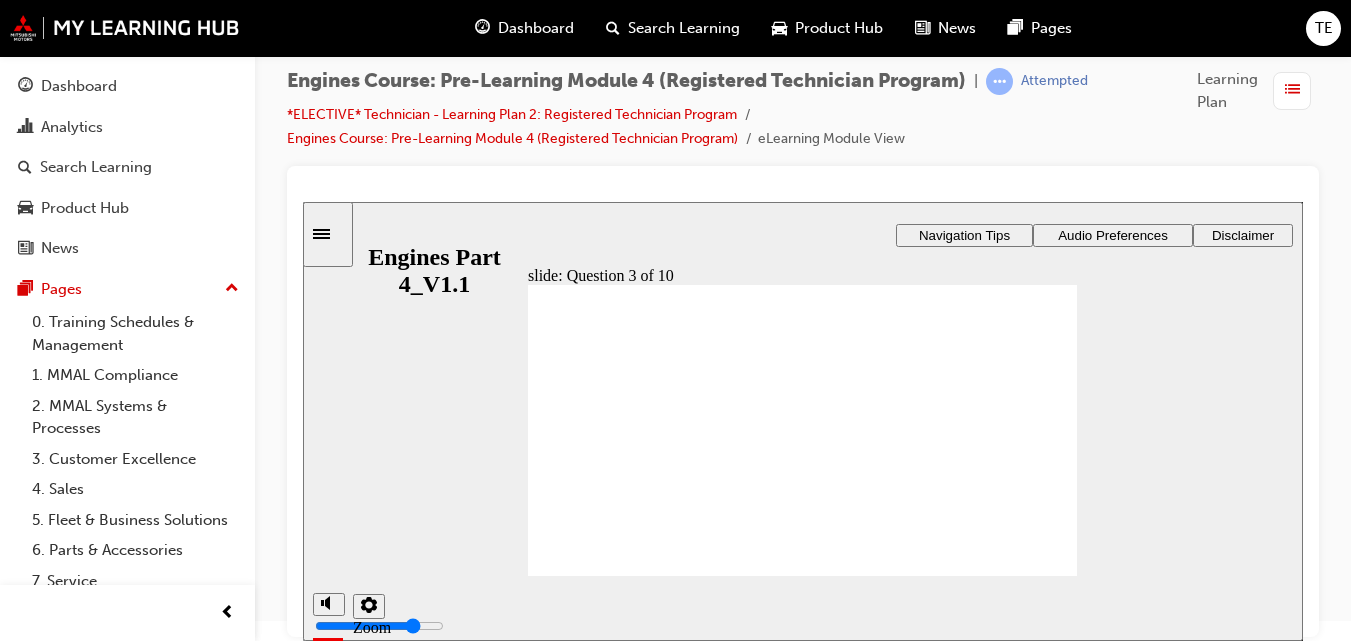 click 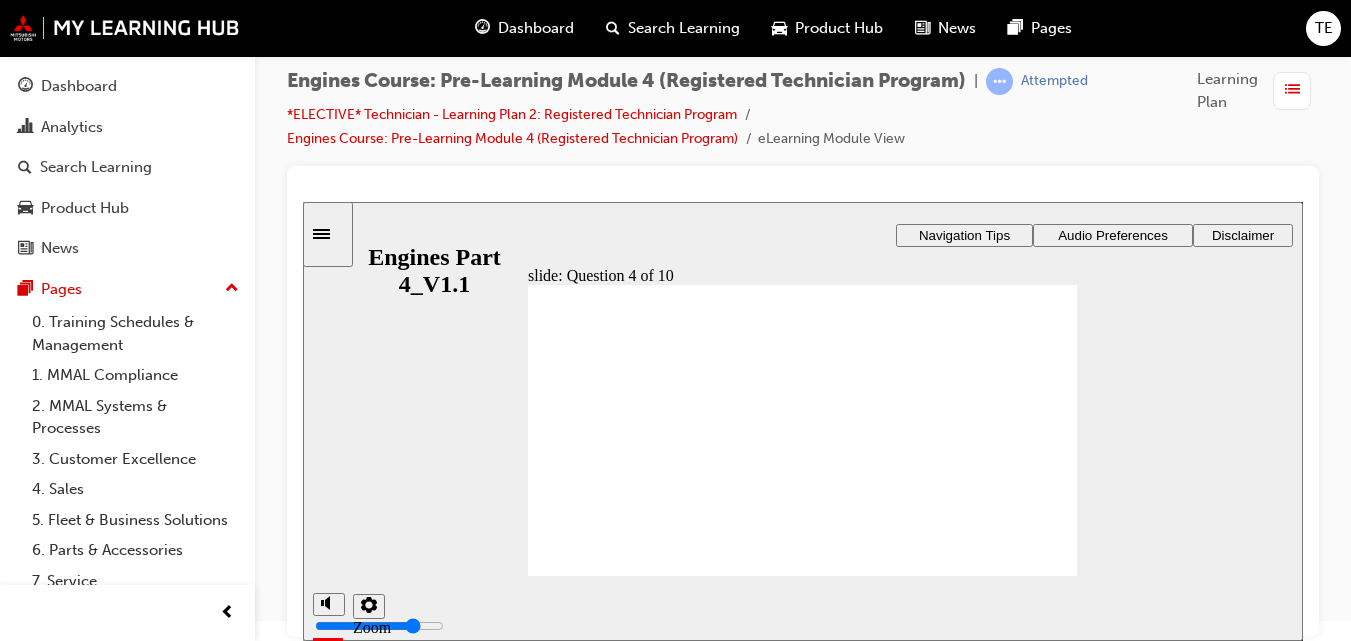 drag, startPoint x: 622, startPoint y: 489, endPoint x: 642, endPoint y: 389, distance: 101.98039 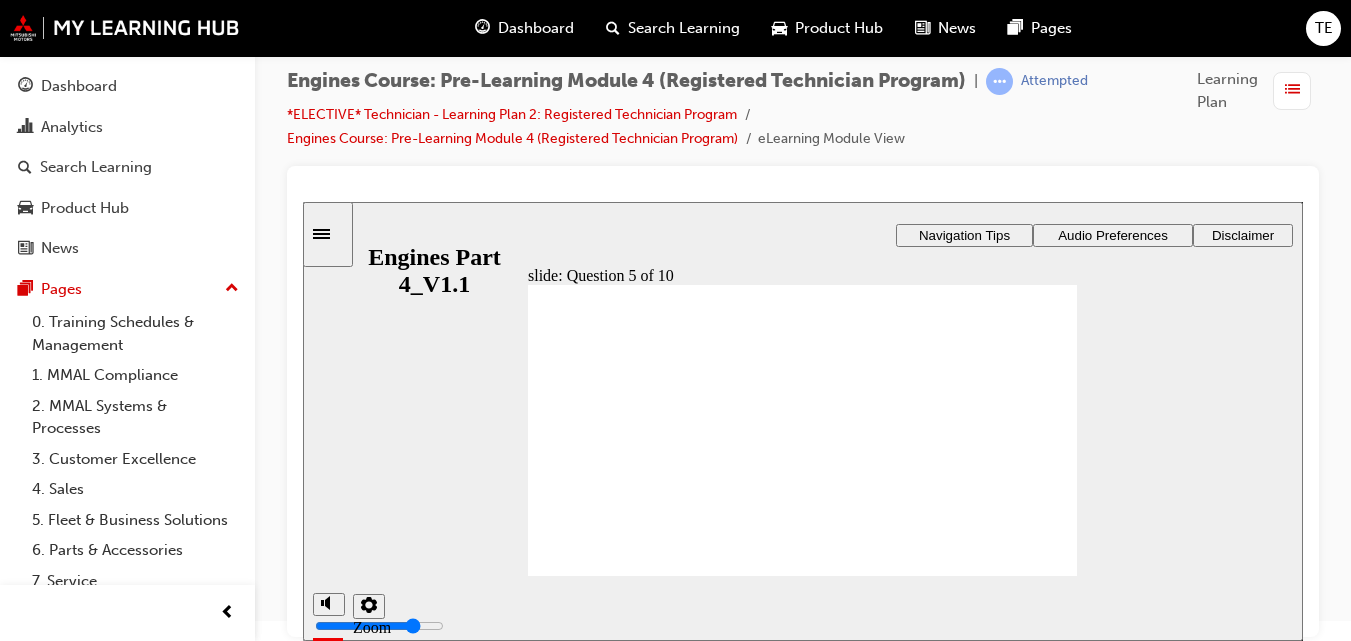 click 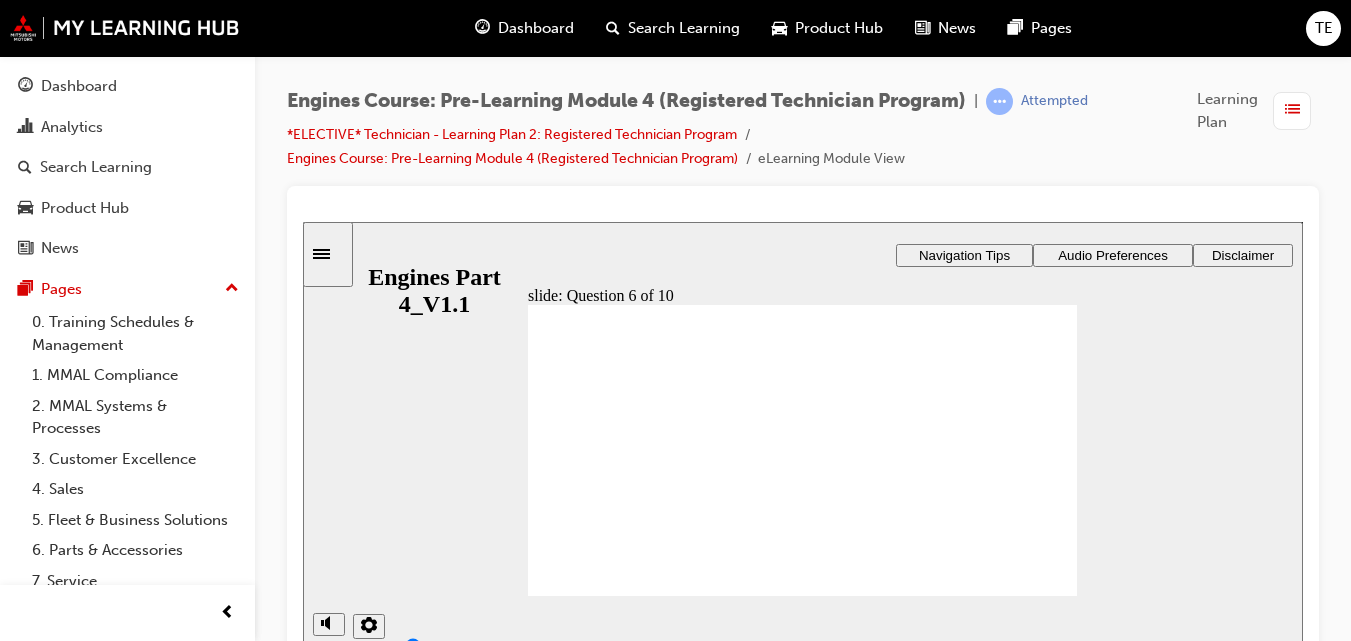 scroll, scrollTop: 20, scrollLeft: 0, axis: vertical 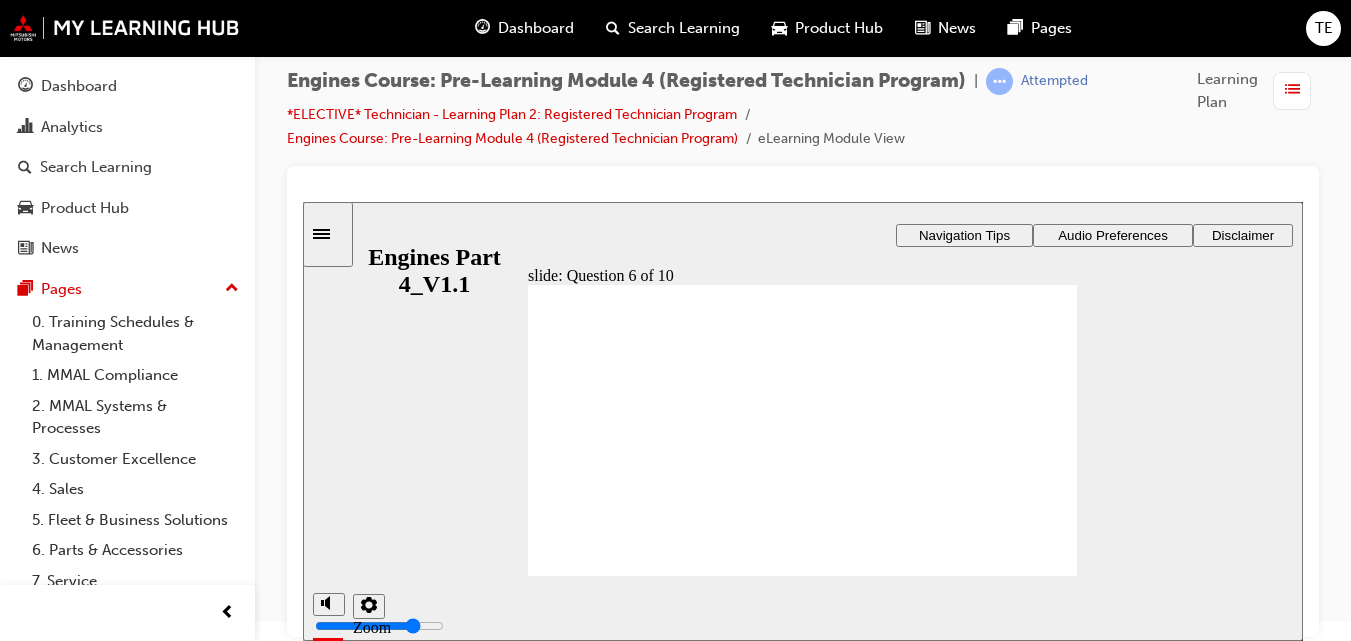 click 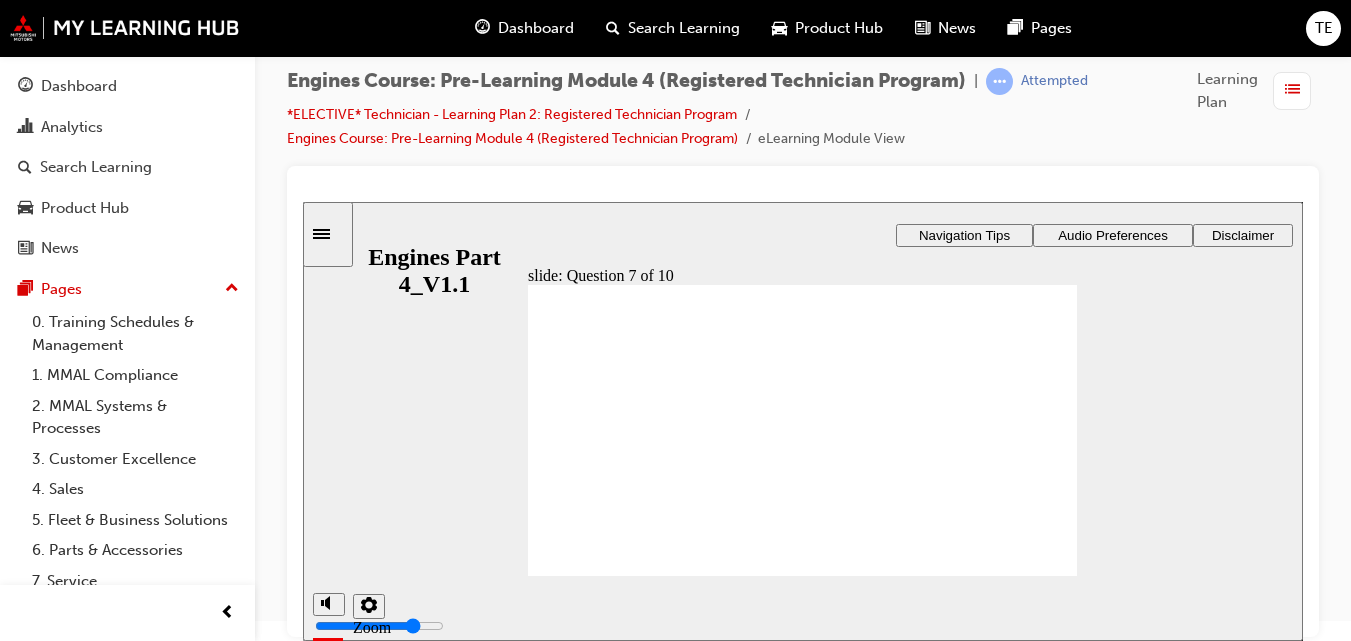 click 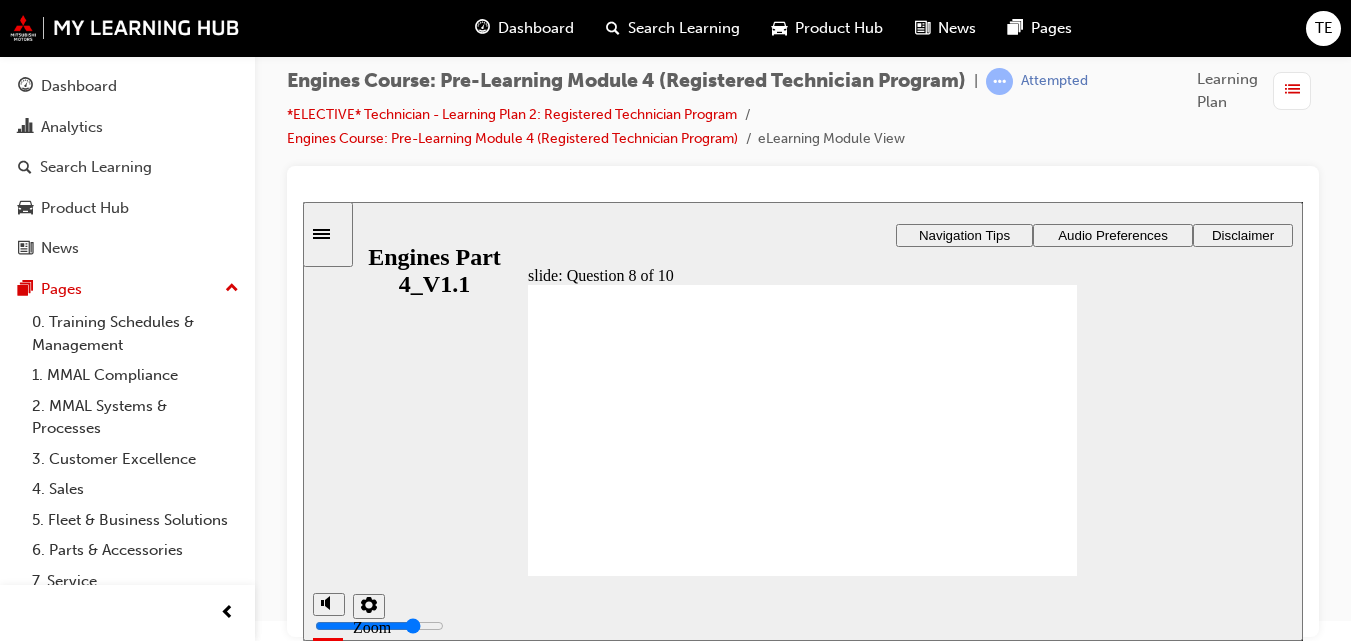 scroll, scrollTop: 20, scrollLeft: 0, axis: vertical 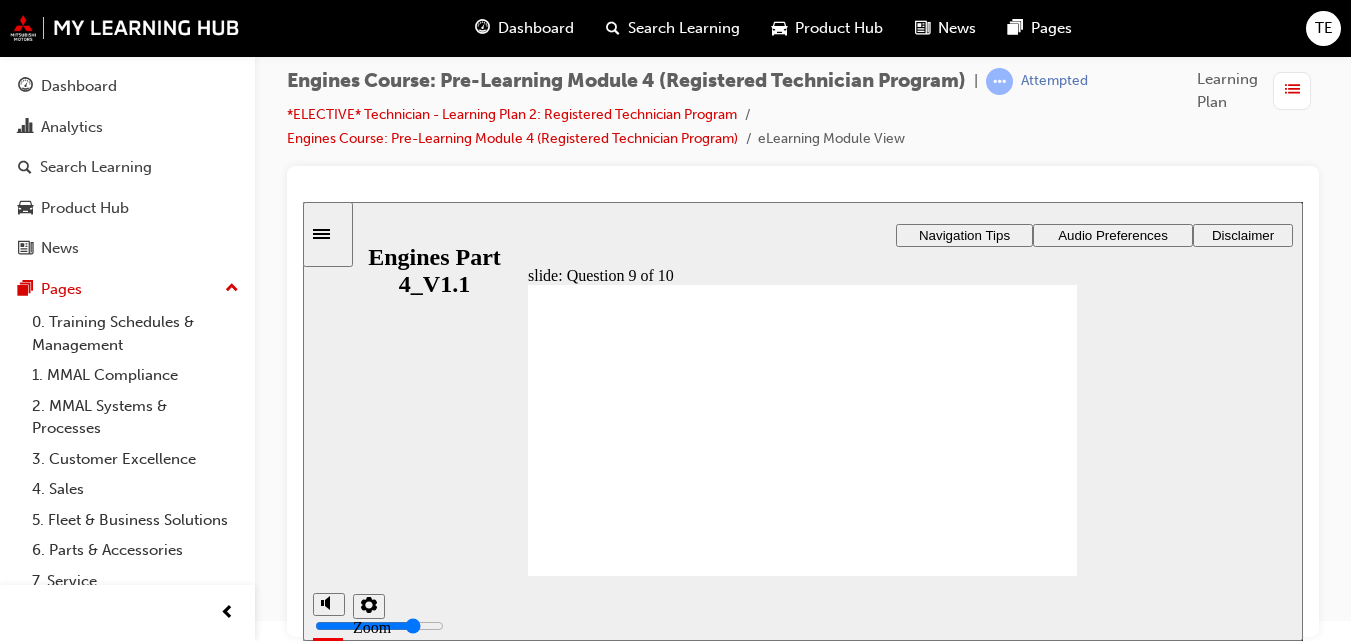 click 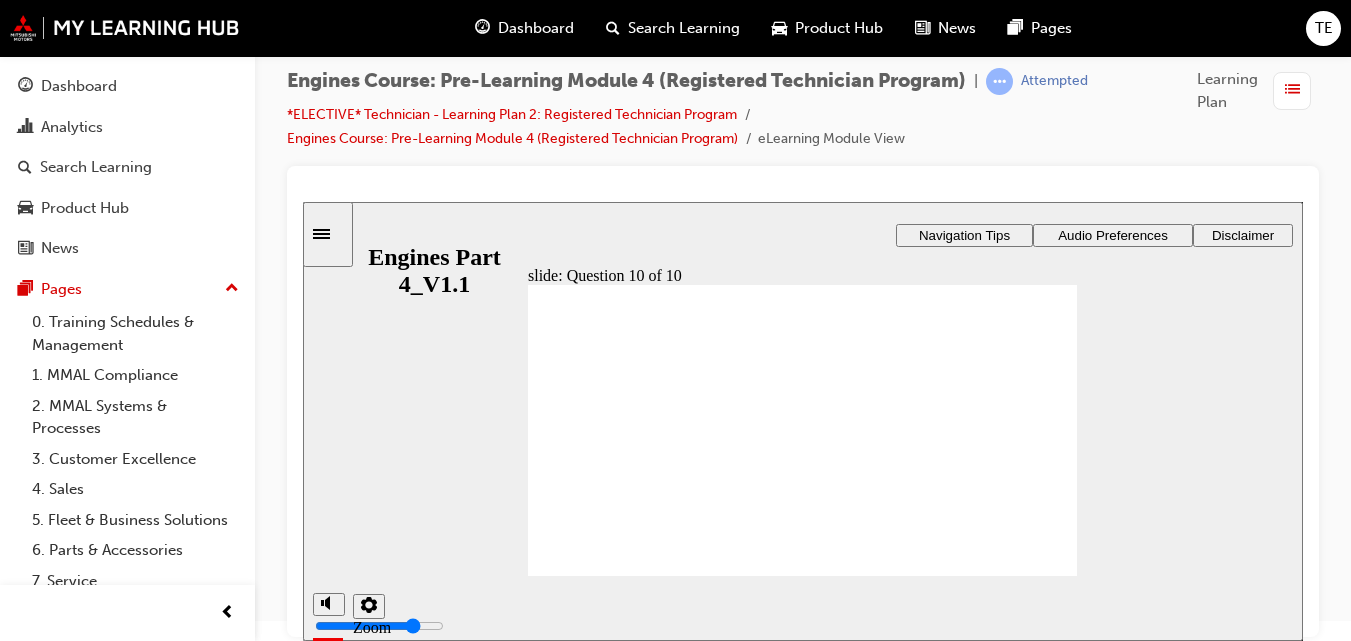 click 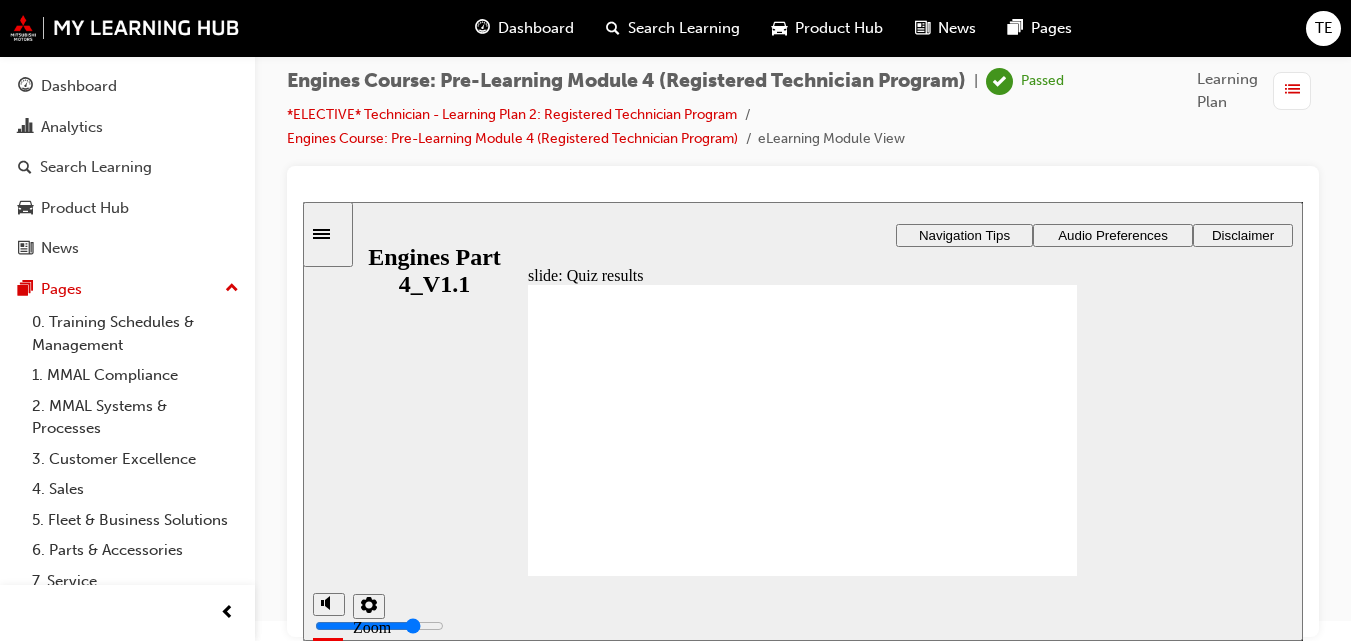 click 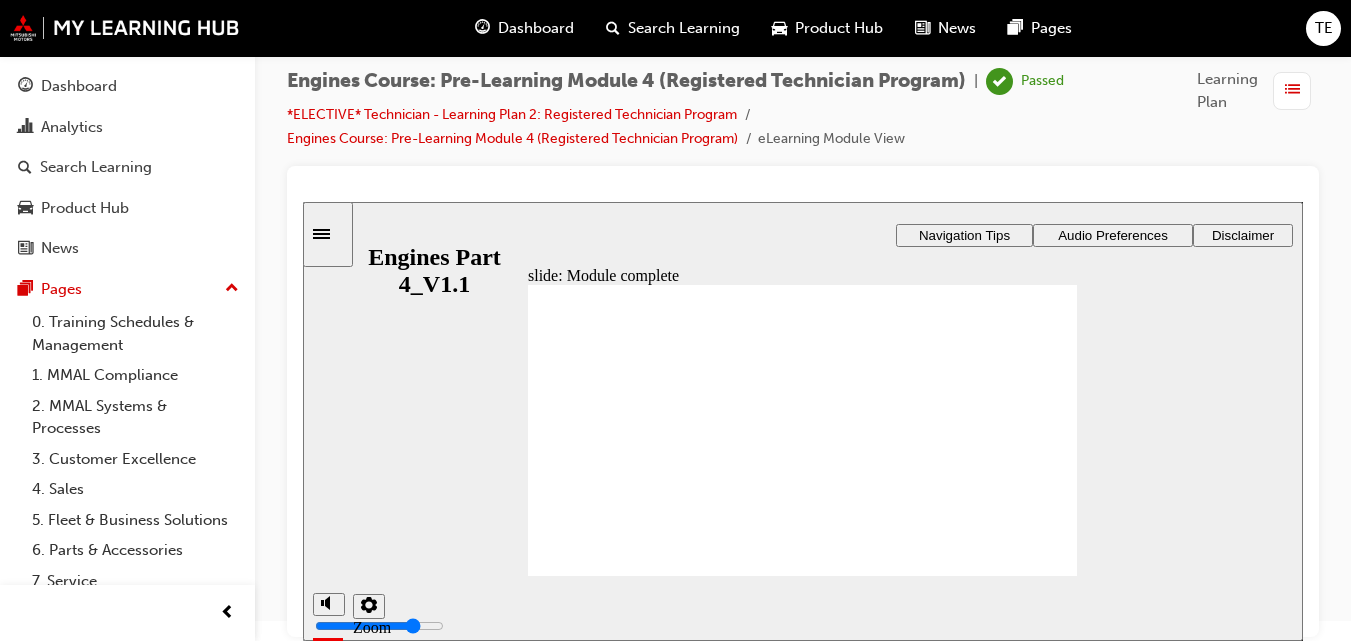 scroll, scrollTop: 15, scrollLeft: 0, axis: vertical 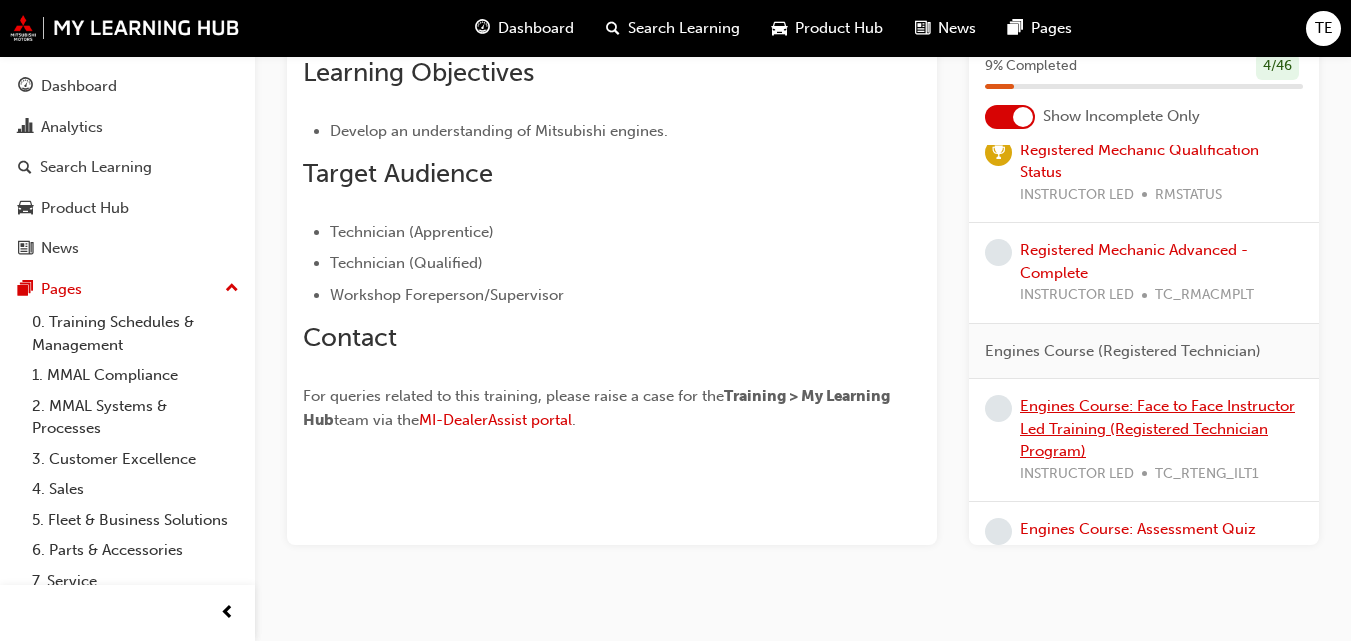 click on "Engines Course: Face to Face Instructor Led Training (Registered Technician Program)" at bounding box center [1157, 428] 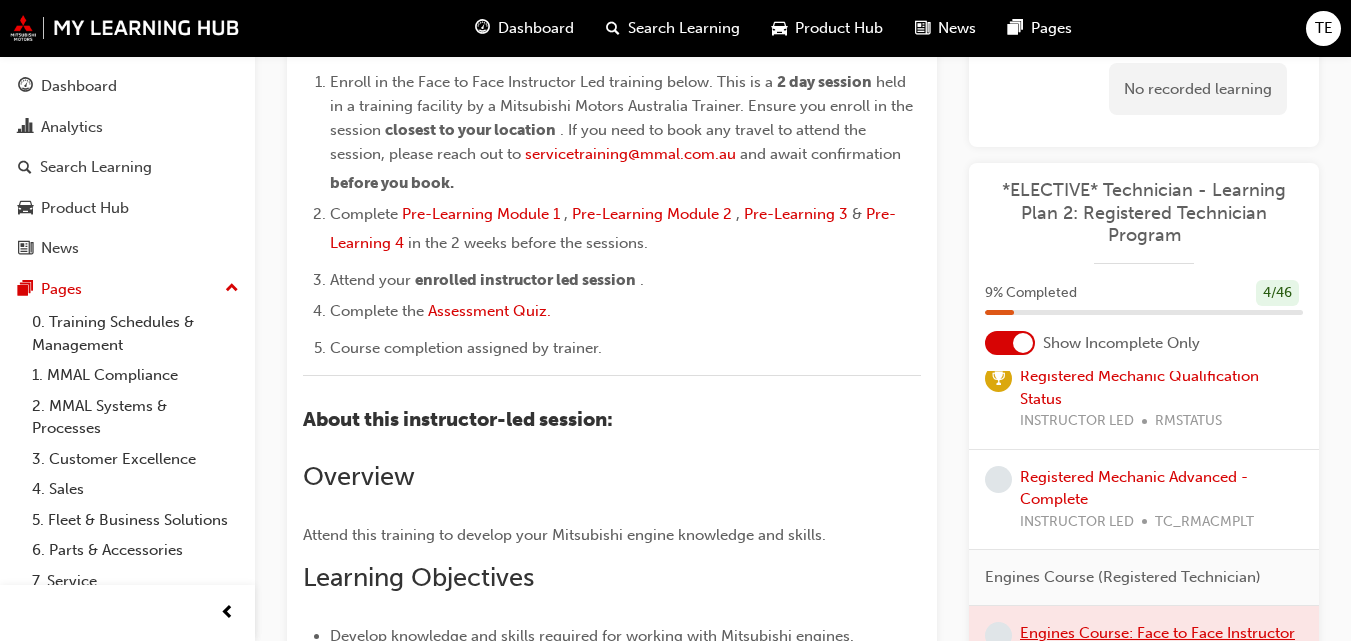 scroll, scrollTop: 700, scrollLeft: 0, axis: vertical 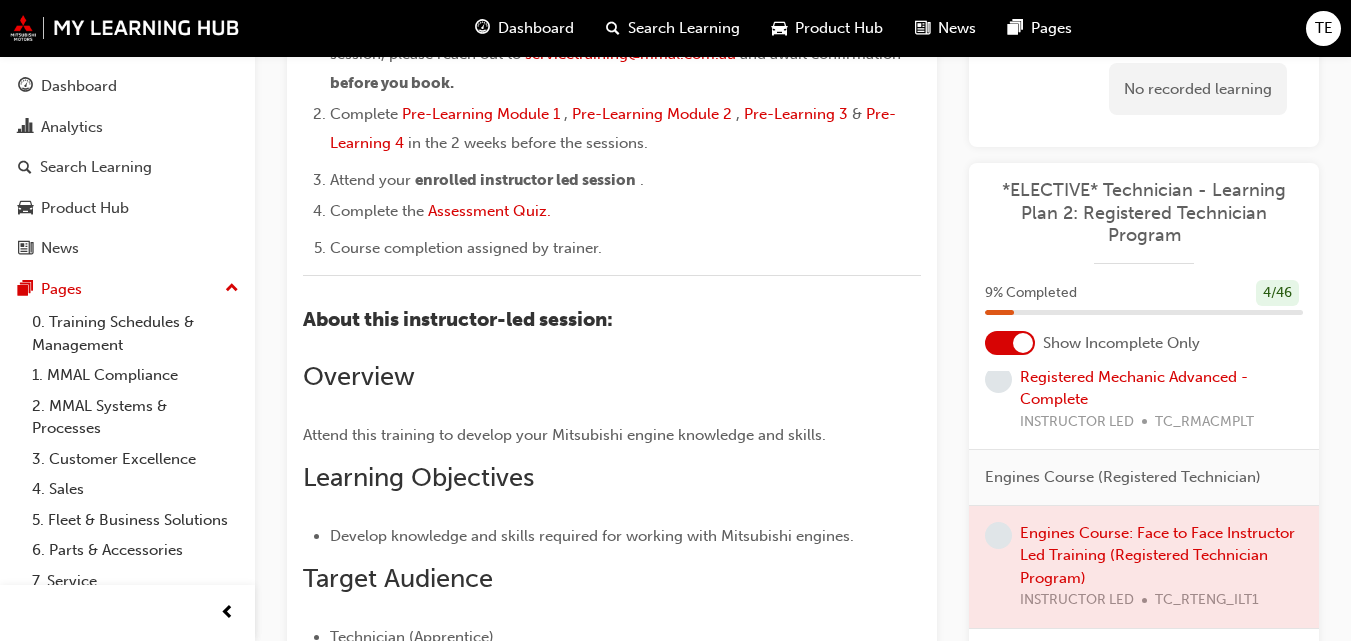 click at bounding box center (1144, 566) 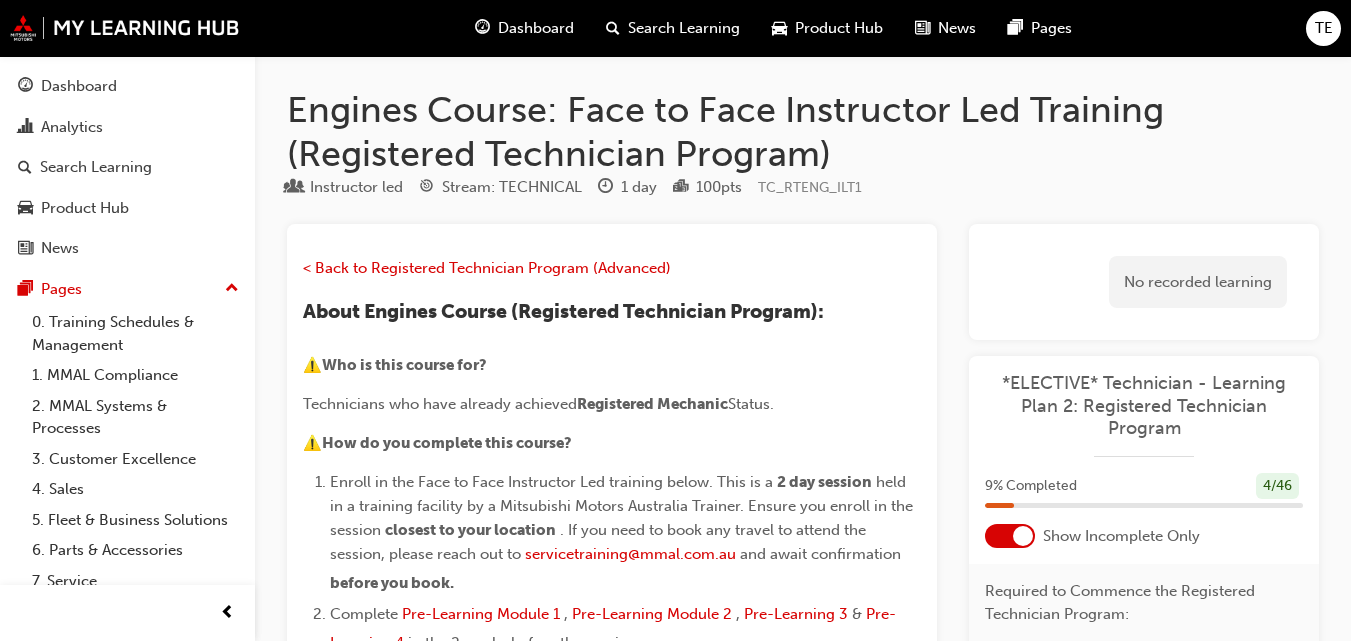 scroll, scrollTop: 200, scrollLeft: 0, axis: vertical 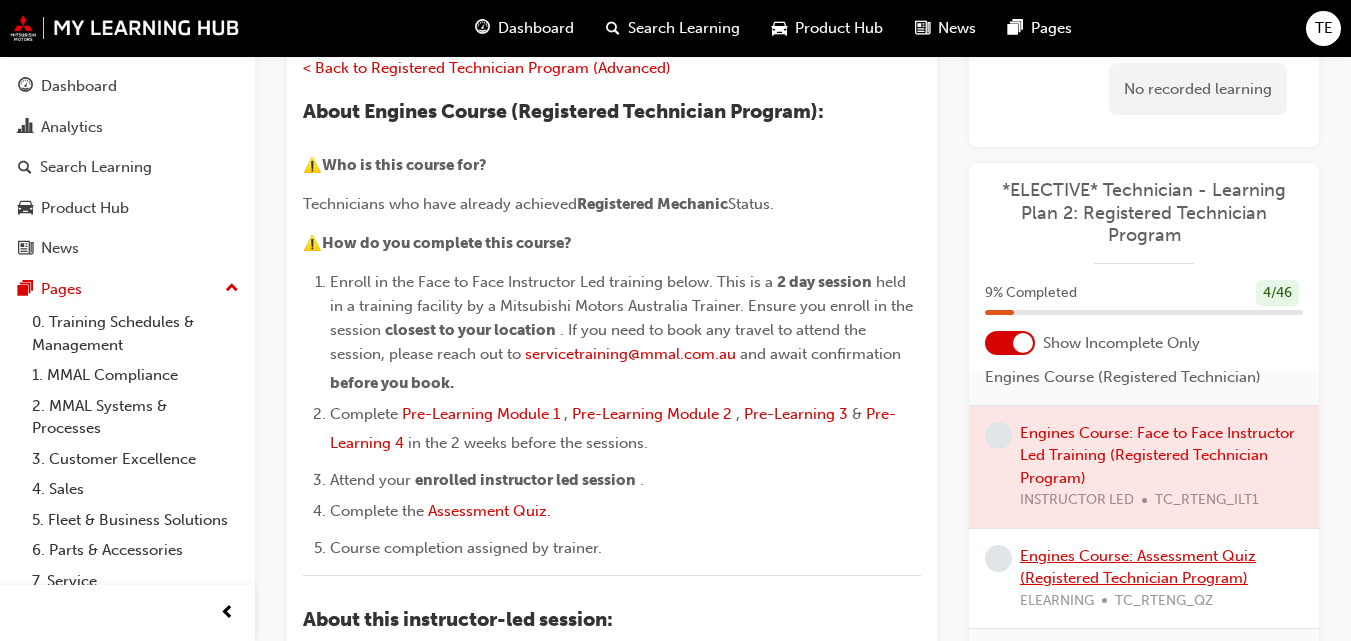 click on "Engines Course: Assessment Quiz (Registered Technician Program) ELEARNING TC_RTENG_QZ" at bounding box center (1161, 578) 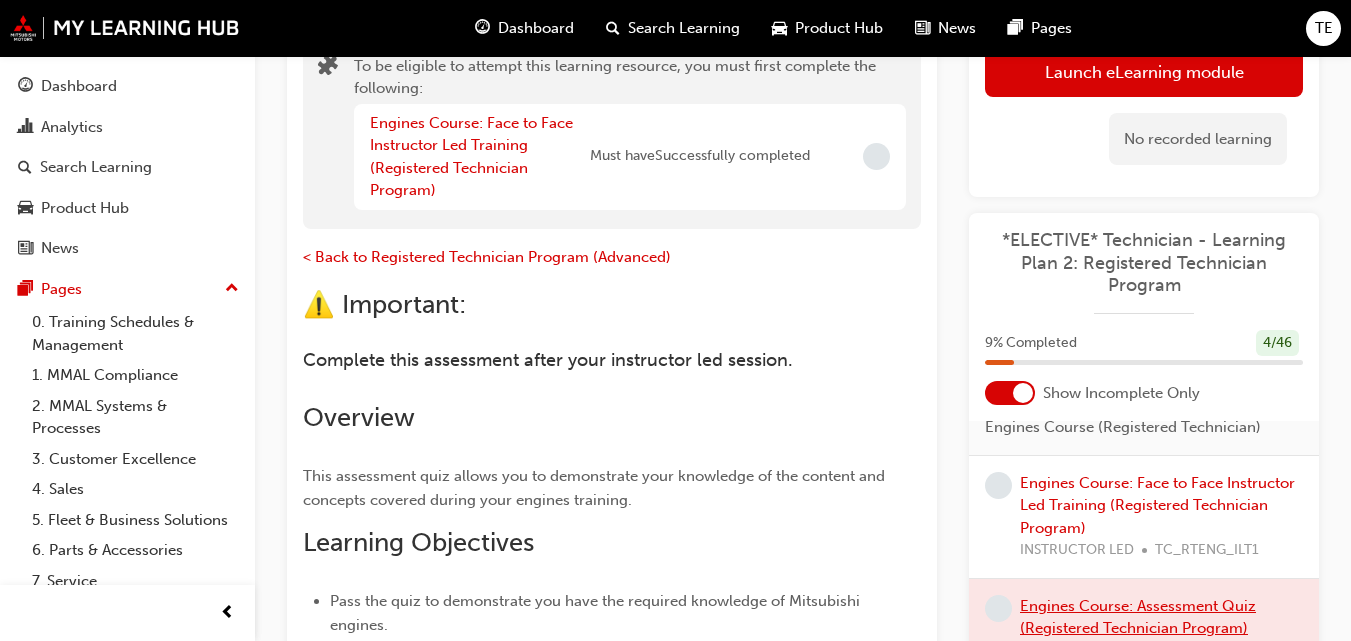 scroll, scrollTop: 100, scrollLeft: 0, axis: vertical 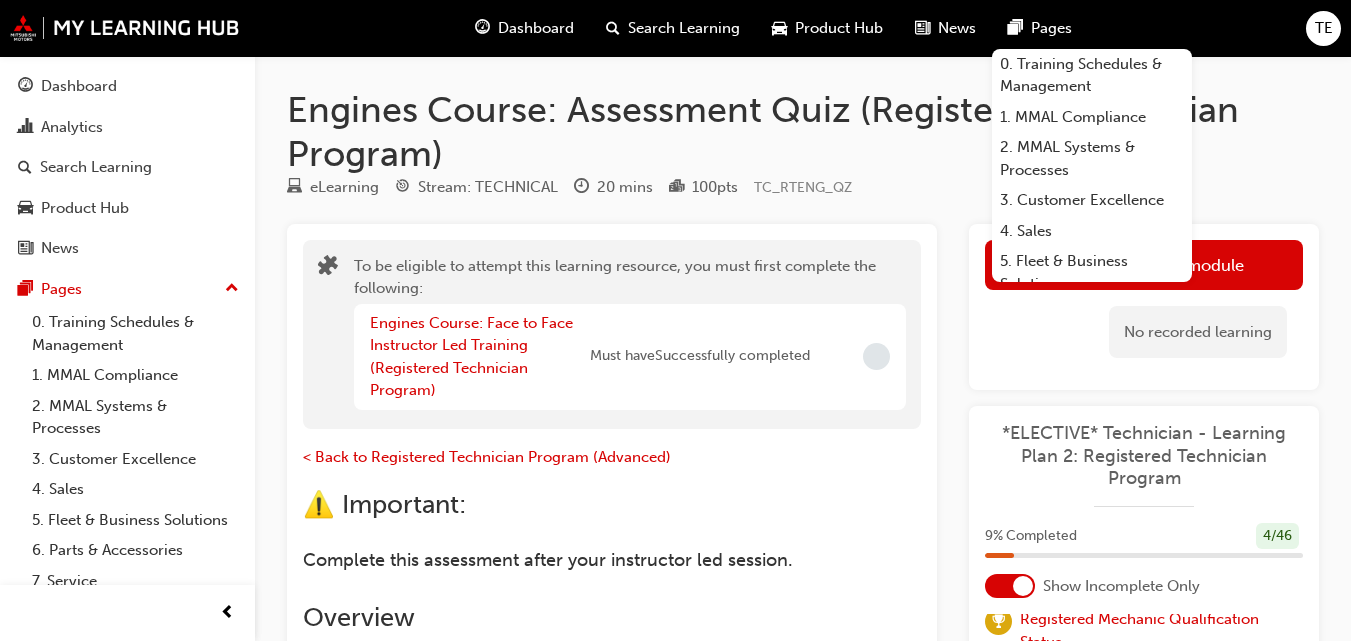 click on "TE" at bounding box center (1324, 28) 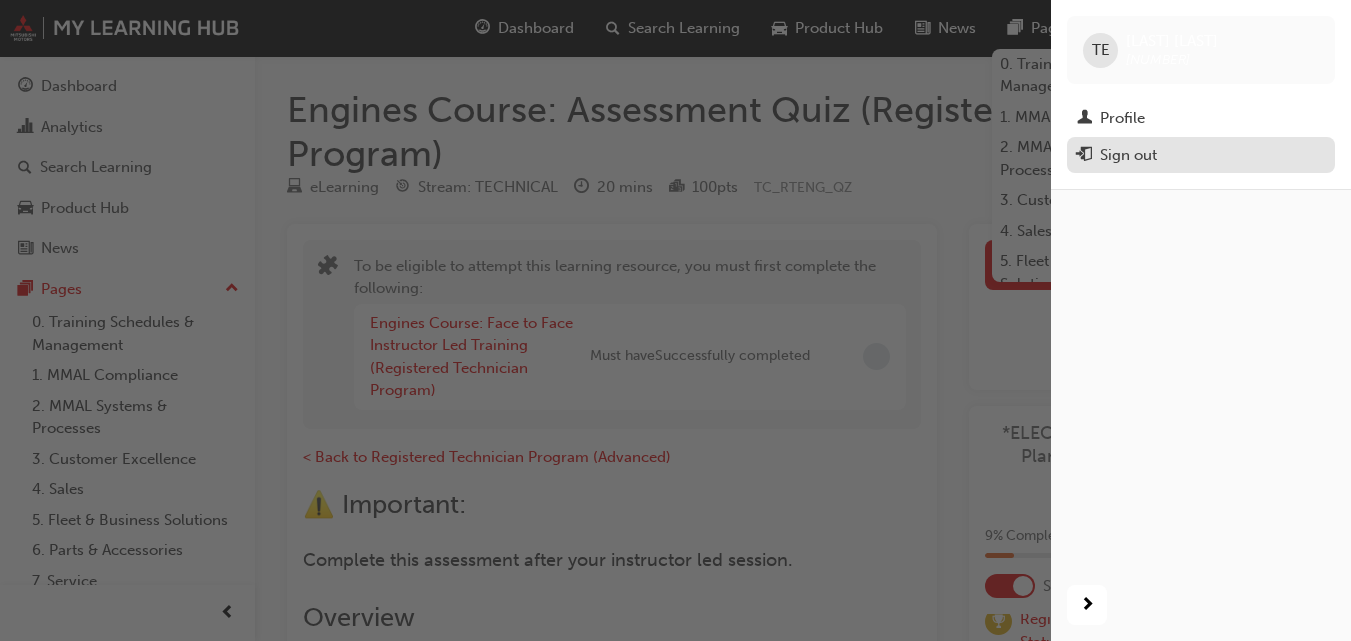 click on "Sign out" at bounding box center (1128, 155) 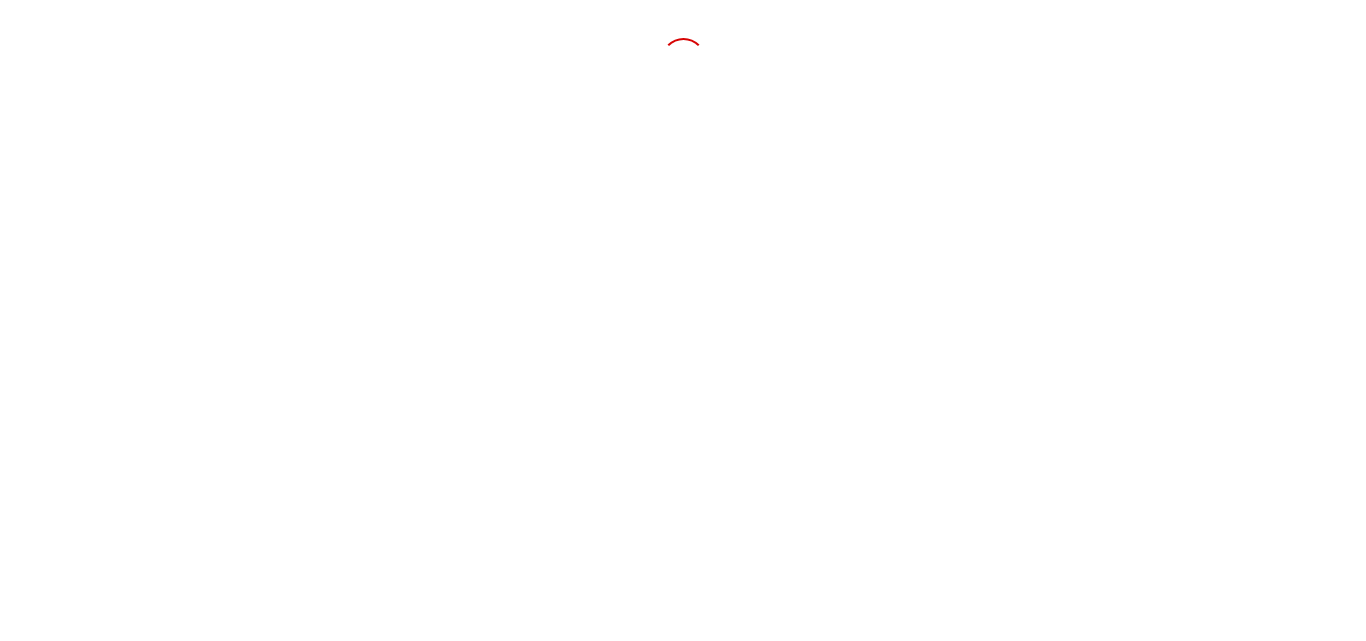 scroll, scrollTop: 0, scrollLeft: 0, axis: both 